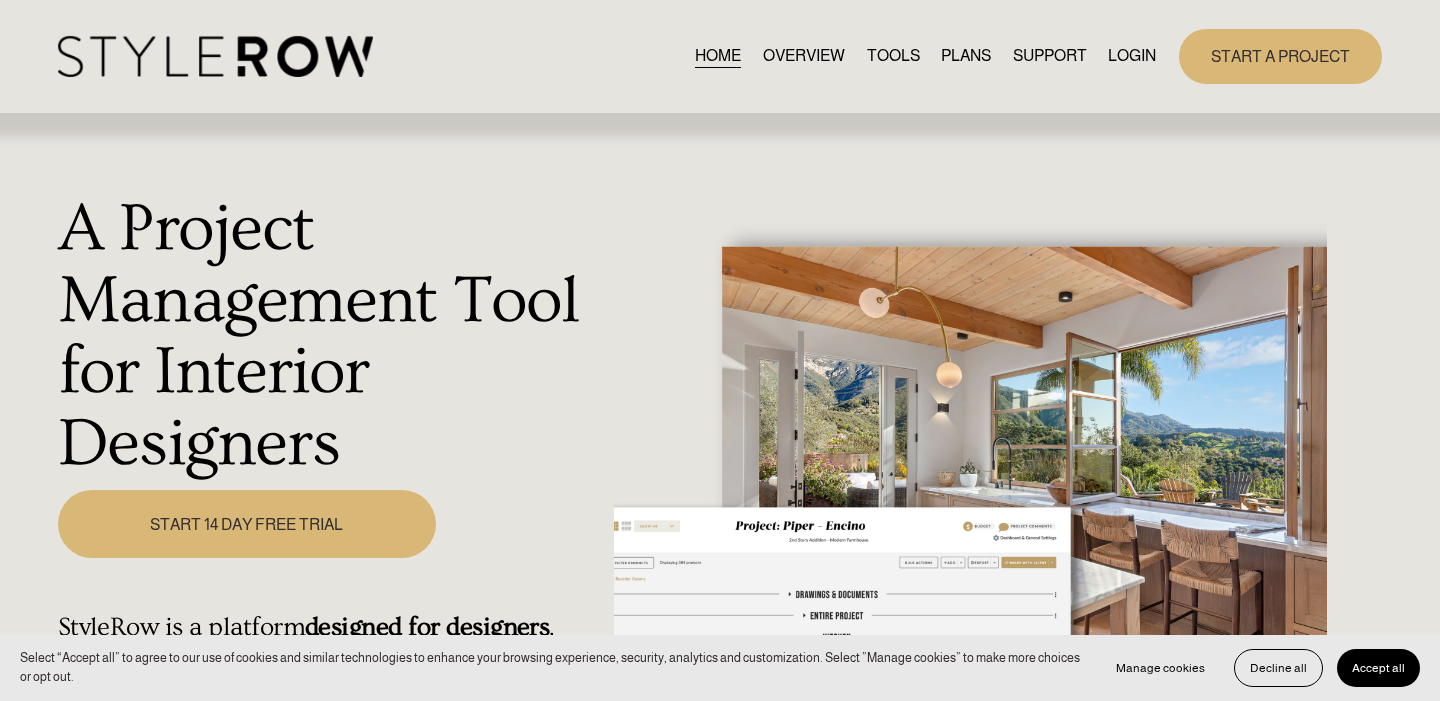scroll, scrollTop: 0, scrollLeft: 0, axis: both 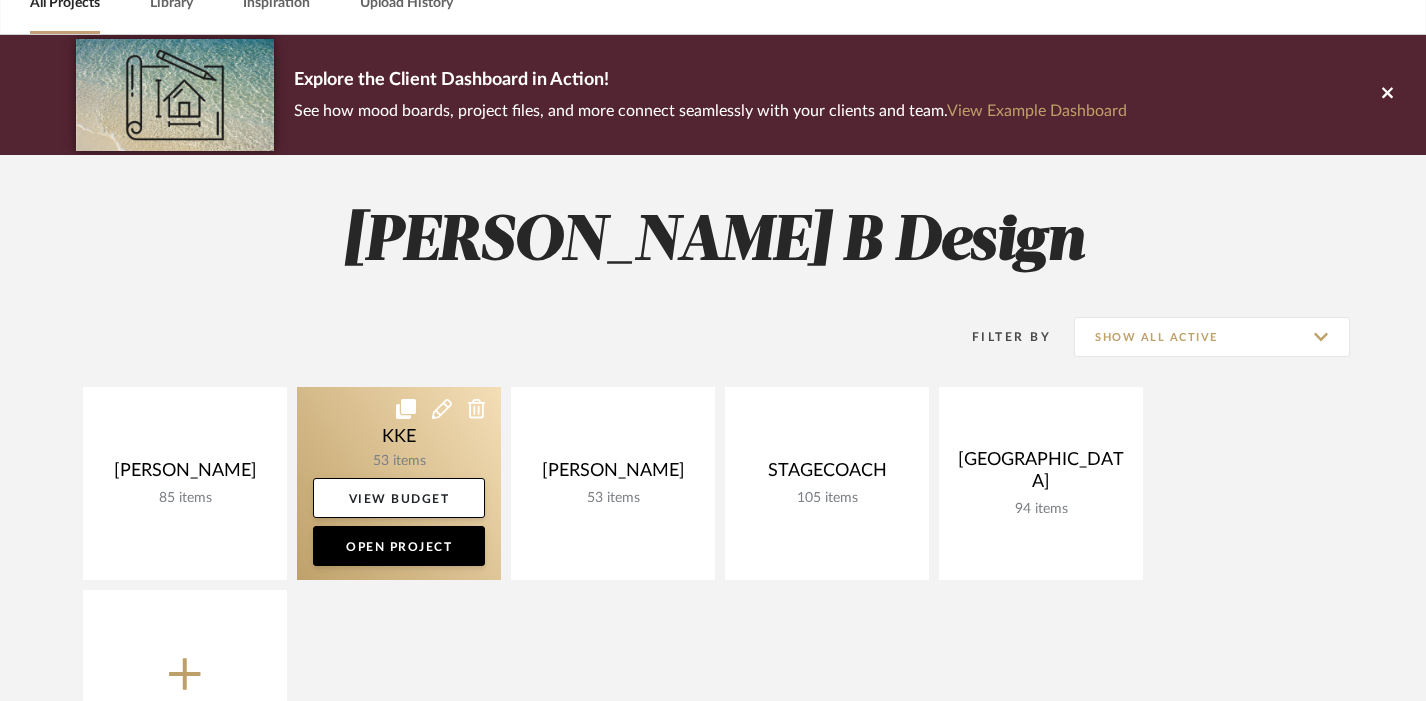 click 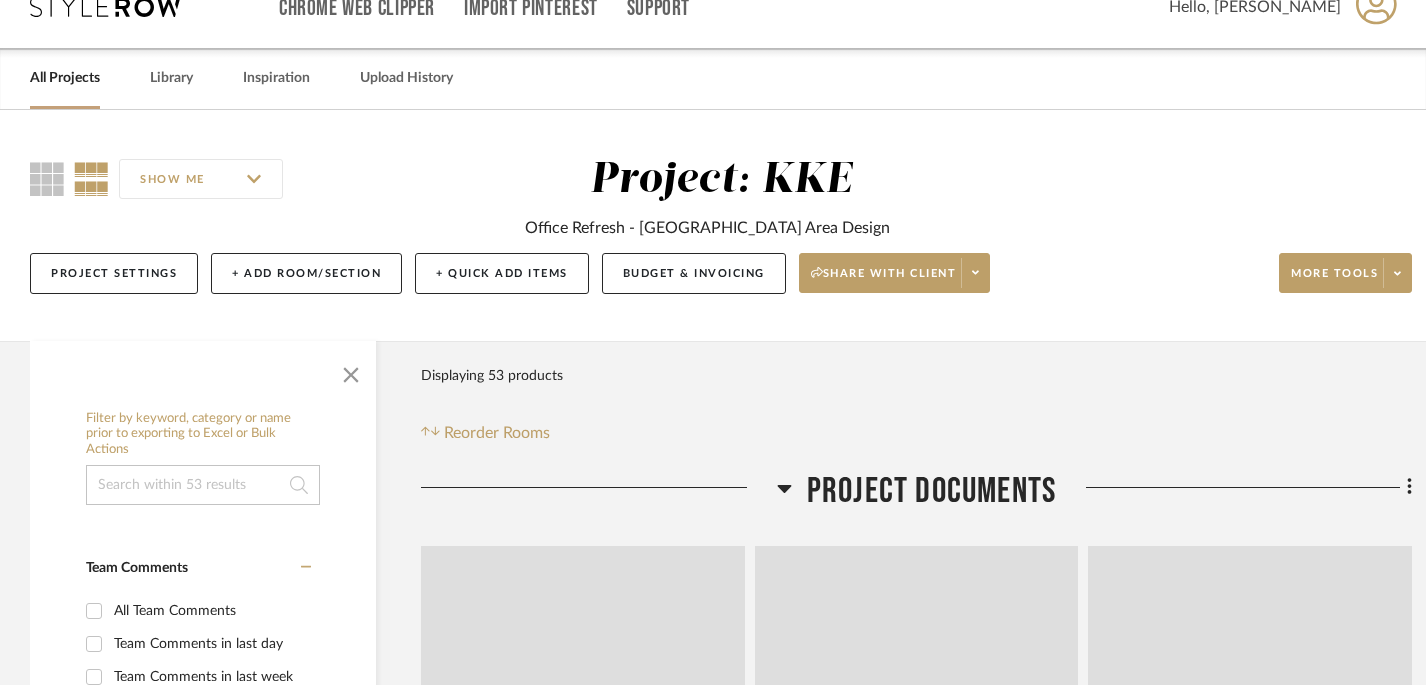 scroll, scrollTop: 0, scrollLeft: 0, axis: both 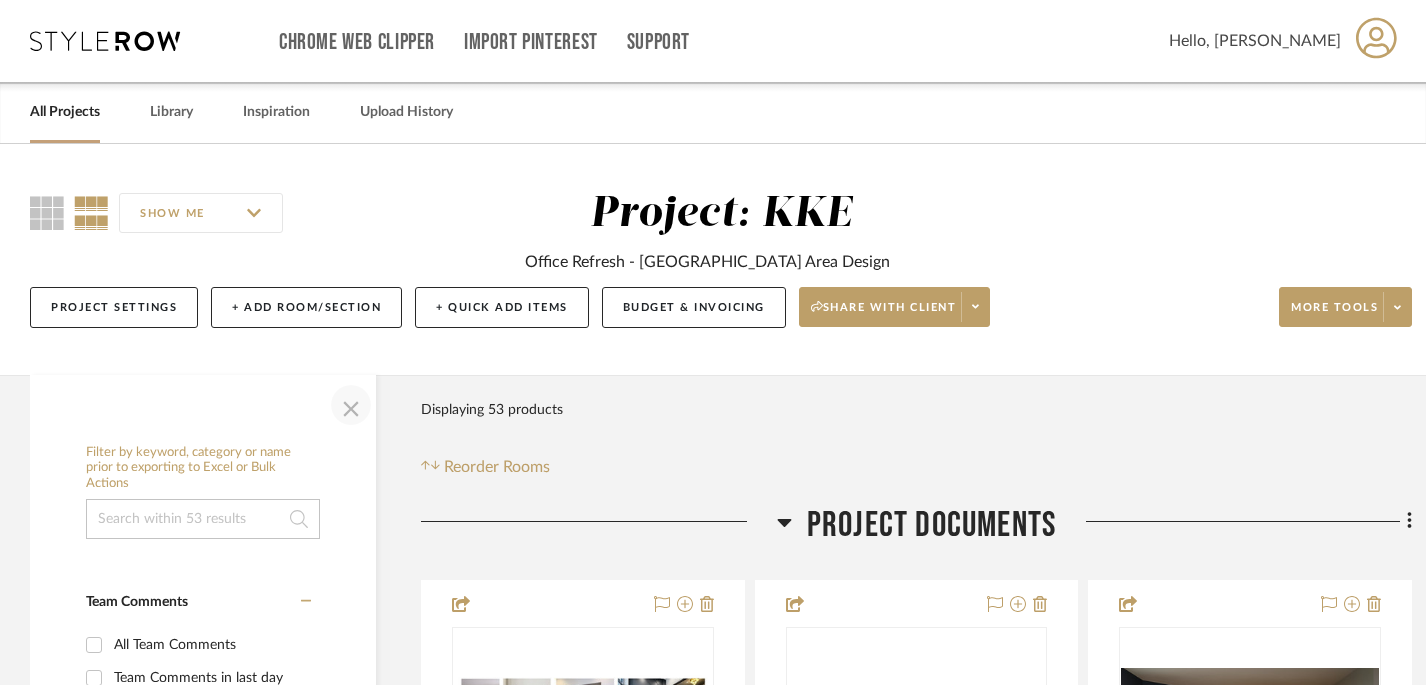 click 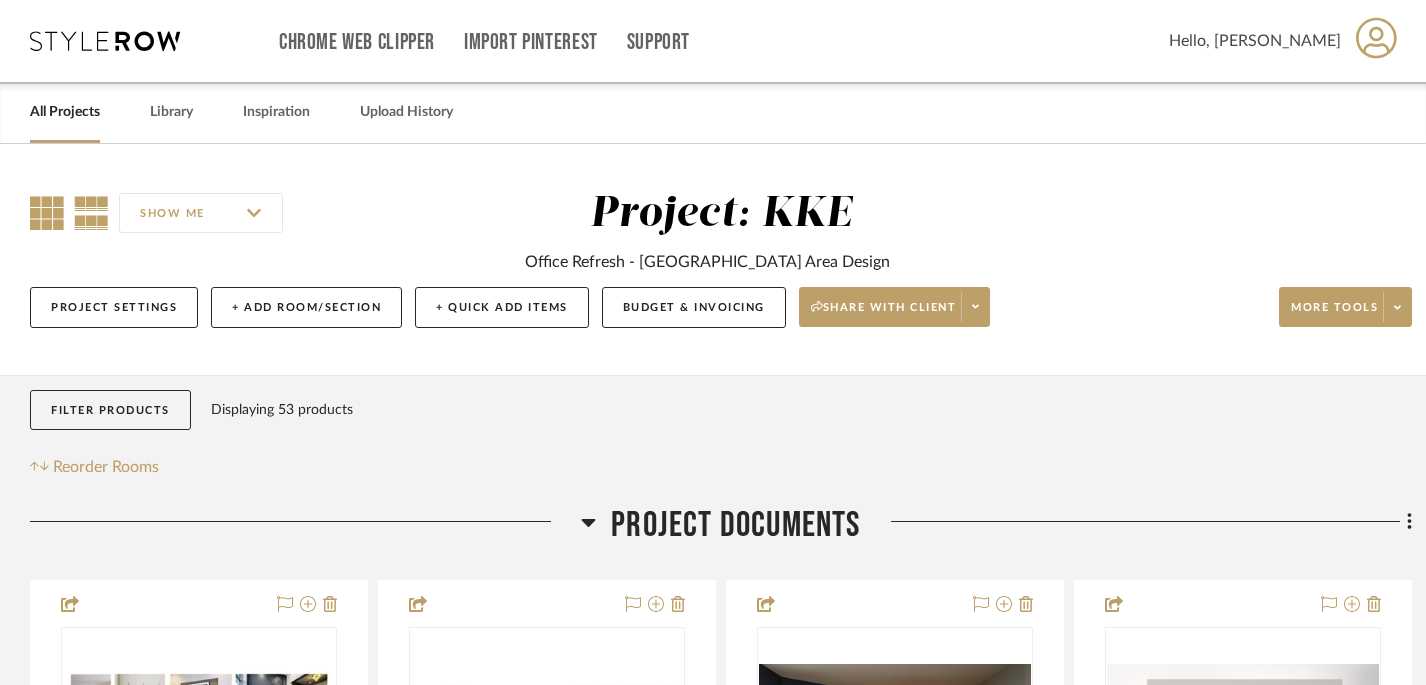 click 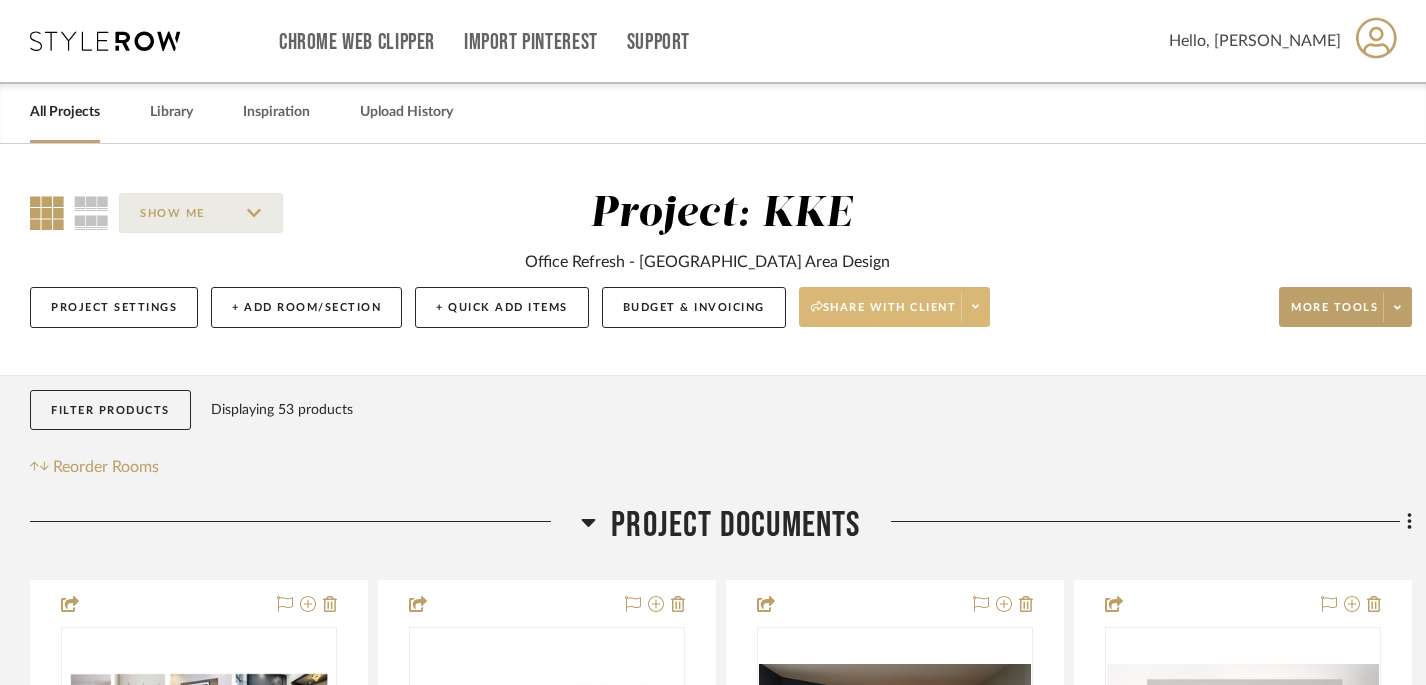 click 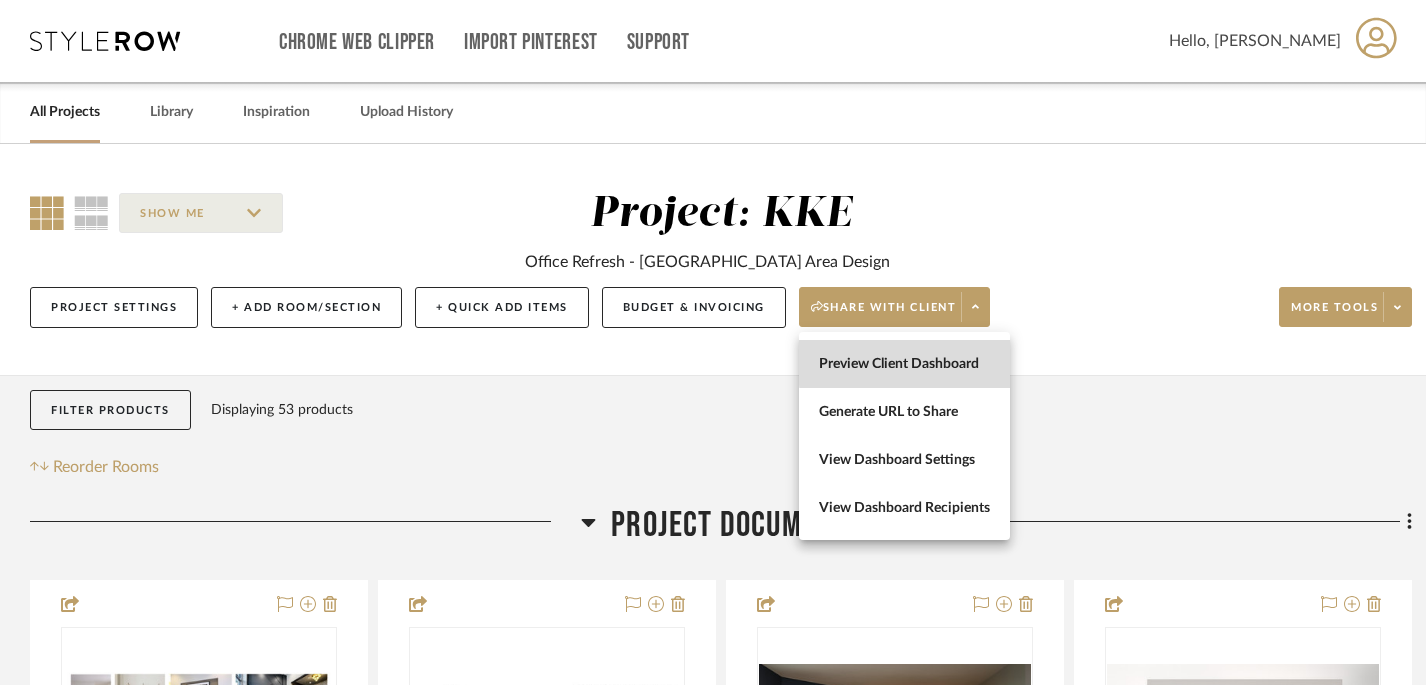 click on "Preview Client Dashboard" at bounding box center (904, 364) 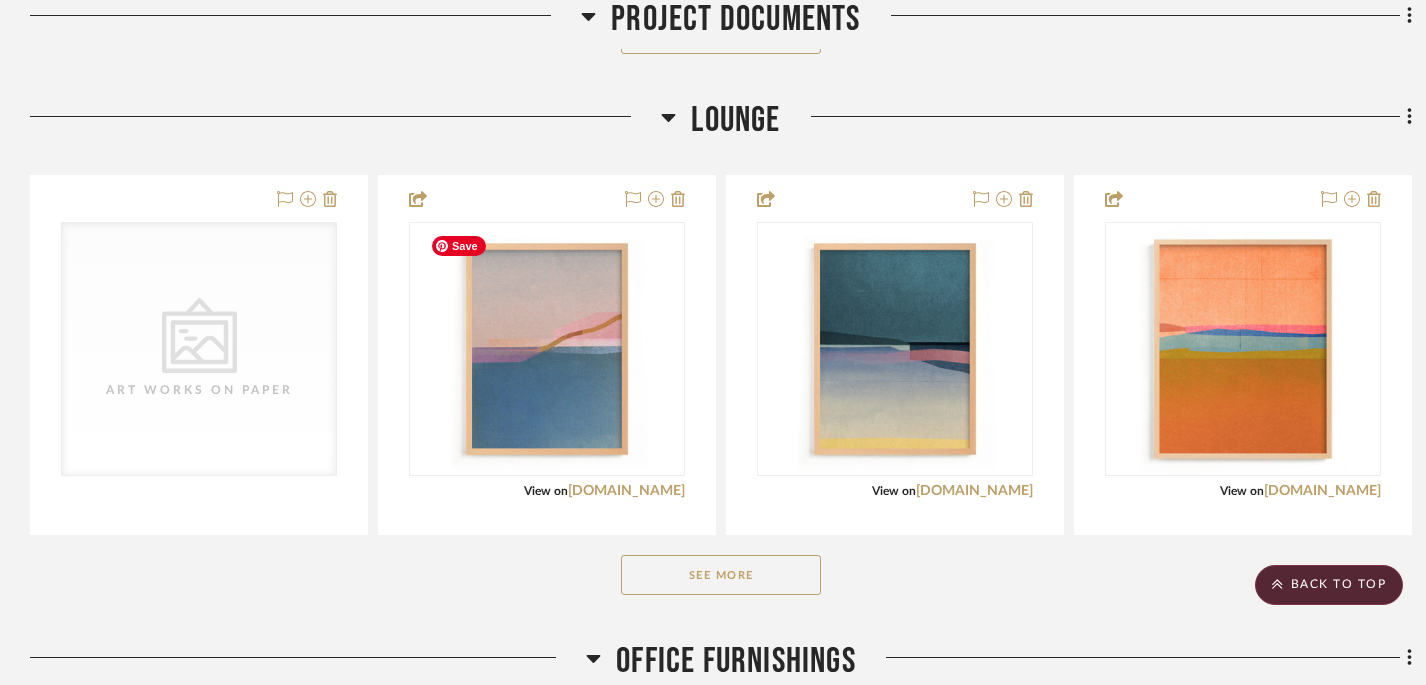 scroll, scrollTop: 993, scrollLeft: 0, axis: vertical 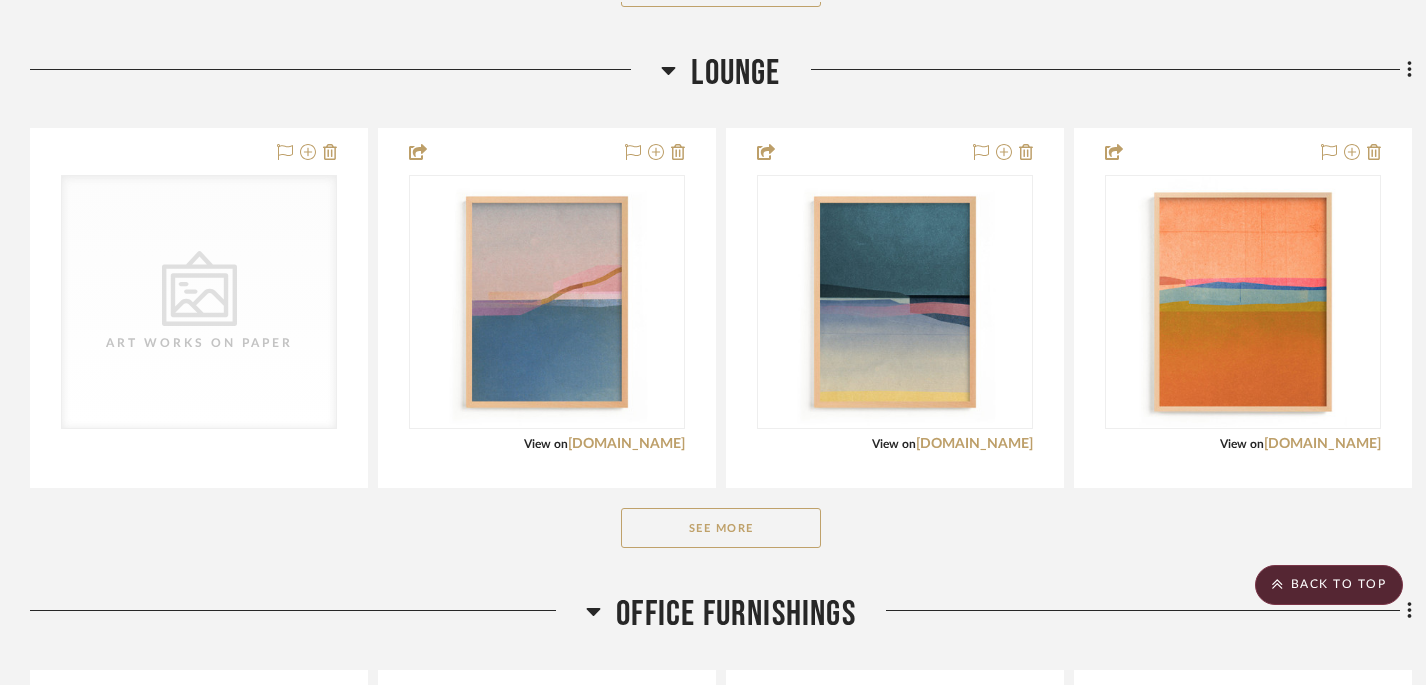 click on "See More" 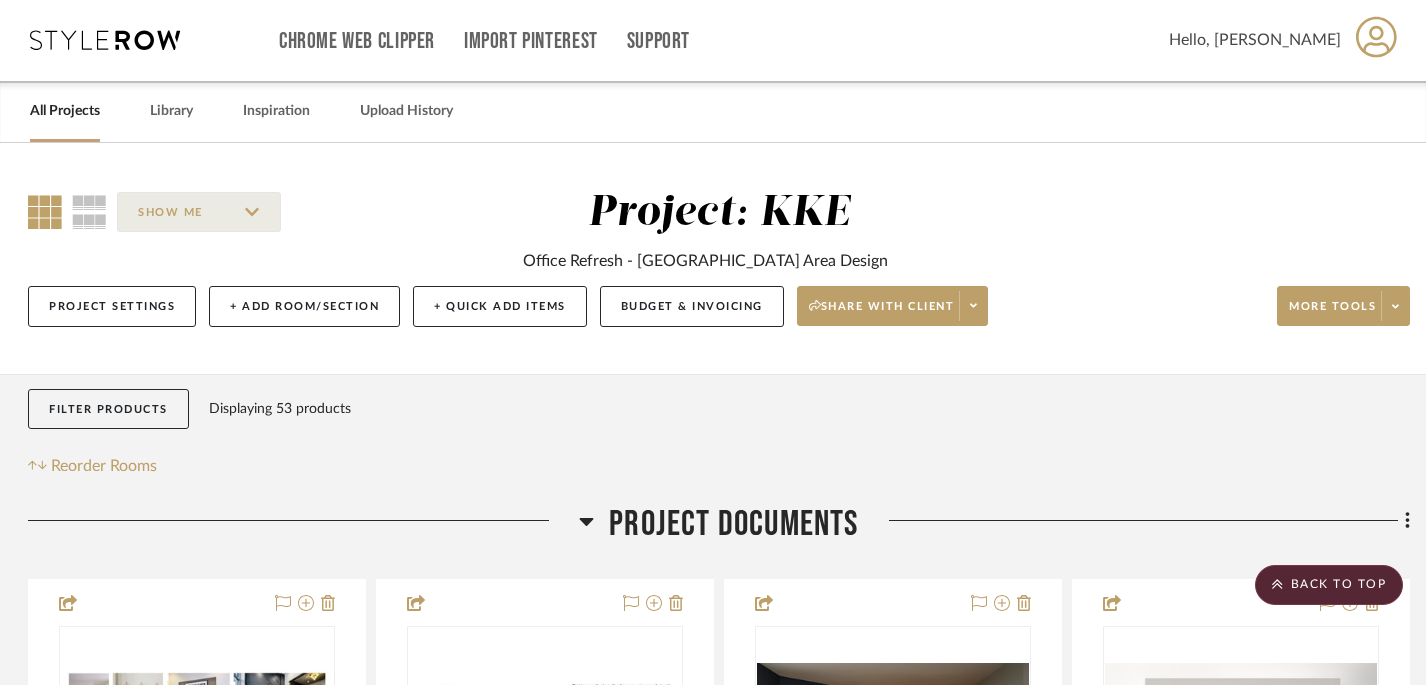 scroll, scrollTop: 0, scrollLeft: 14, axis: horizontal 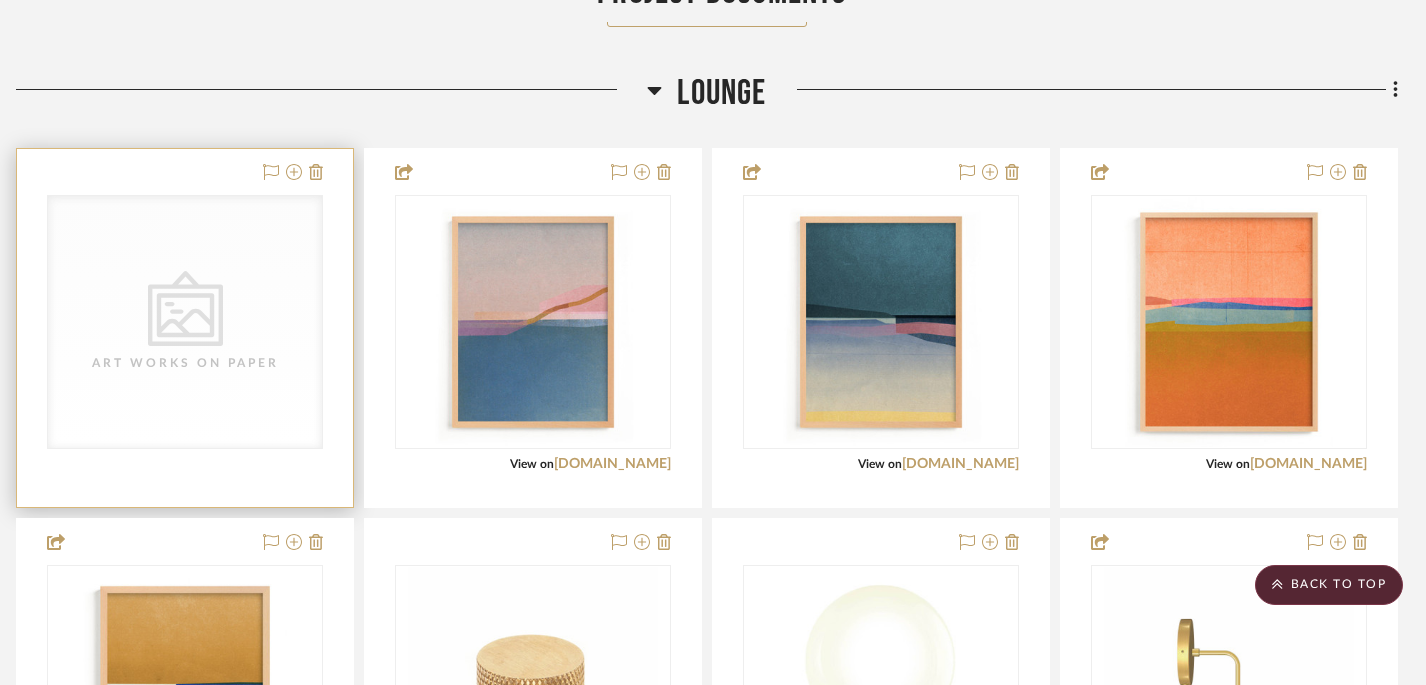 click on "CategoryIconArt
Created with Sketch." 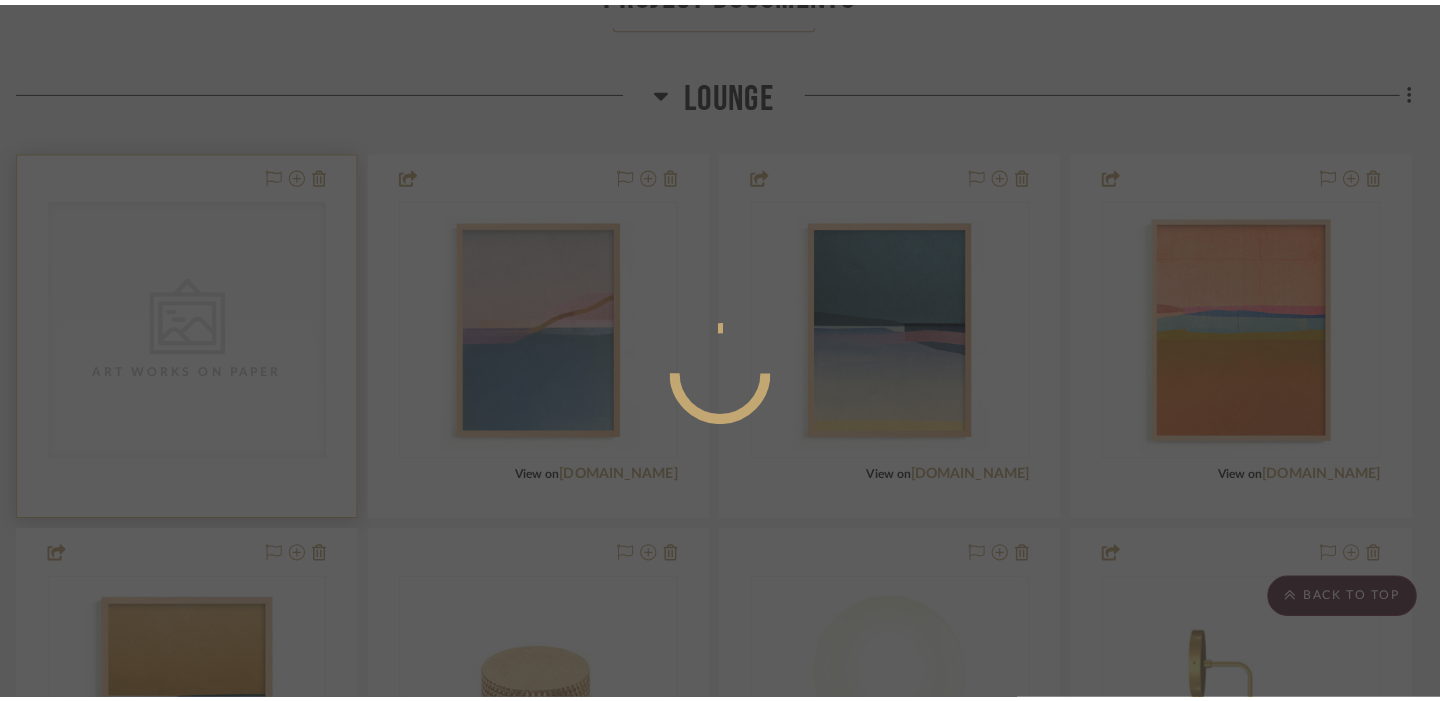 scroll, scrollTop: 0, scrollLeft: 0, axis: both 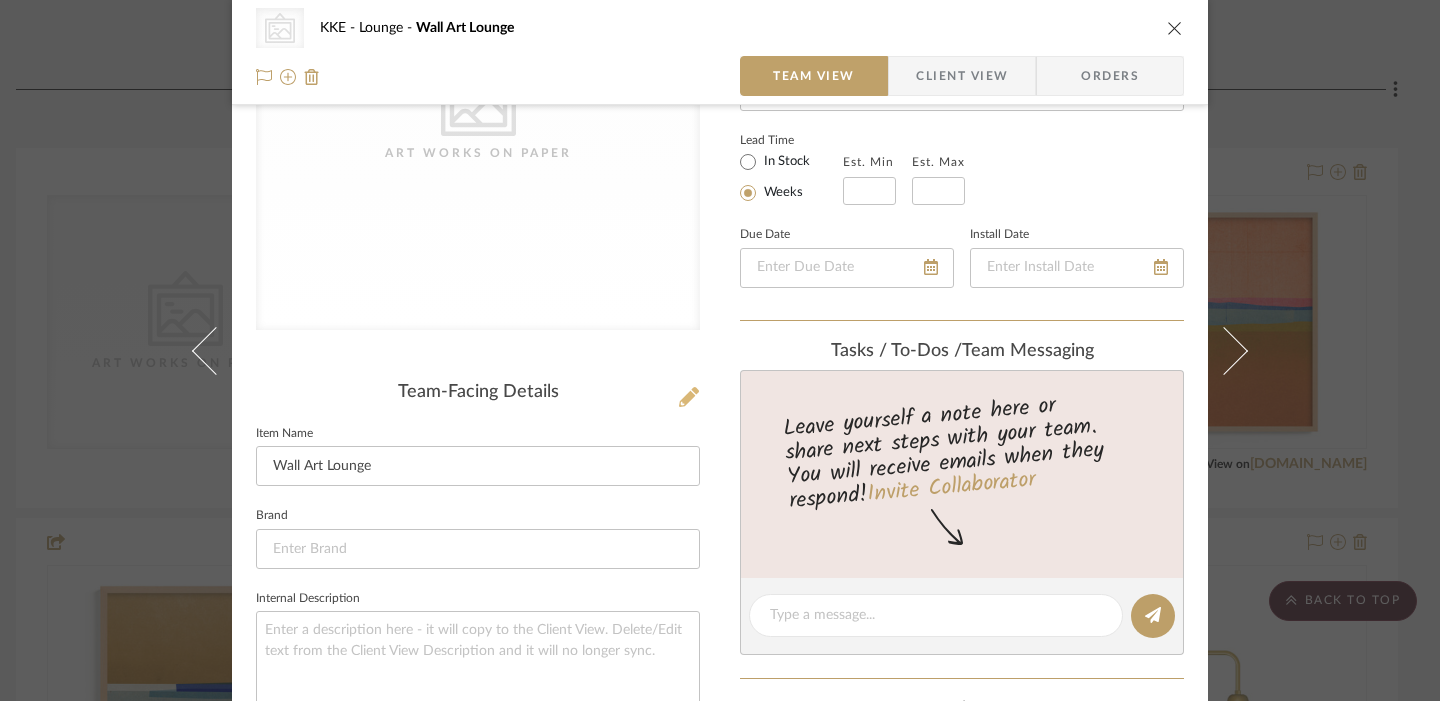 click 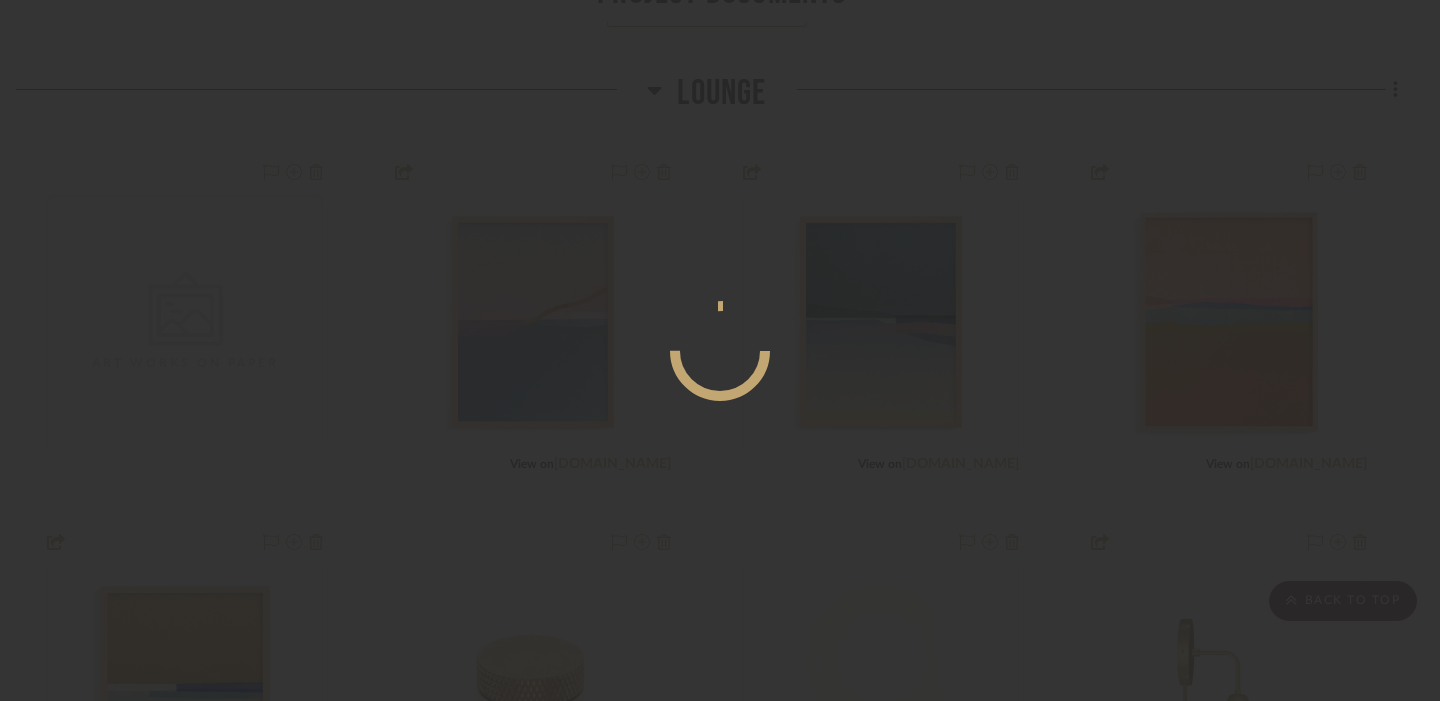 scroll, scrollTop: 0, scrollLeft: 0, axis: both 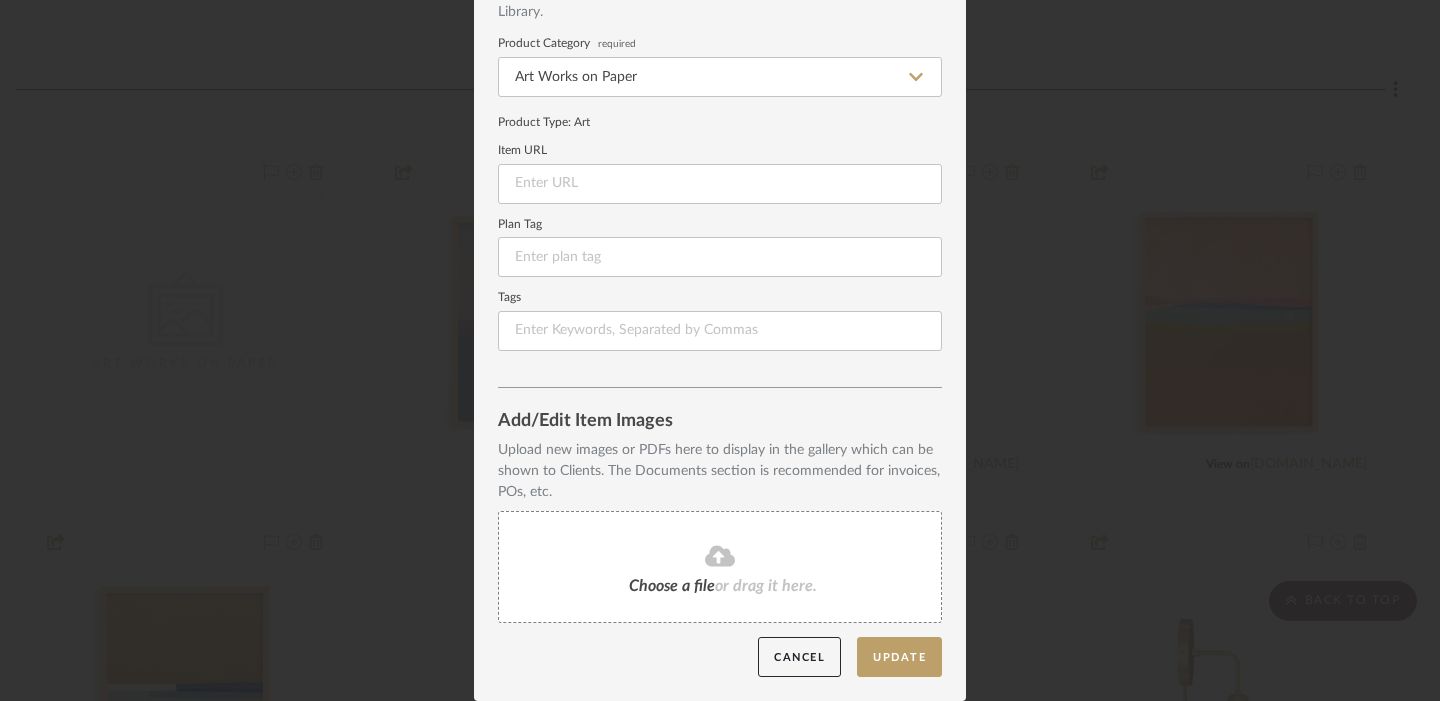 click 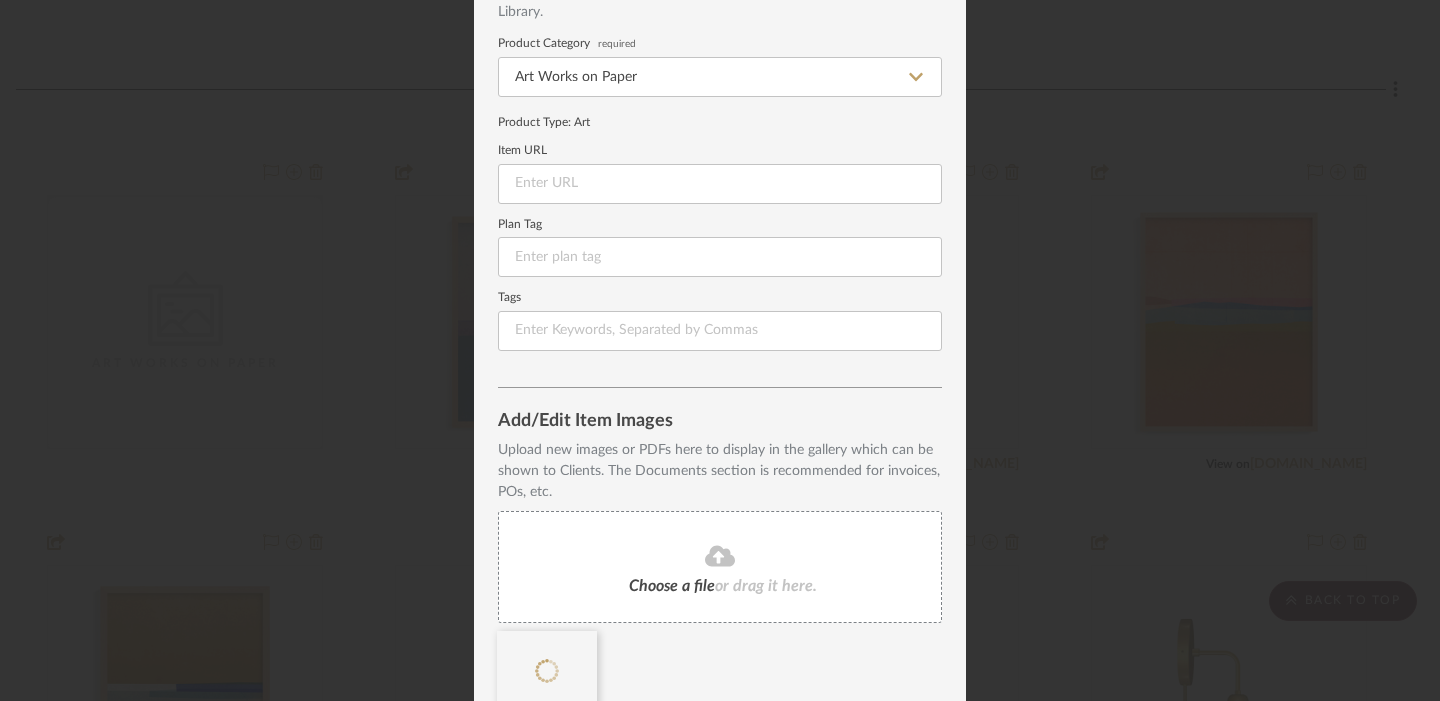 scroll, scrollTop: 252, scrollLeft: 0, axis: vertical 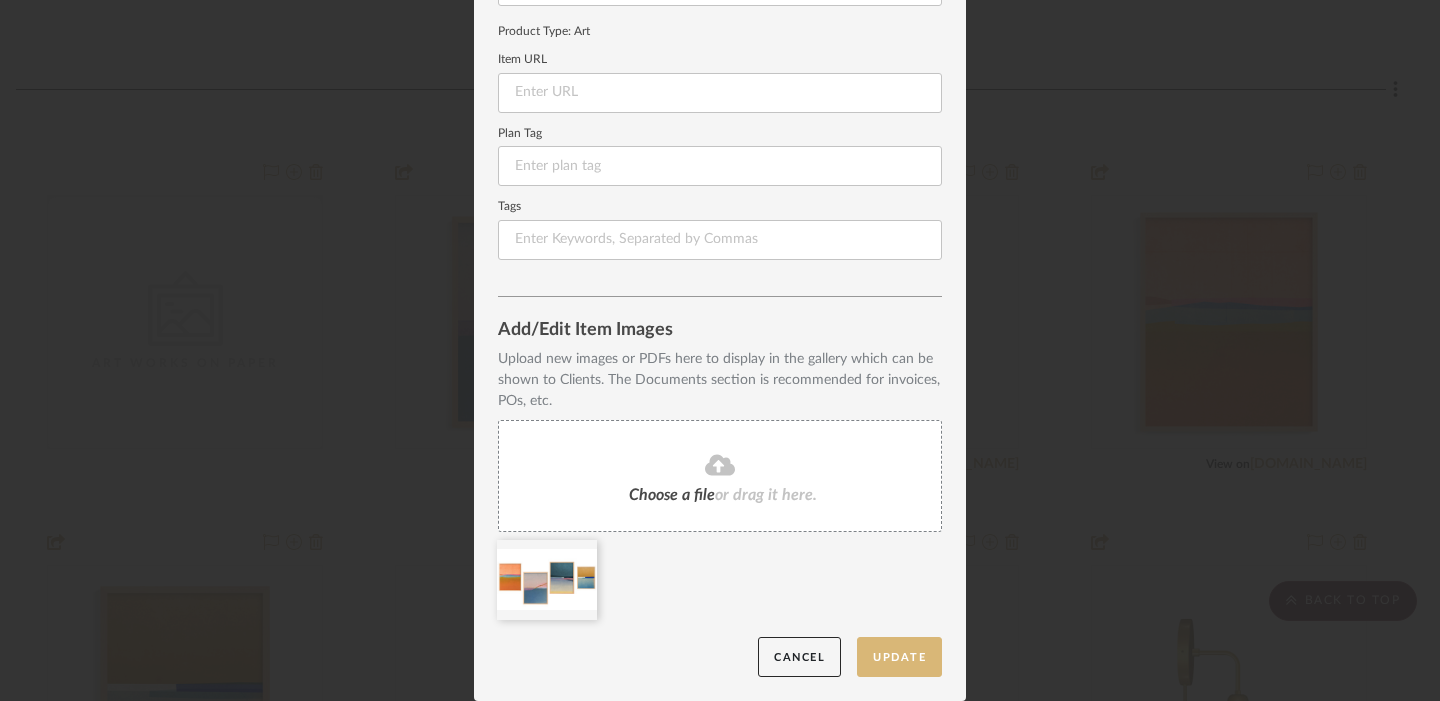 click on "Update" at bounding box center [899, 657] 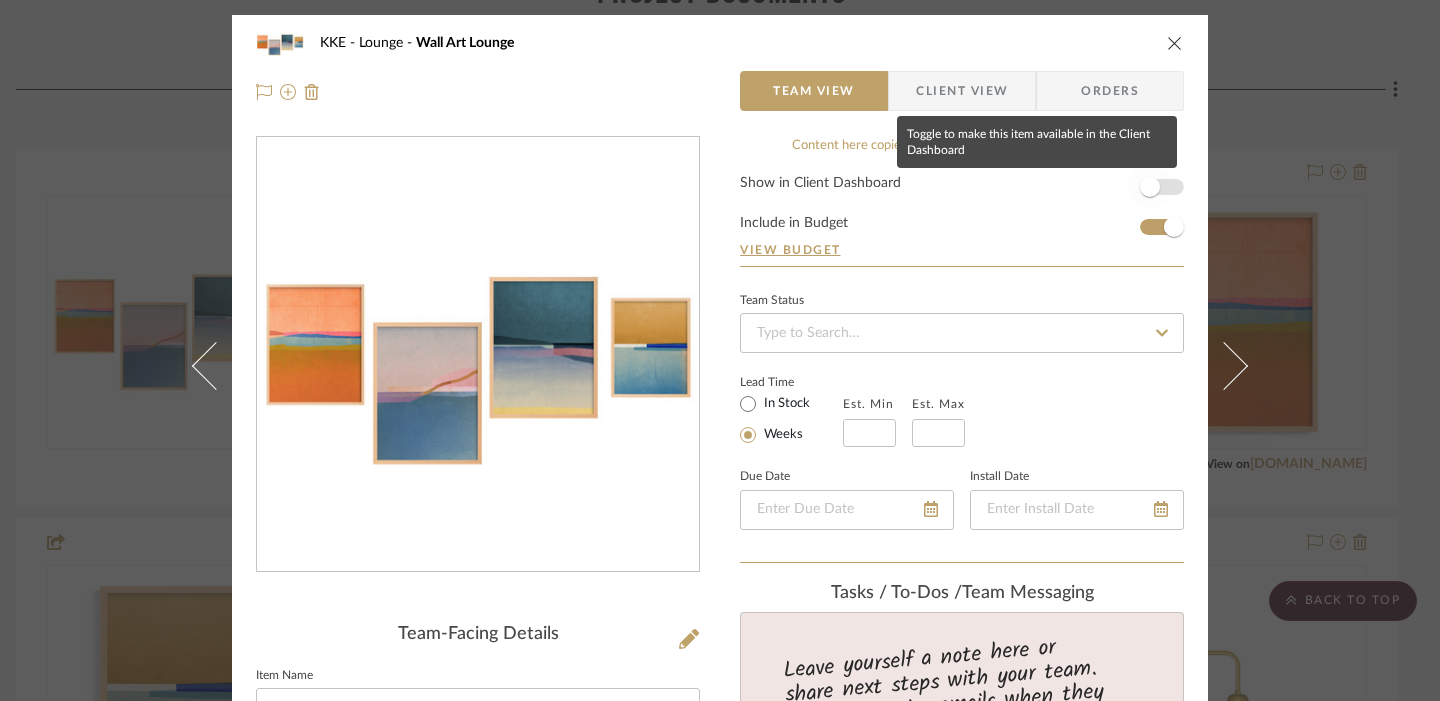 click at bounding box center (1150, 187) 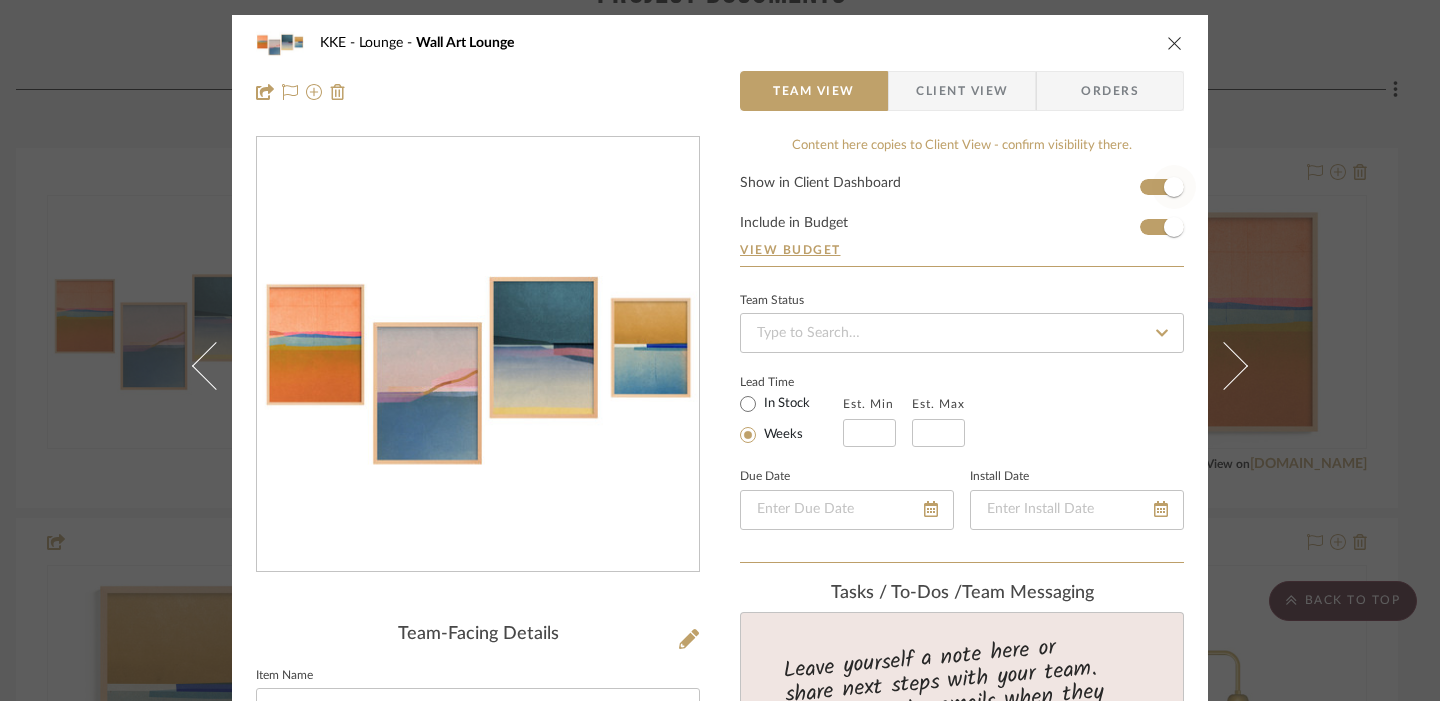 type 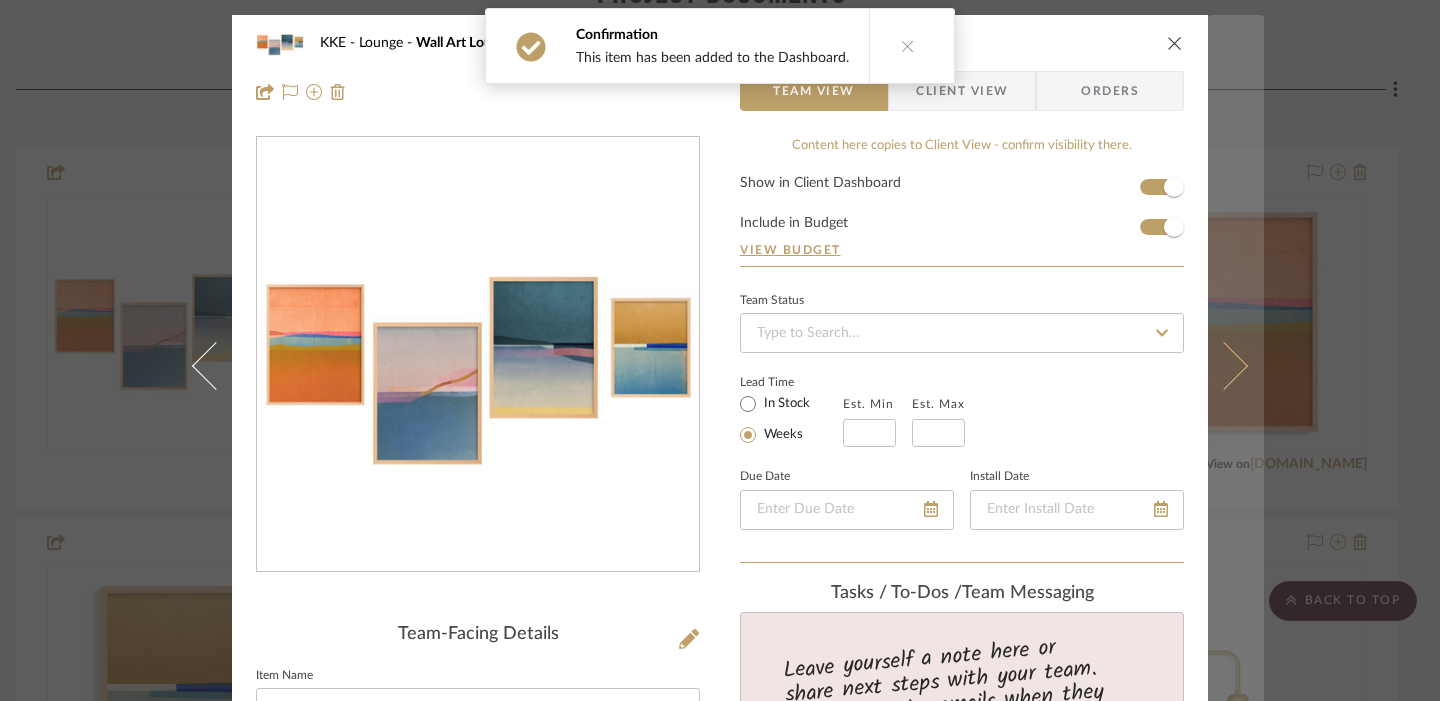 click at bounding box center (1224, 365) 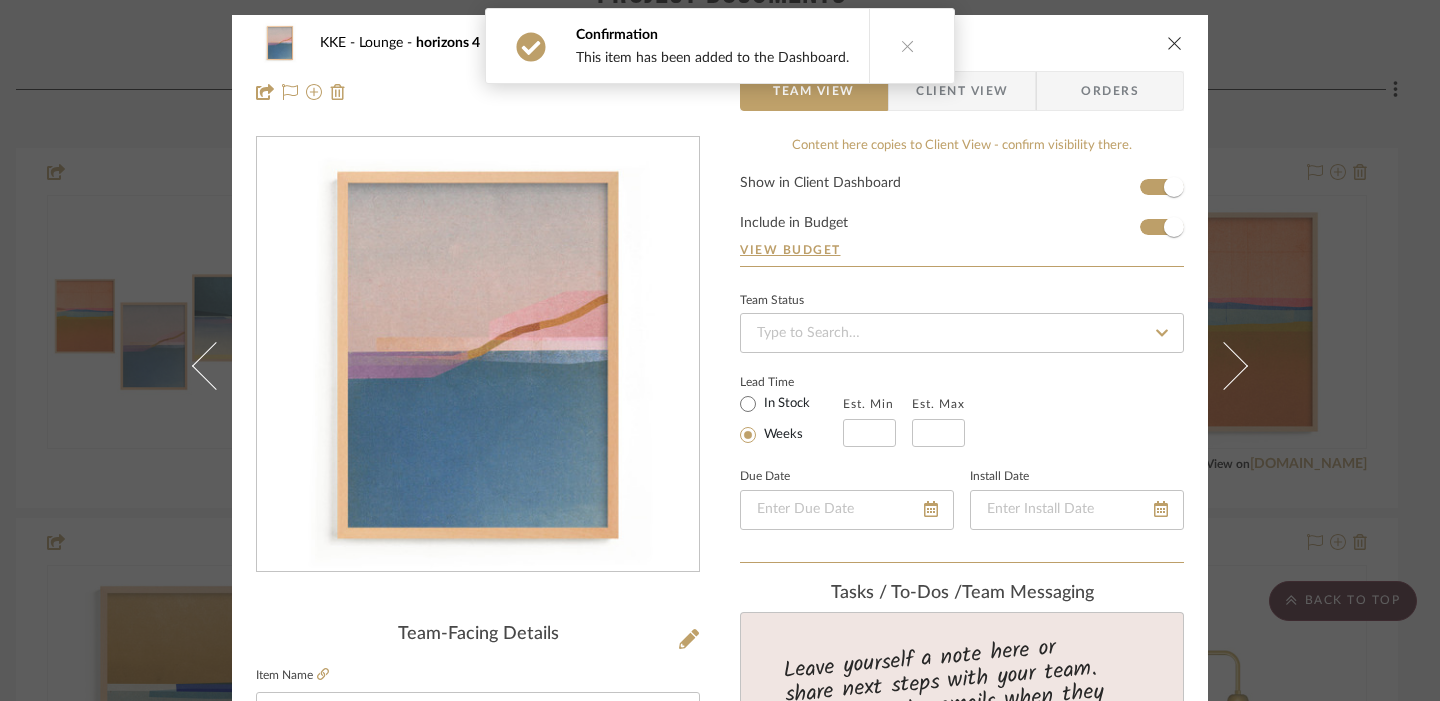 click on "Show in Client Dashboard   Include in Budget   View Budget" at bounding box center [962, 221] 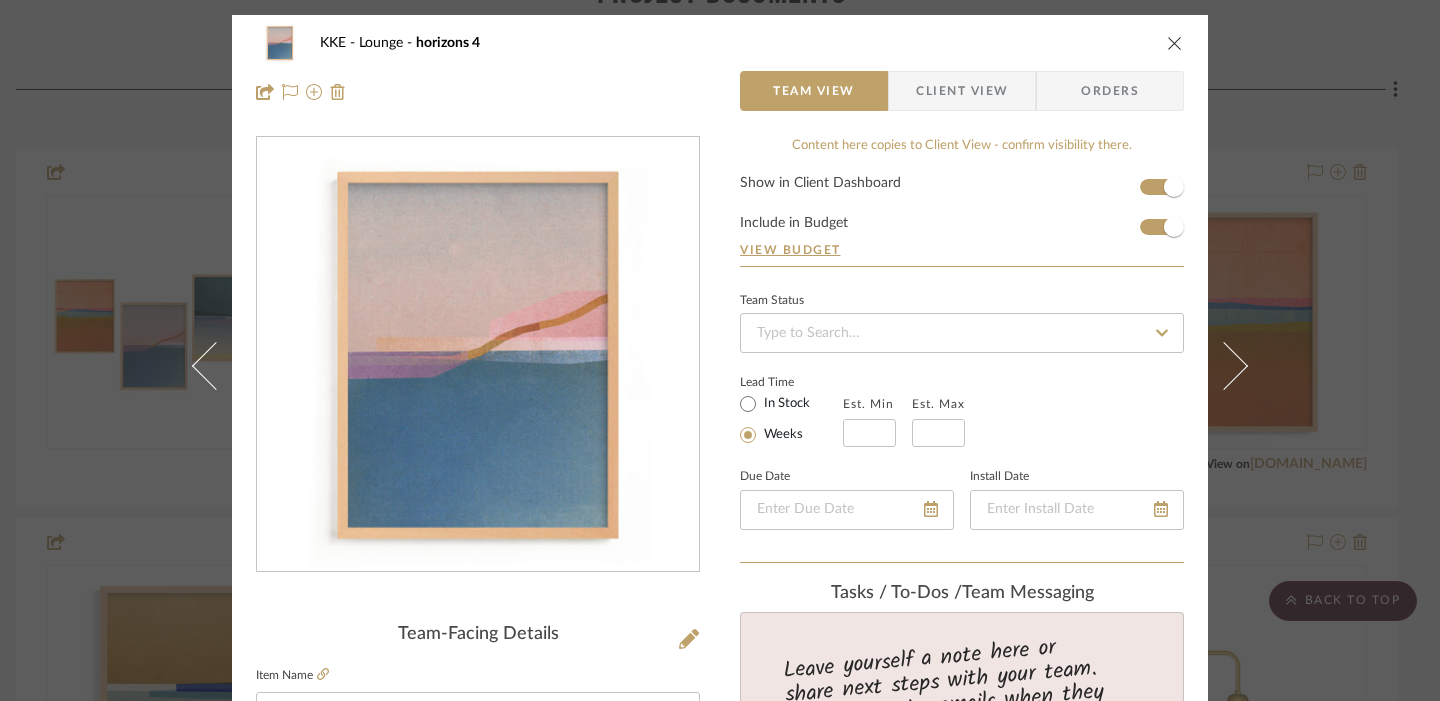 click on "Show in Client Dashboard   Include in Budget   View Budget" at bounding box center [962, 221] 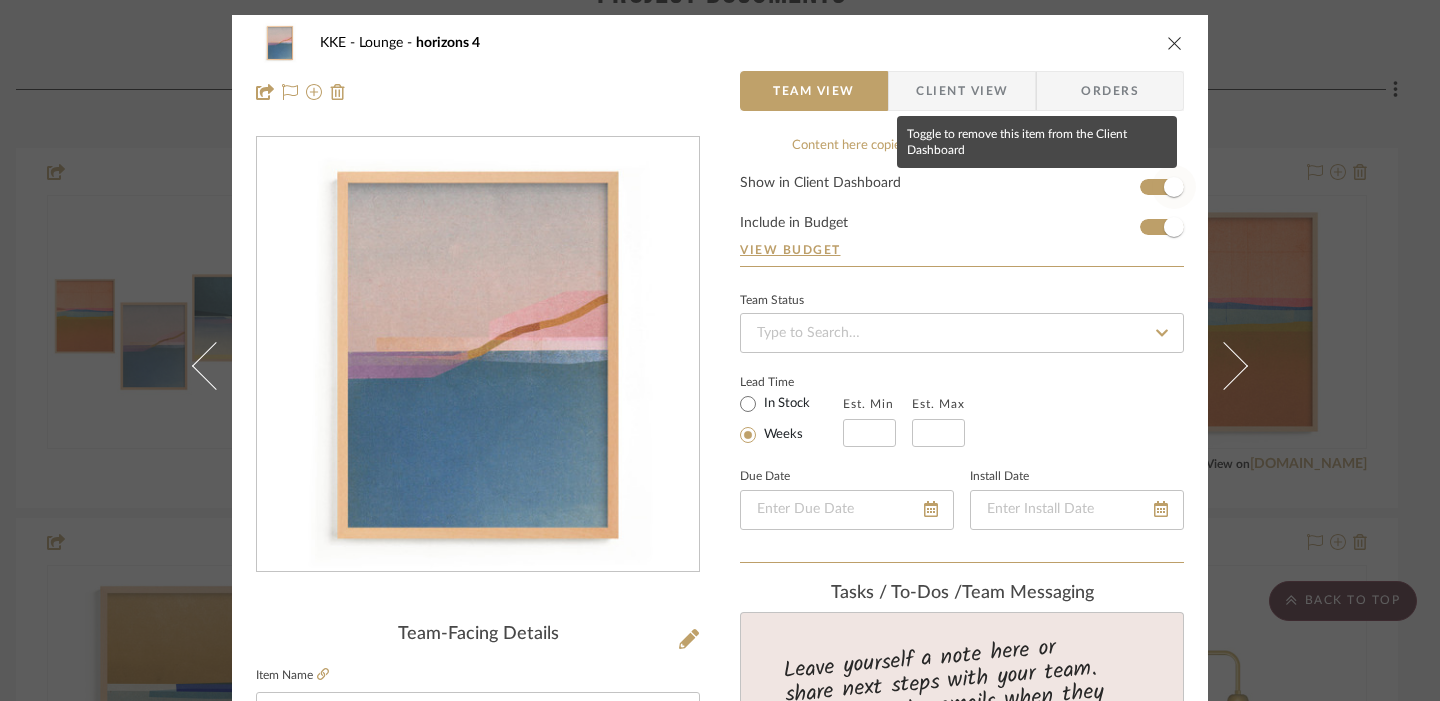 click at bounding box center (1174, 187) 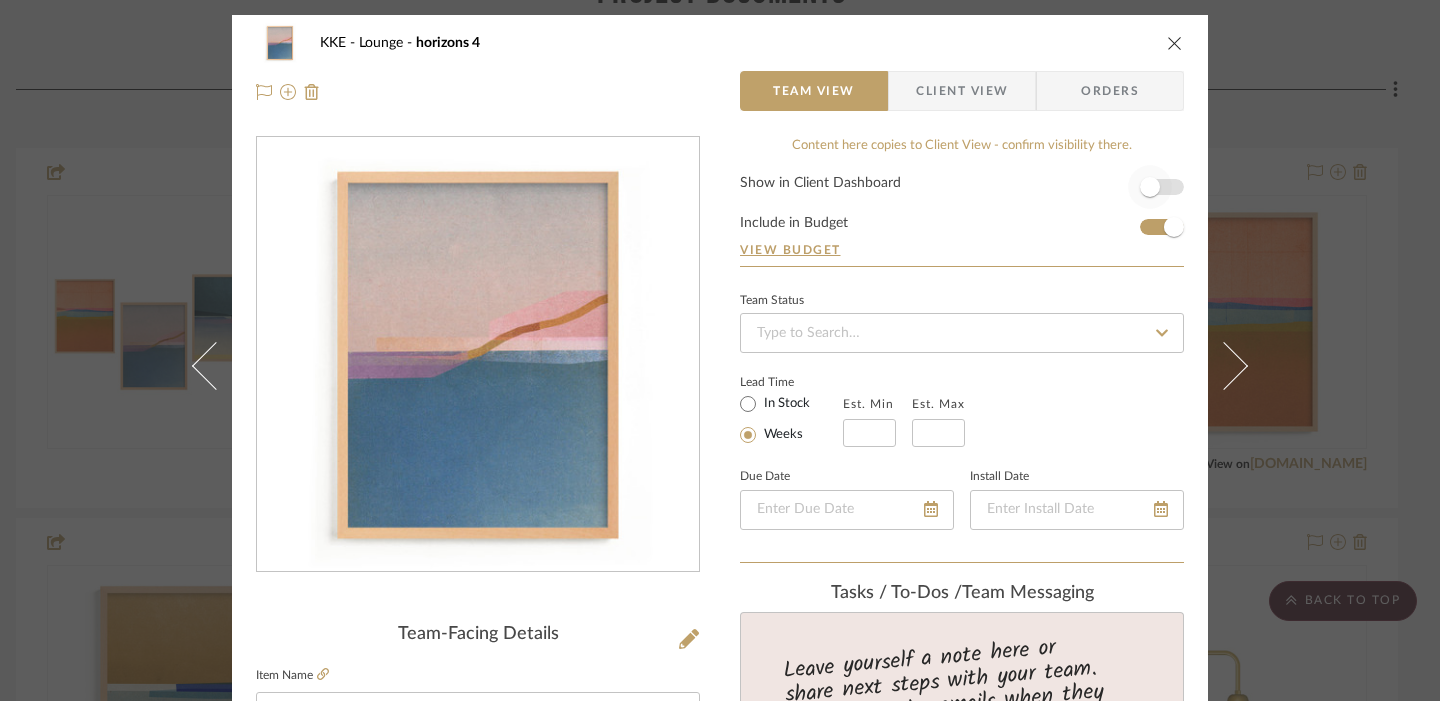 type 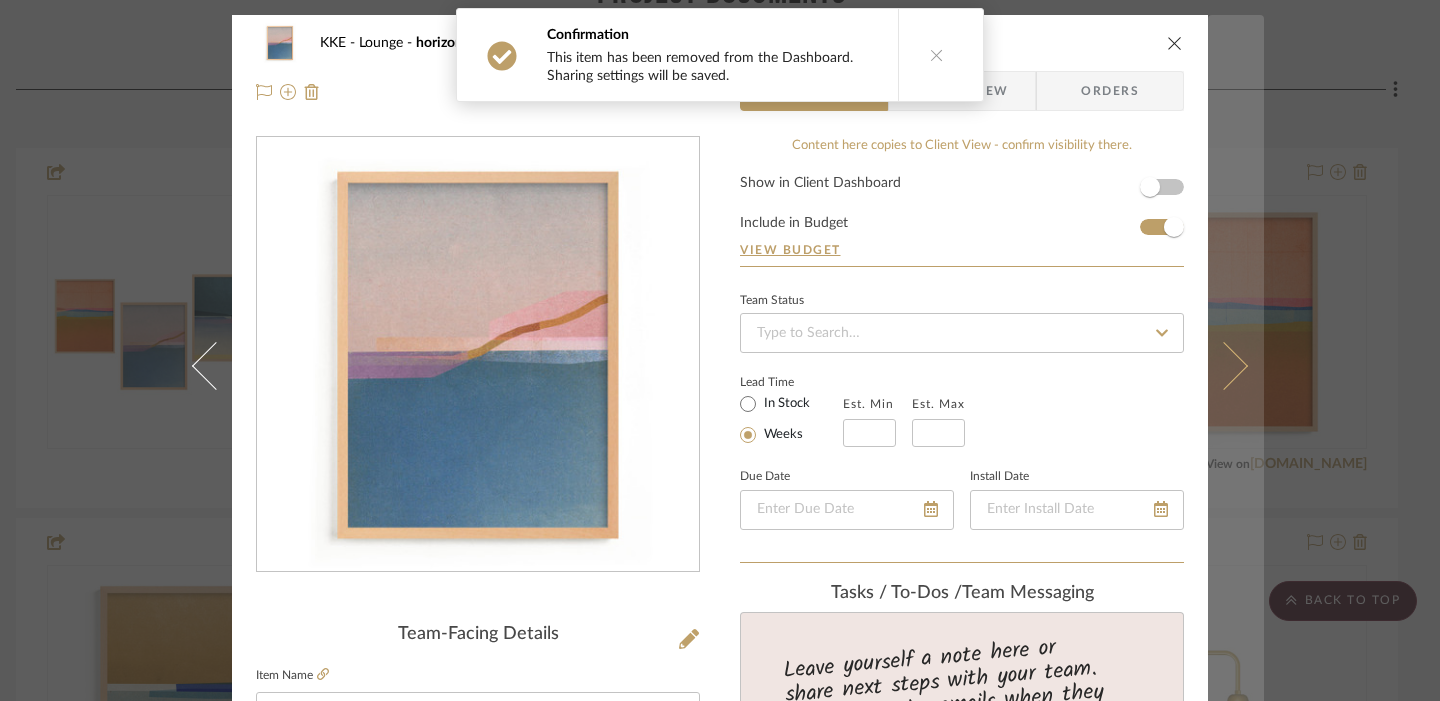 click at bounding box center (1224, 365) 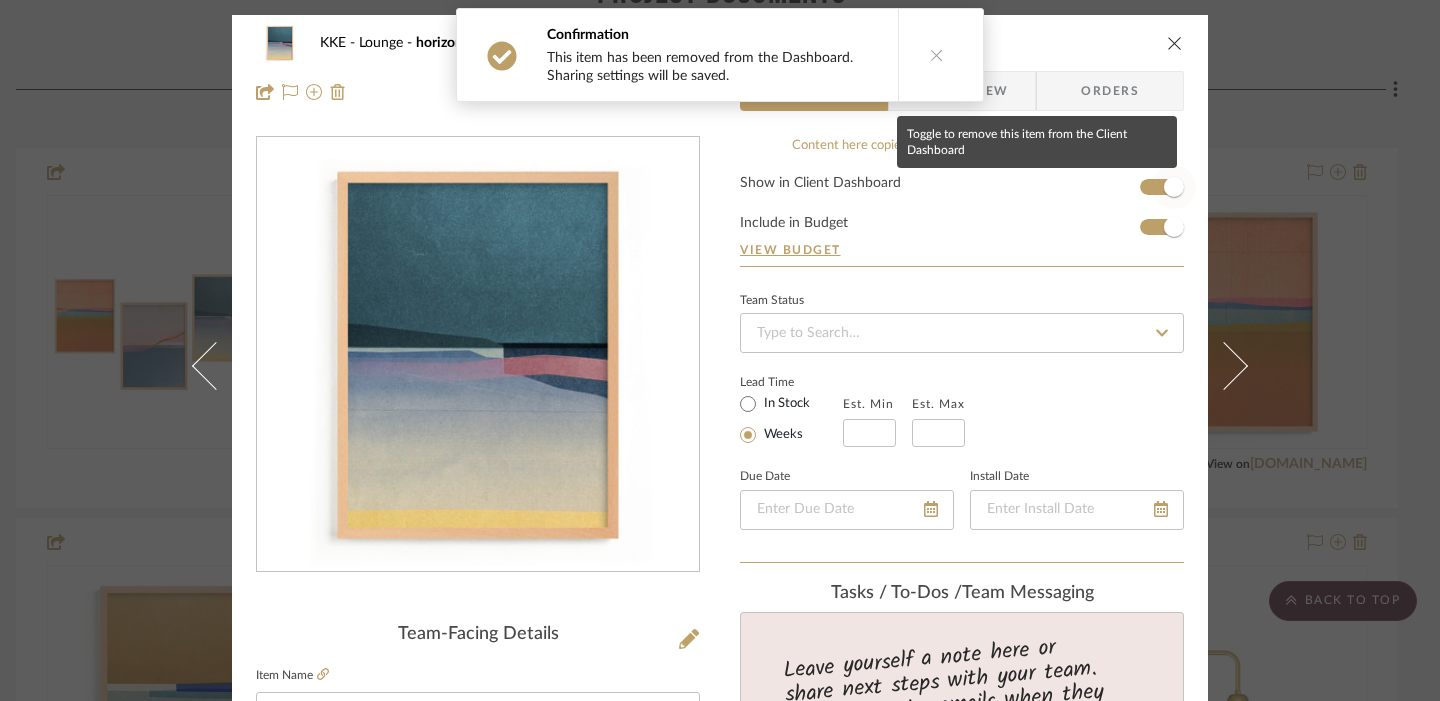 click at bounding box center [1174, 187] 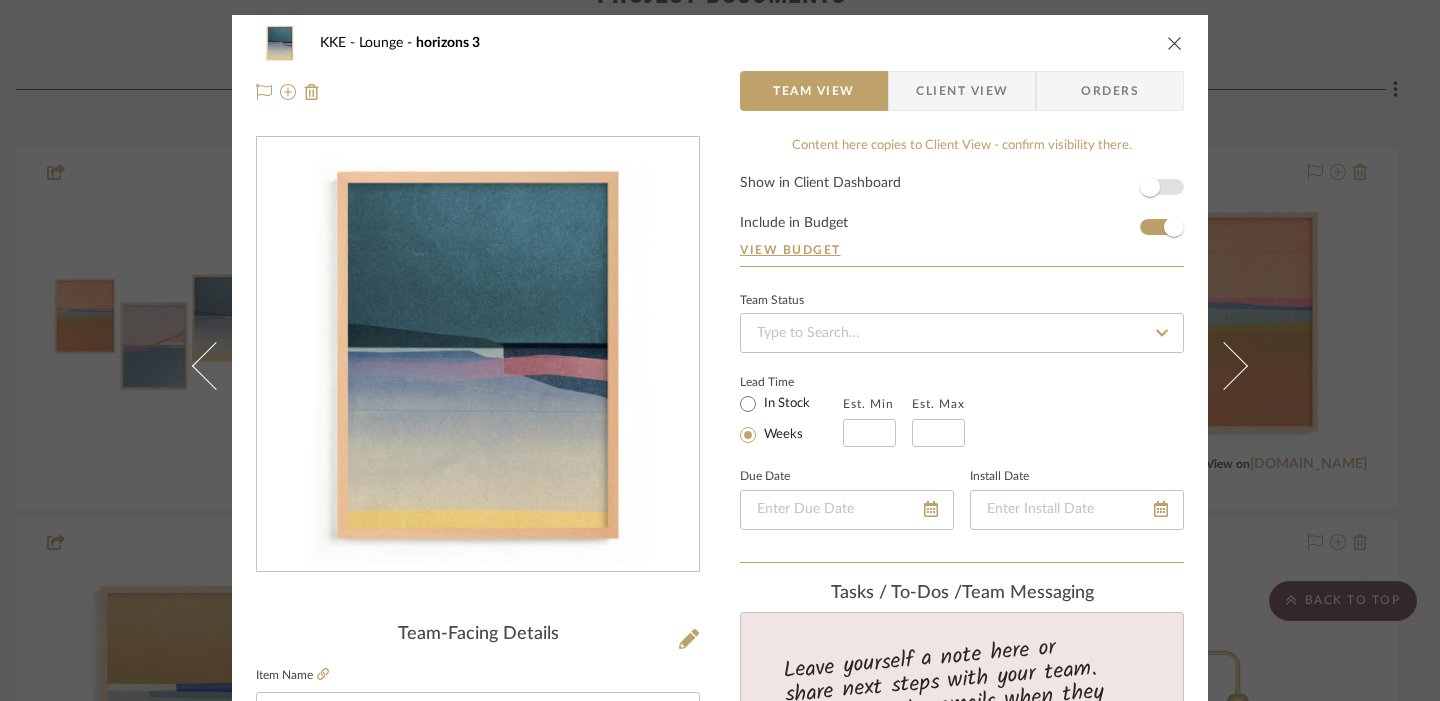 type 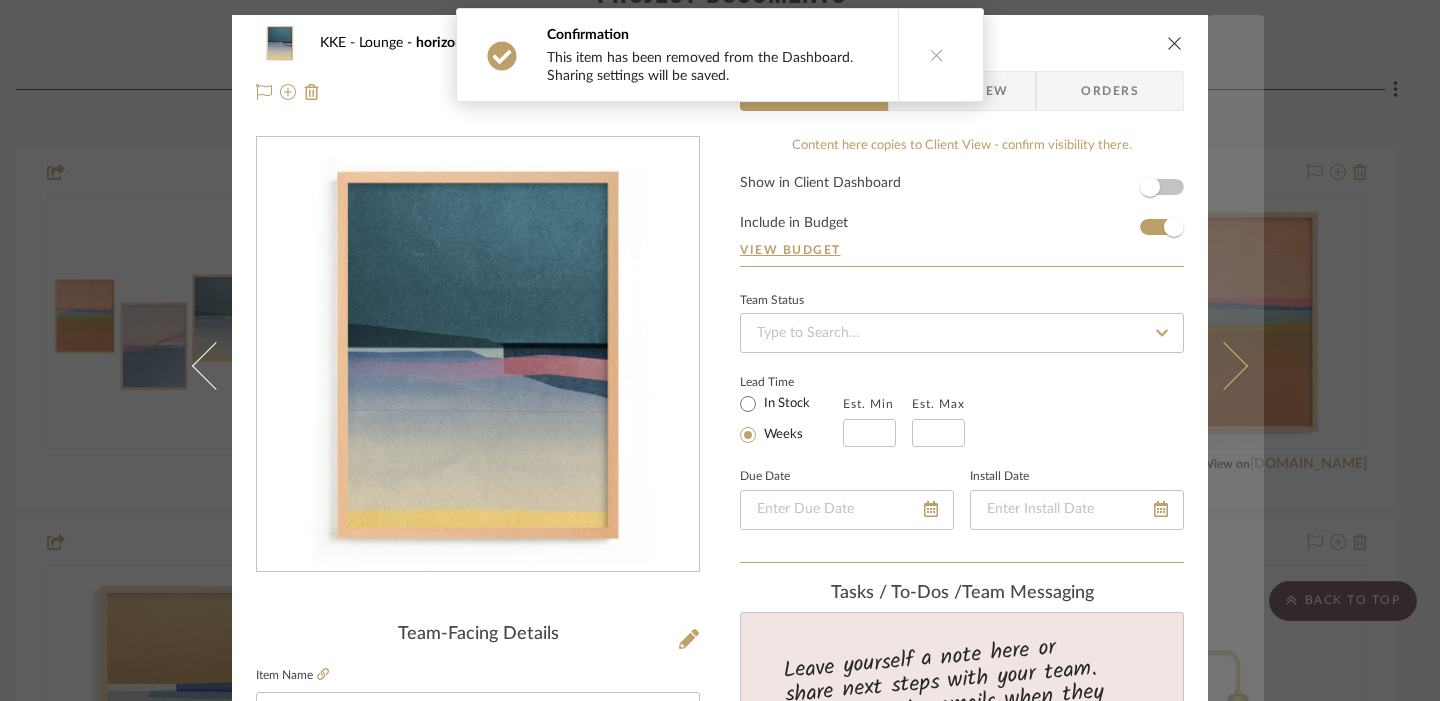 click at bounding box center (1224, 365) 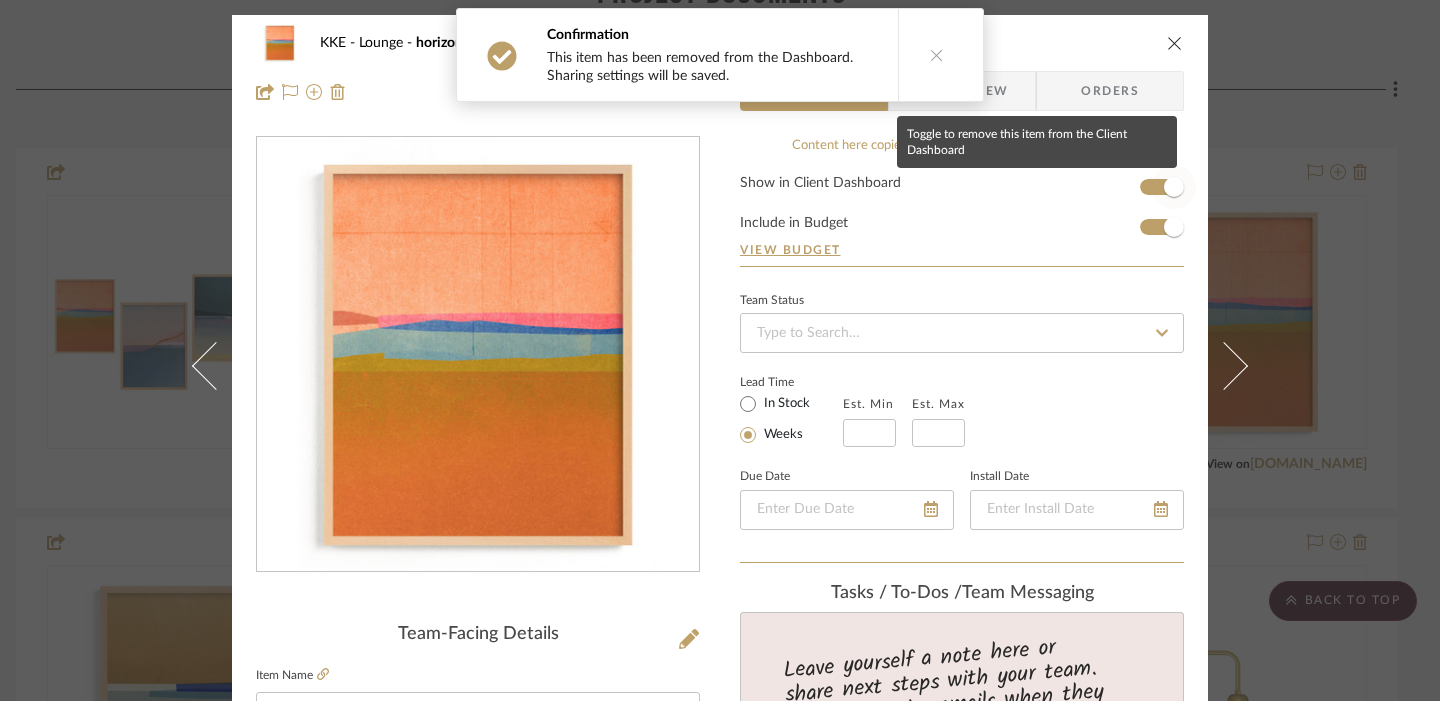 click at bounding box center (1174, 187) 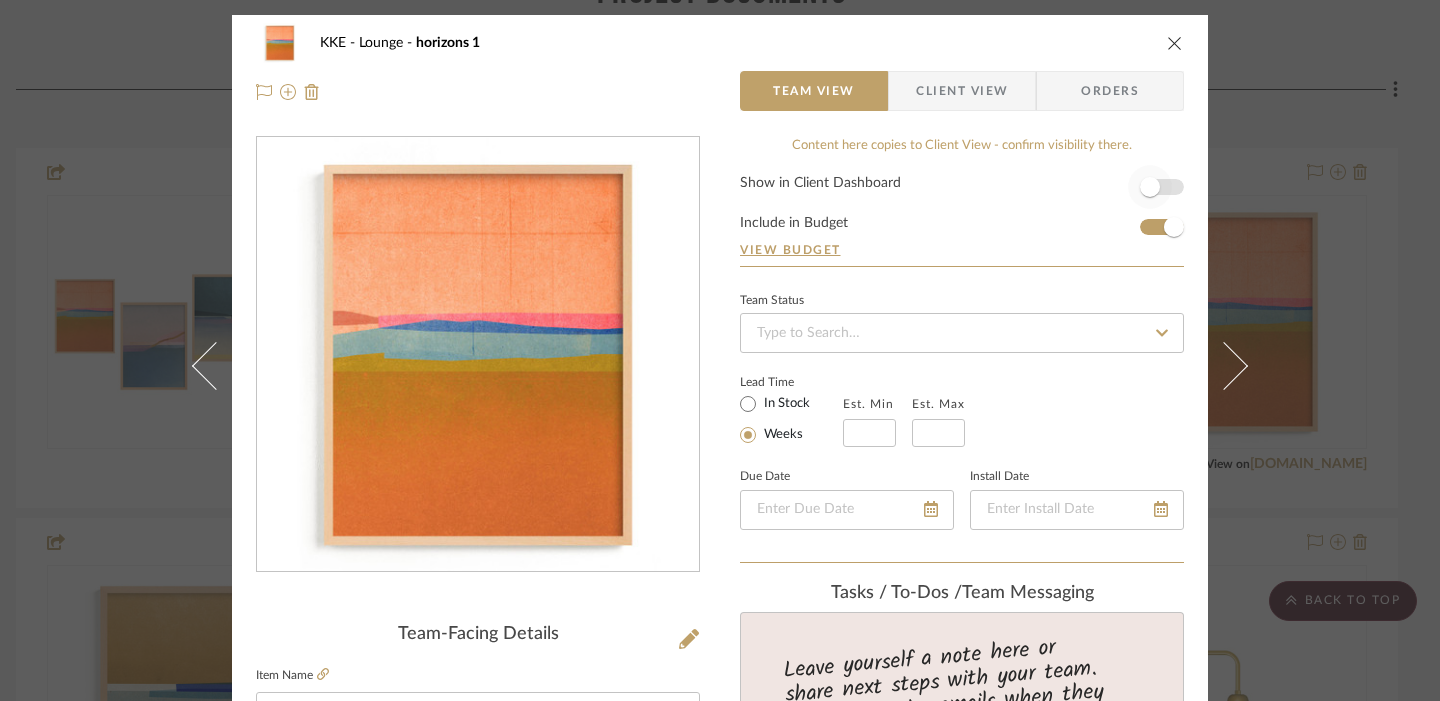 type 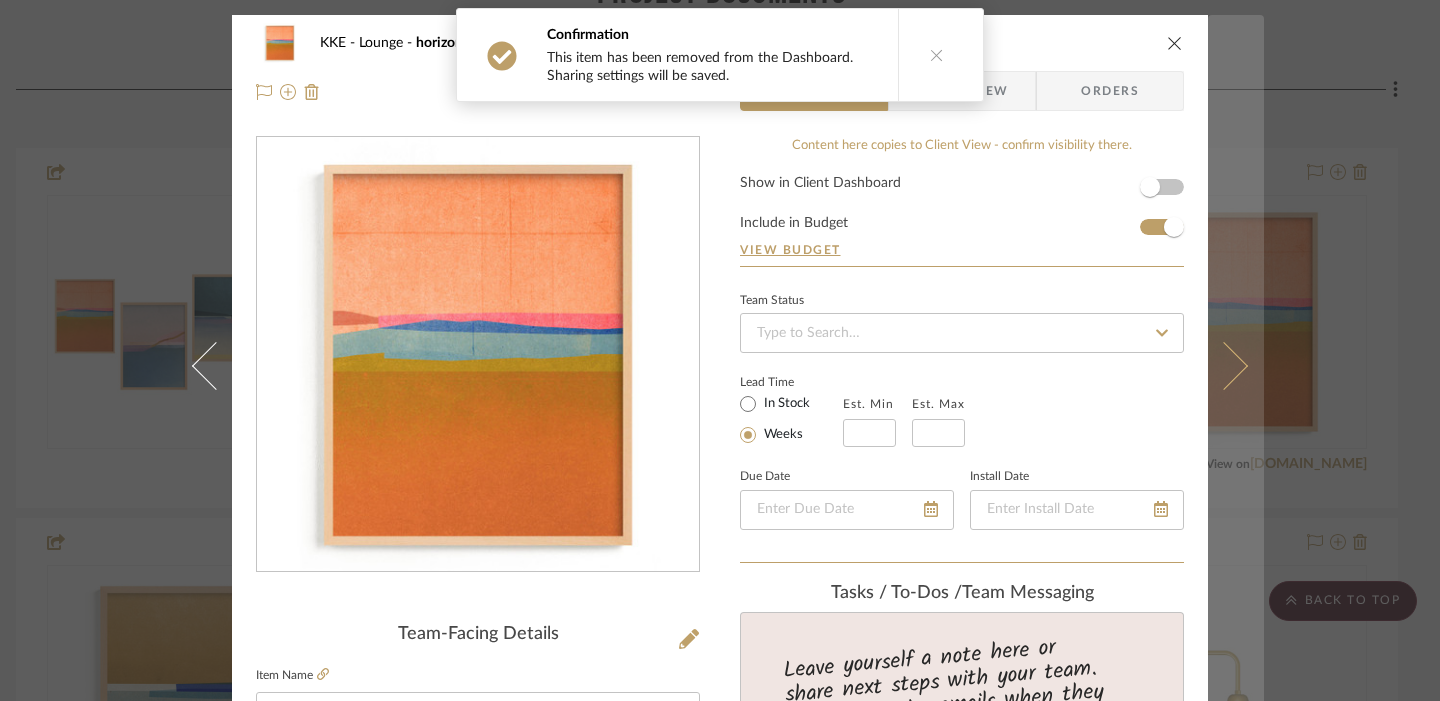 click at bounding box center (1224, 365) 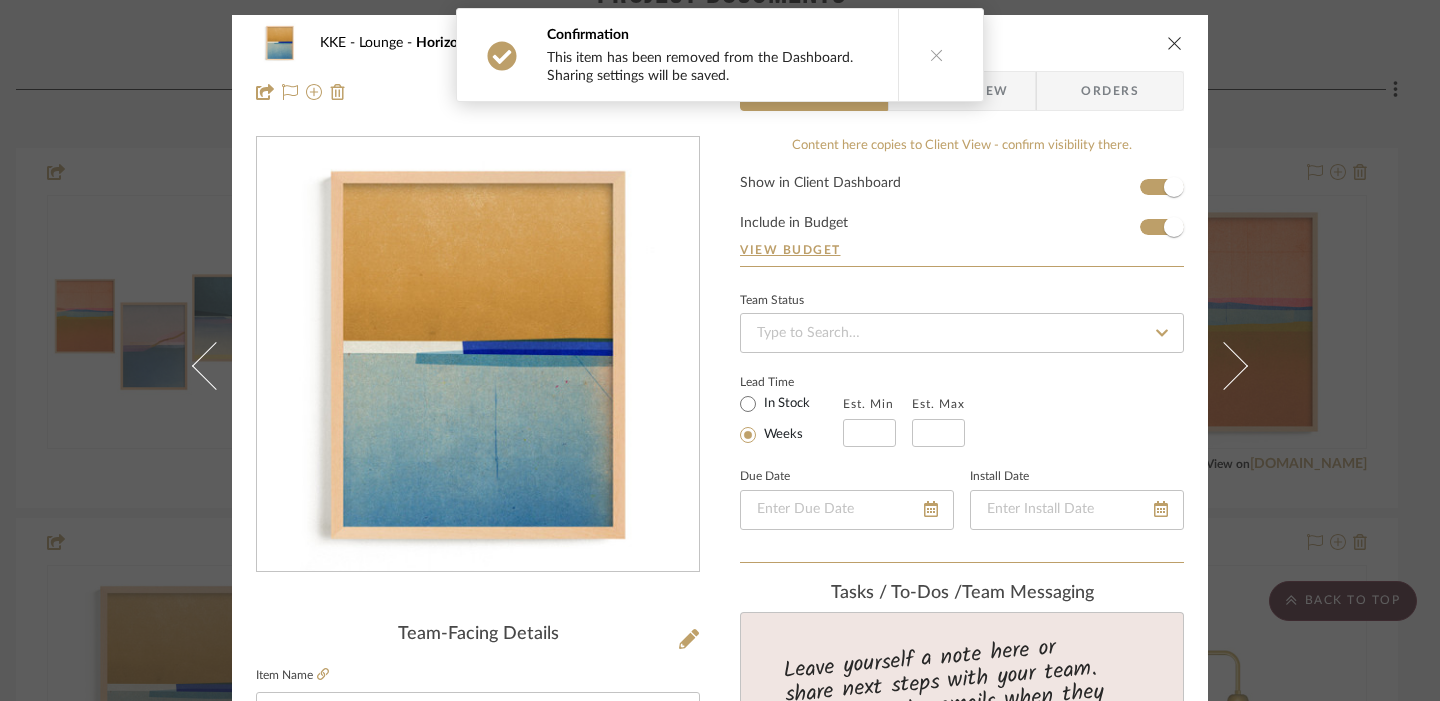 click on "Show in Client Dashboard   Include in Budget   View Budget" at bounding box center [962, 221] 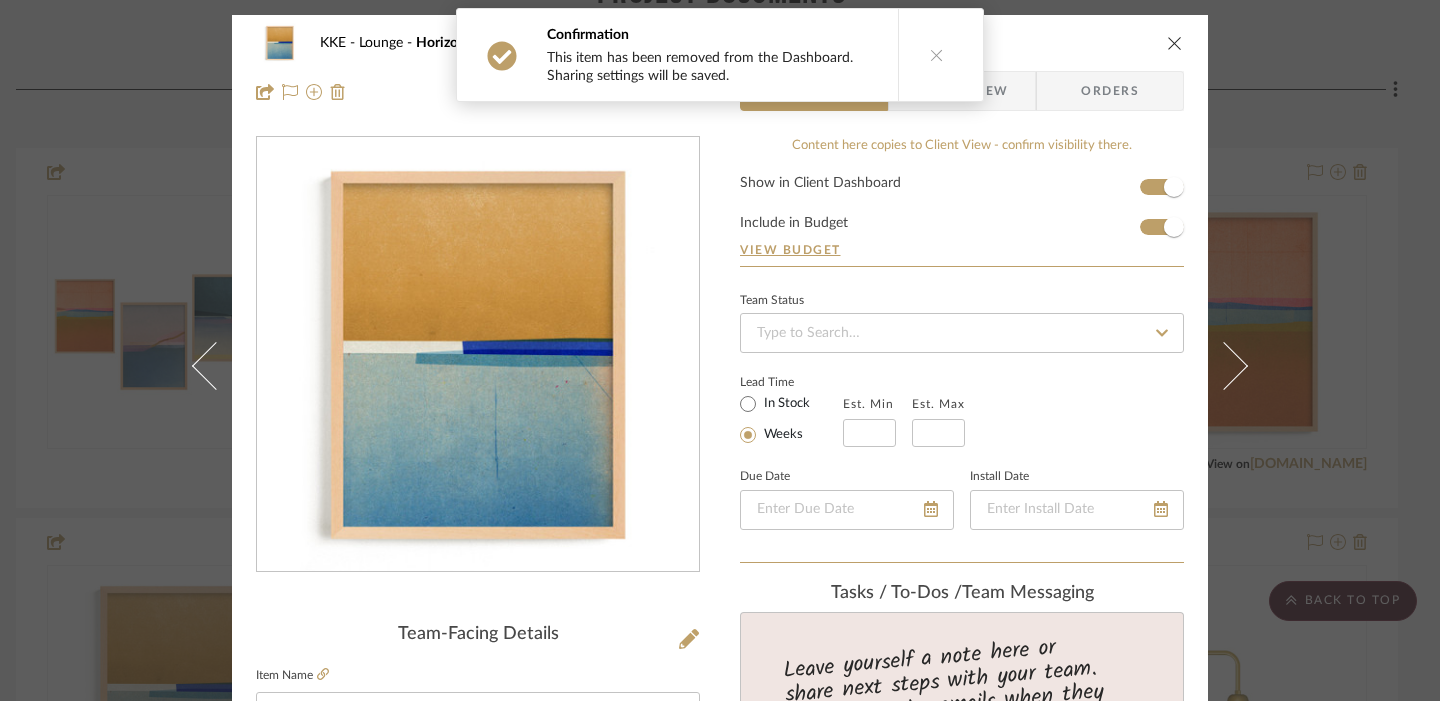 click on "Show in Client Dashboard   Include in Budget   View Budget" at bounding box center (962, 221) 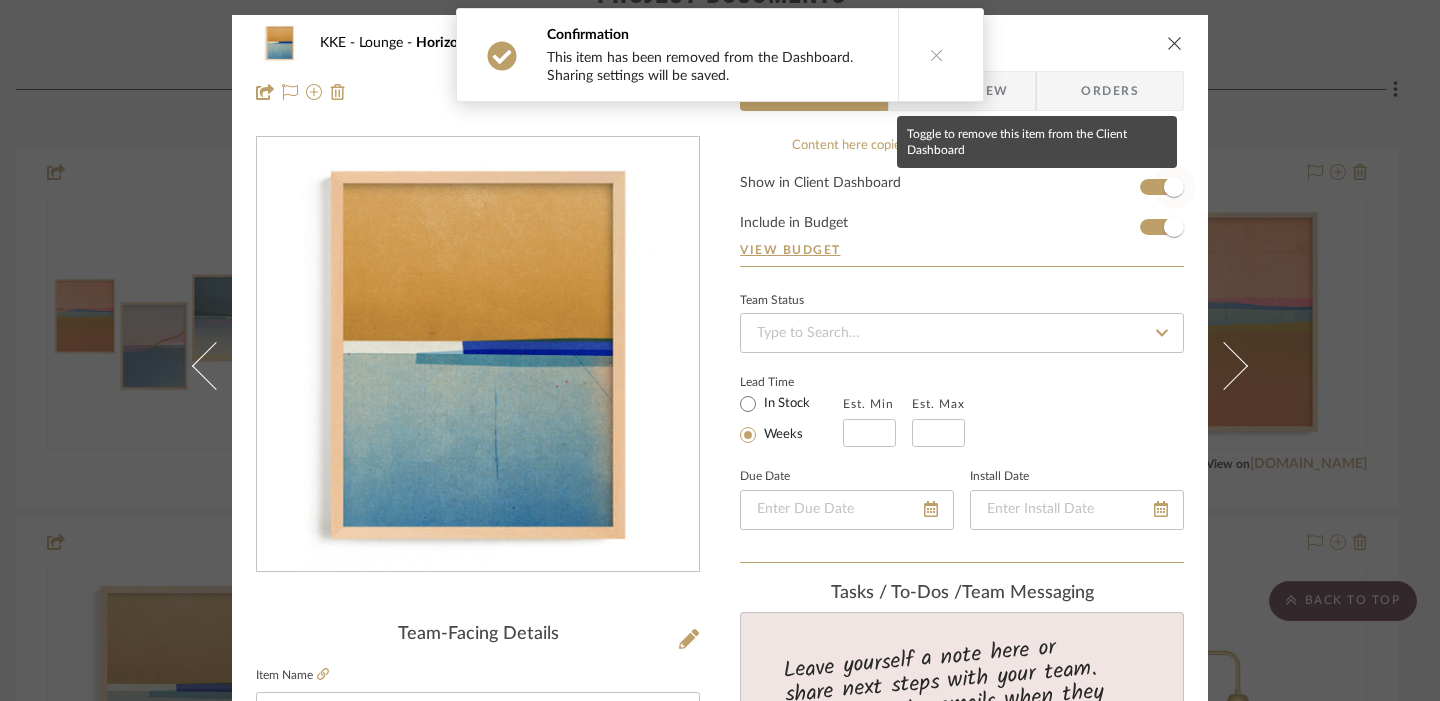 click at bounding box center [1174, 187] 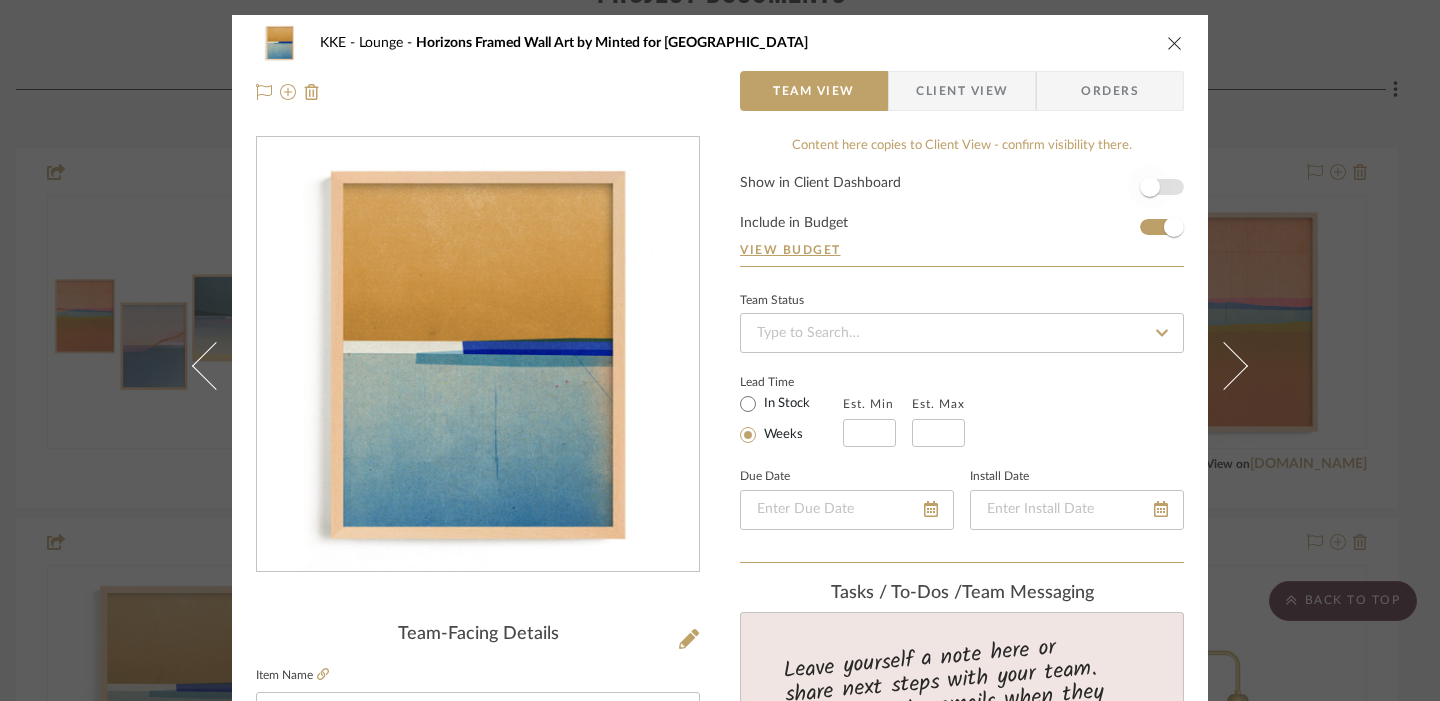 type 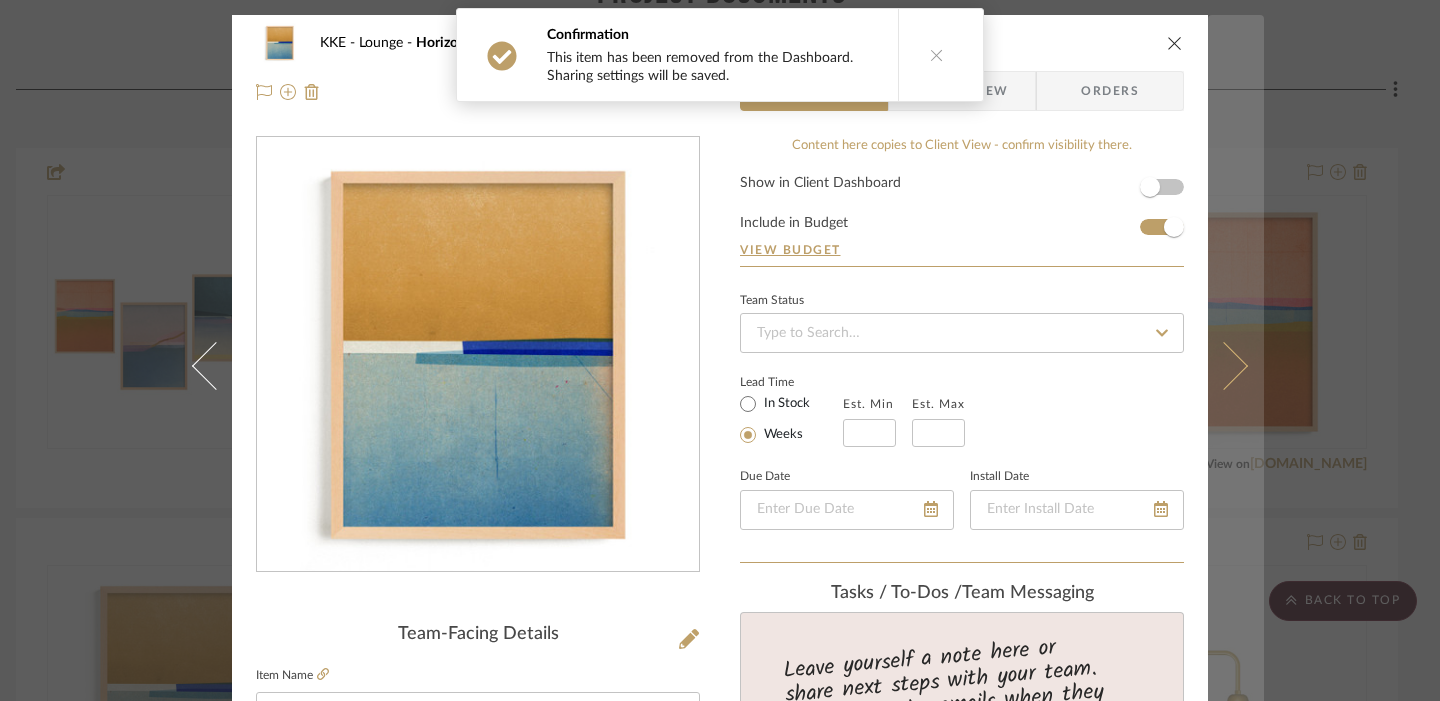 click at bounding box center [1224, 365] 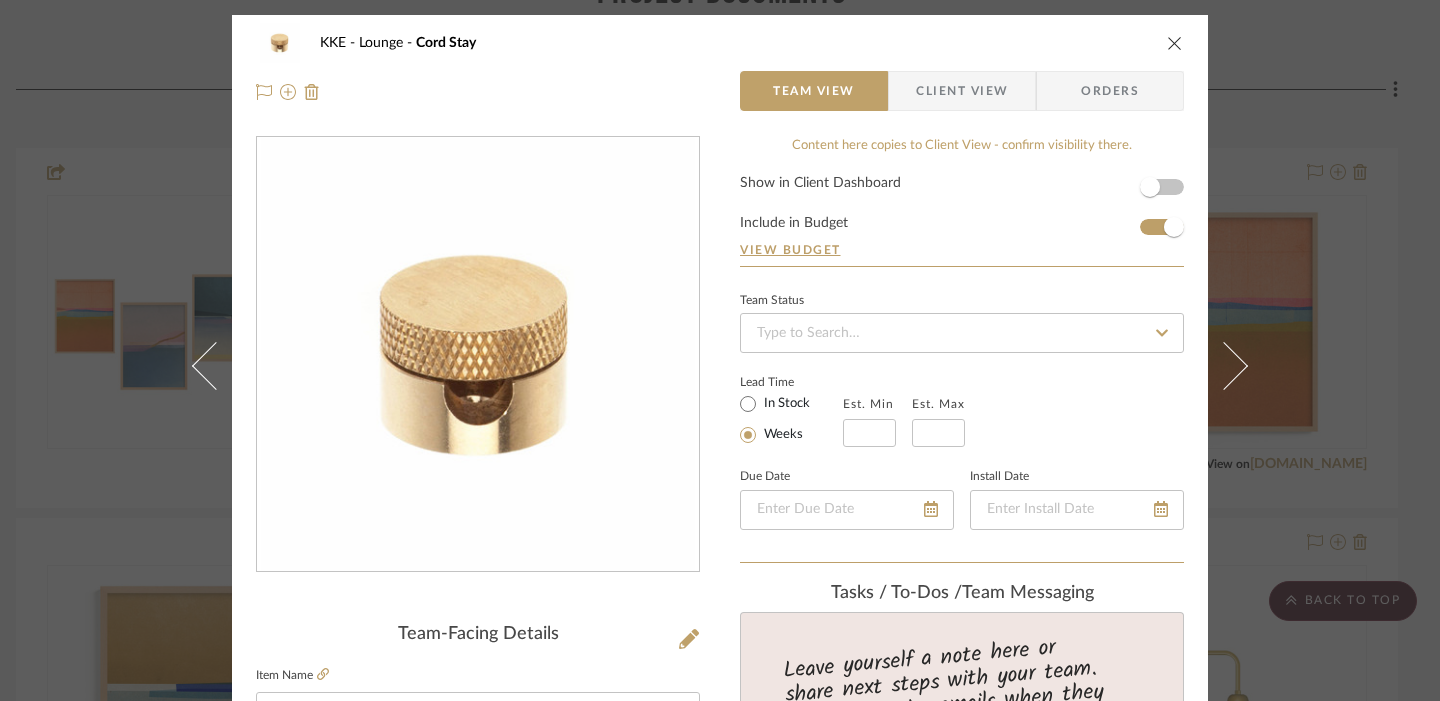 click at bounding box center (1175, 43) 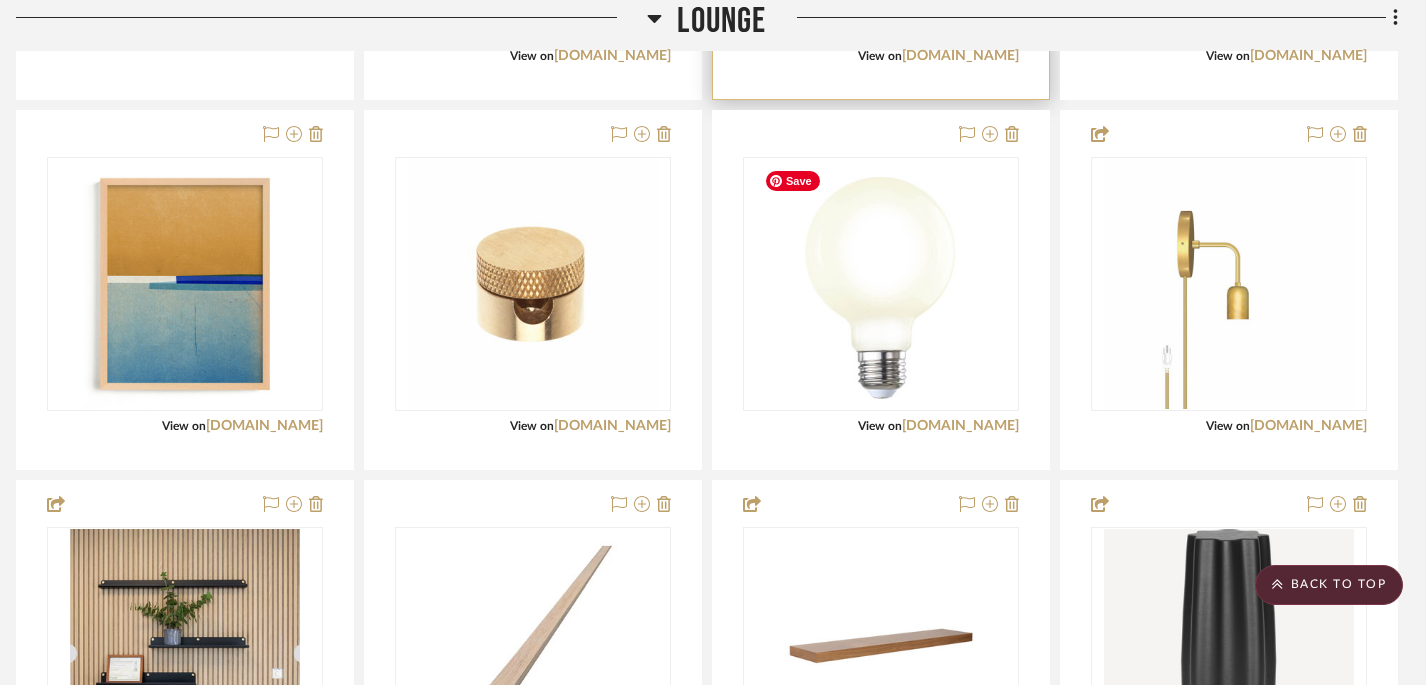scroll, scrollTop: 1383, scrollLeft: 14, axis: both 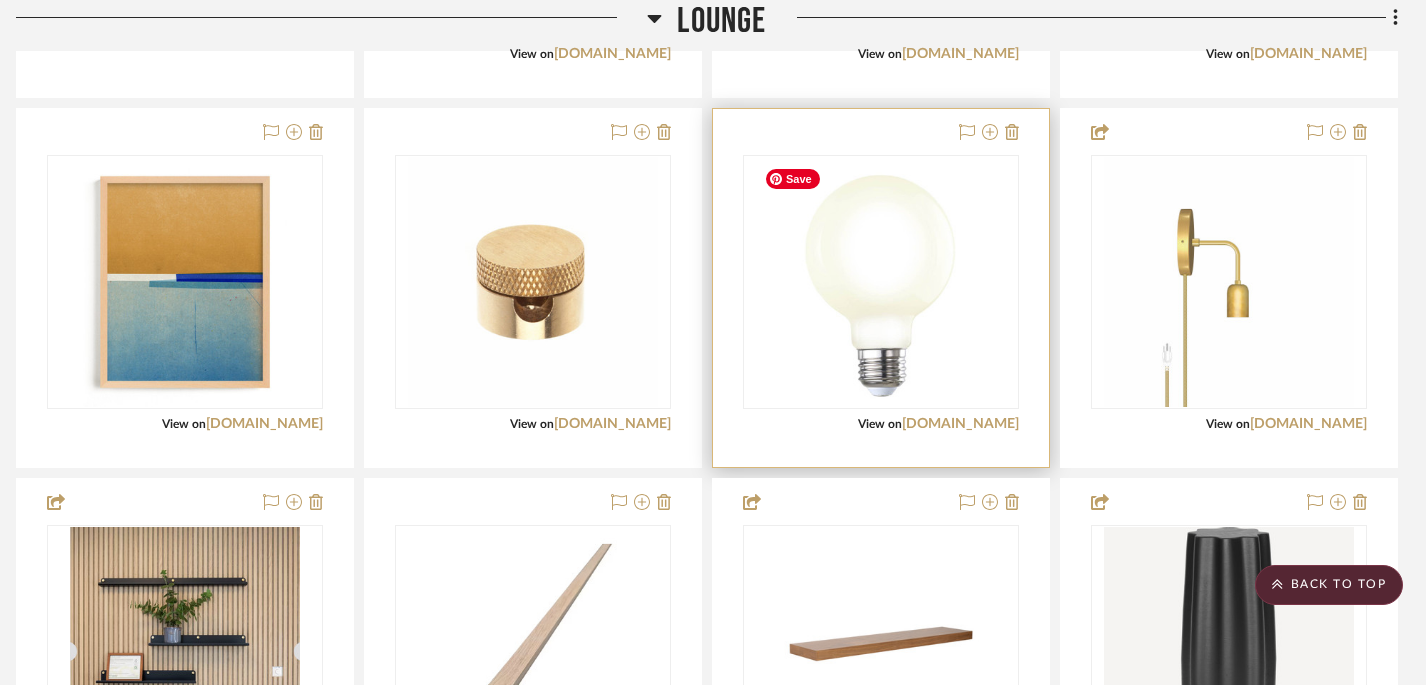 click at bounding box center [881, 282] 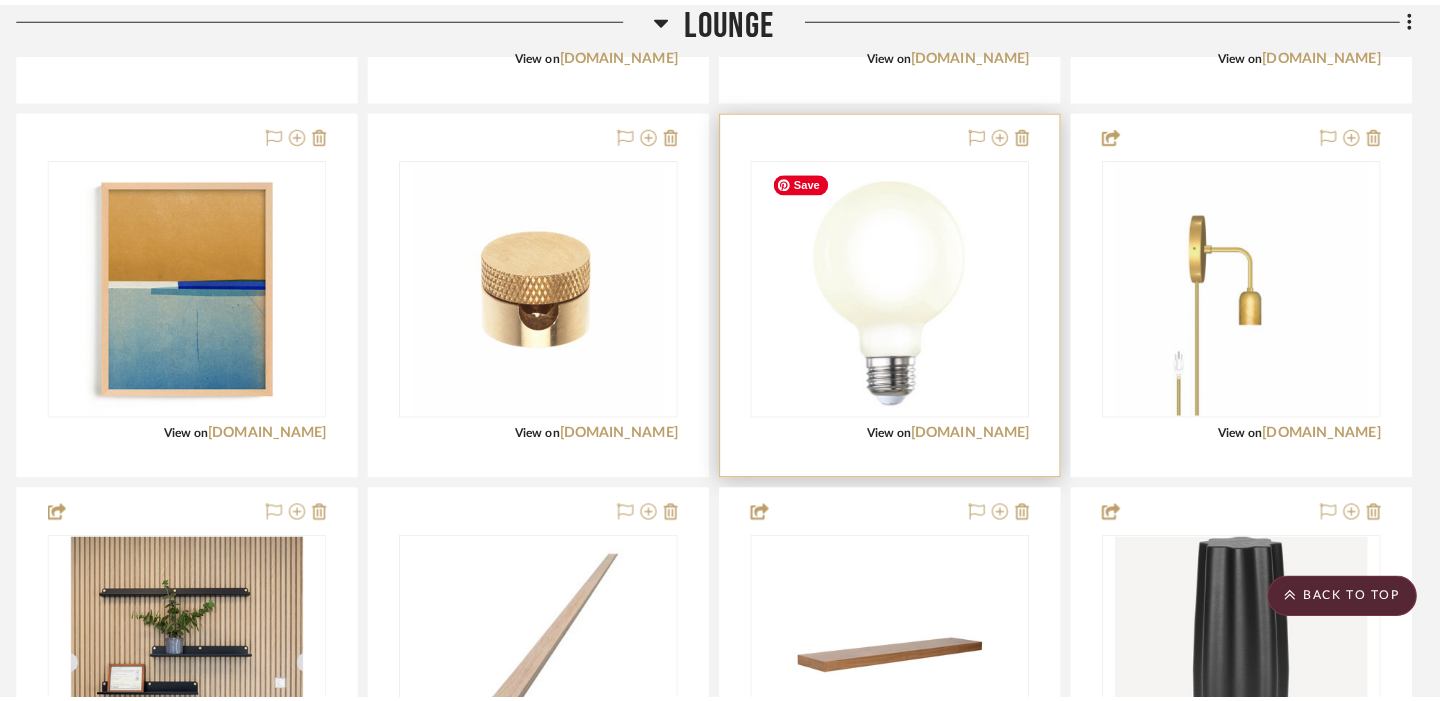 scroll, scrollTop: 0, scrollLeft: 0, axis: both 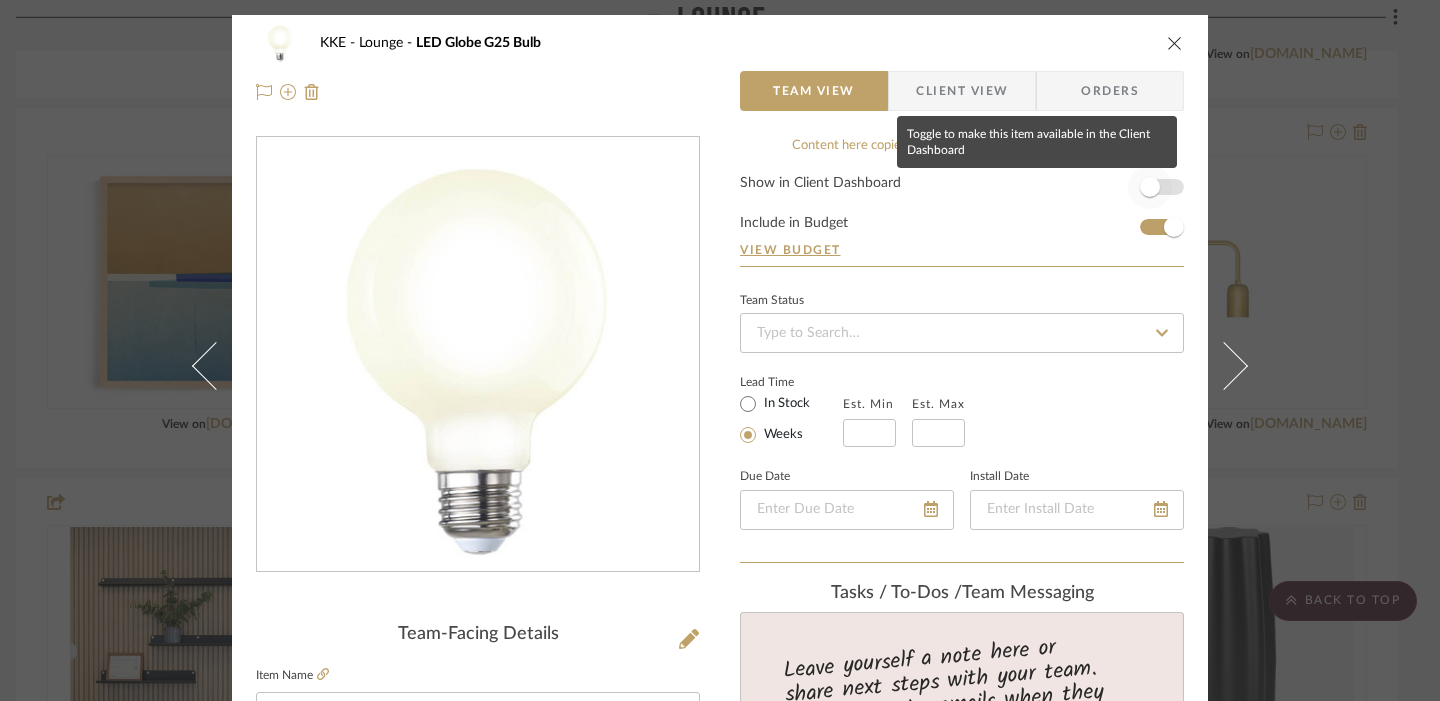 click at bounding box center [1150, 187] 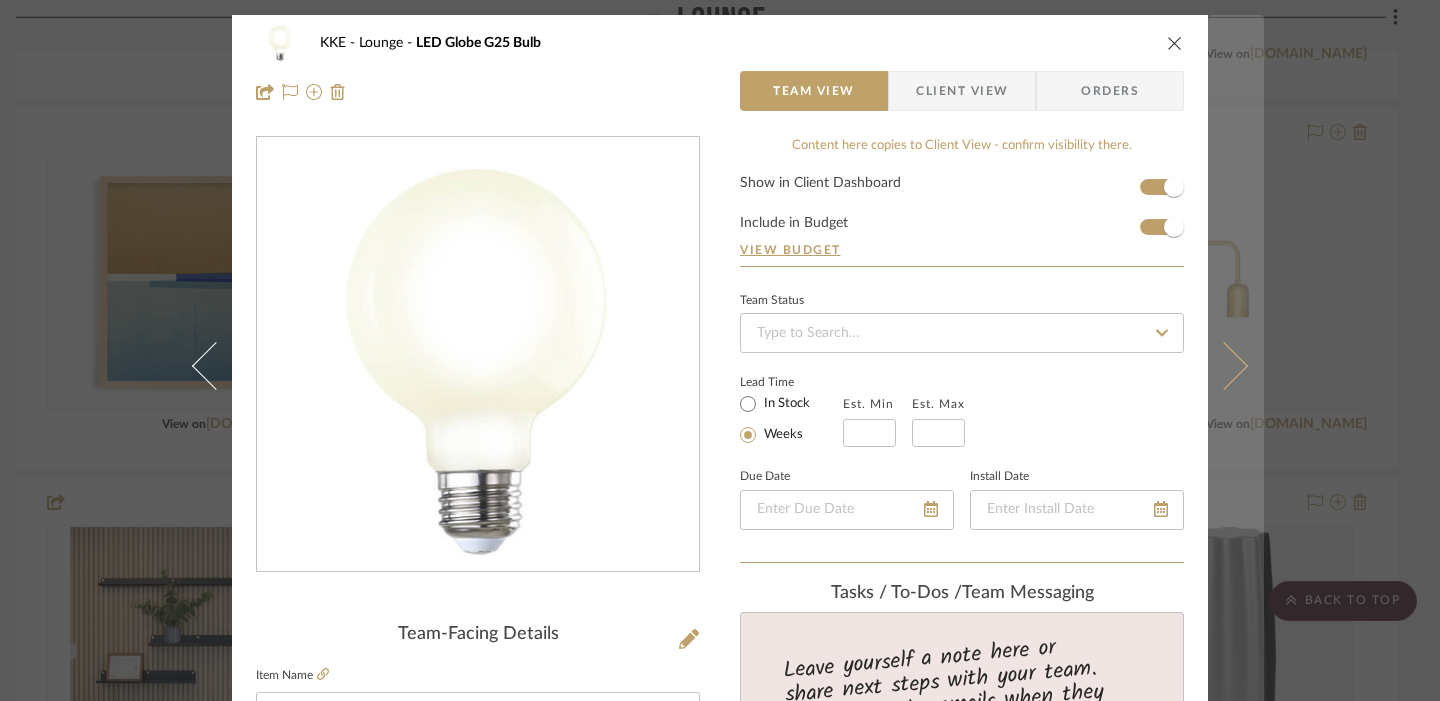 type 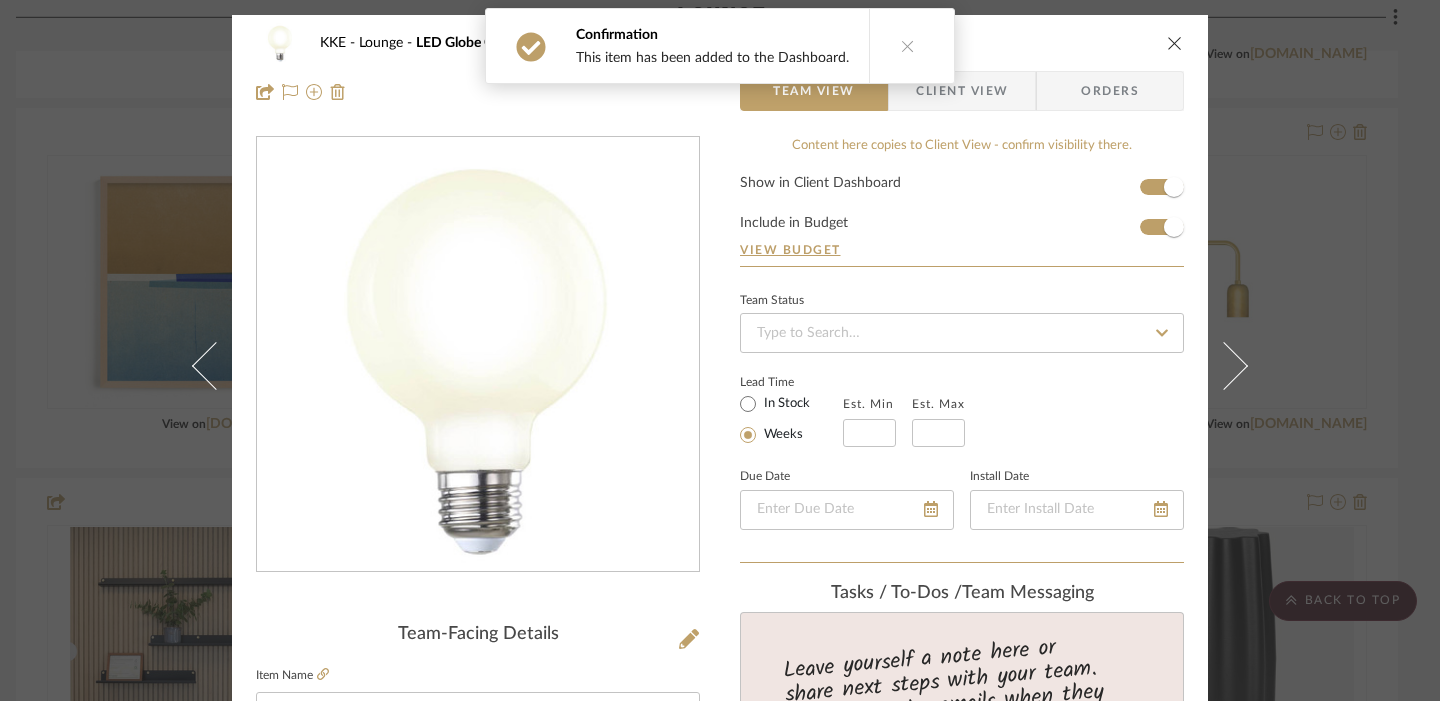 click at bounding box center (1175, 43) 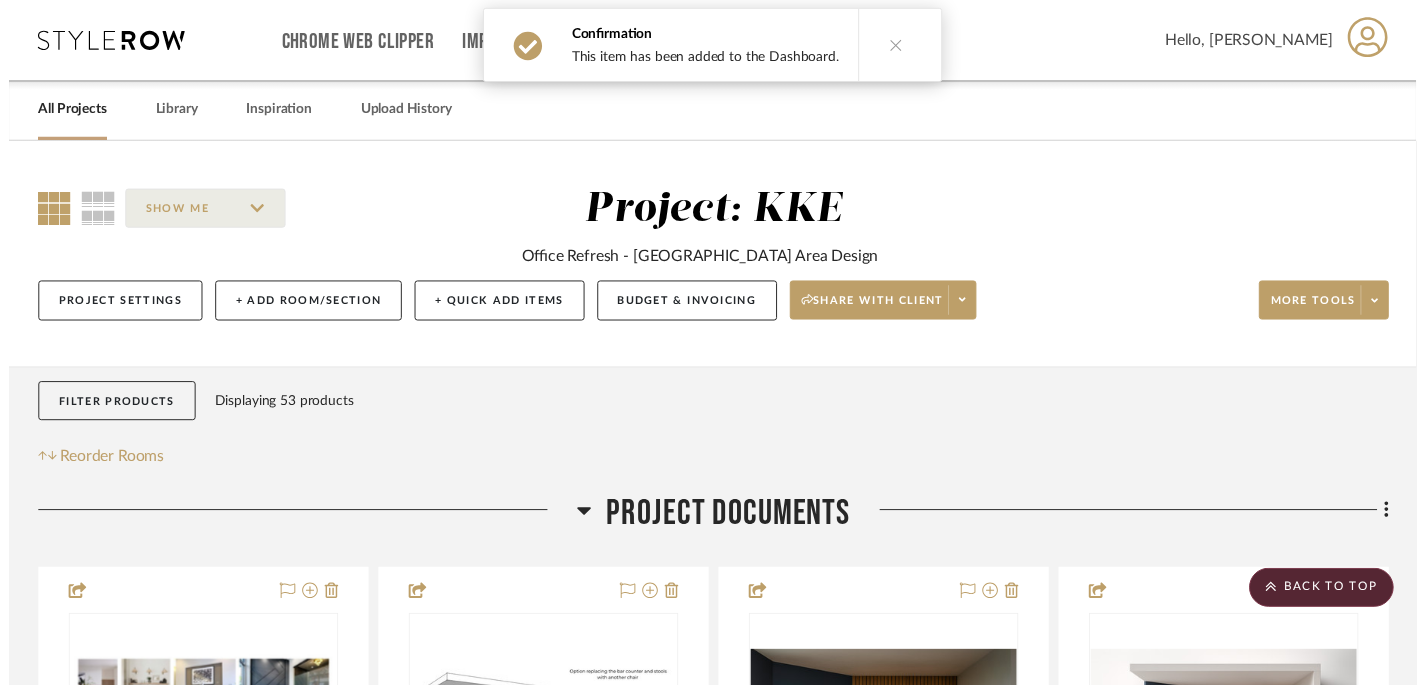scroll, scrollTop: 1383, scrollLeft: 14, axis: both 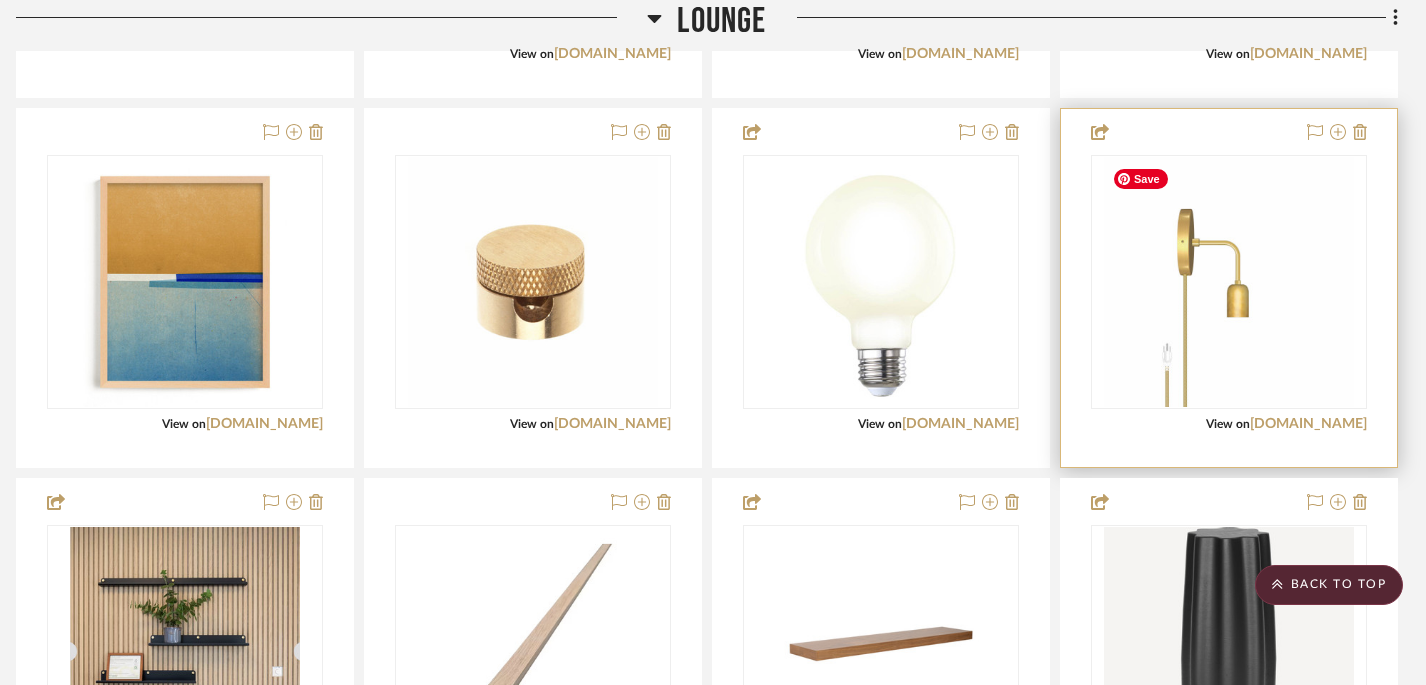 click at bounding box center (1229, 282) 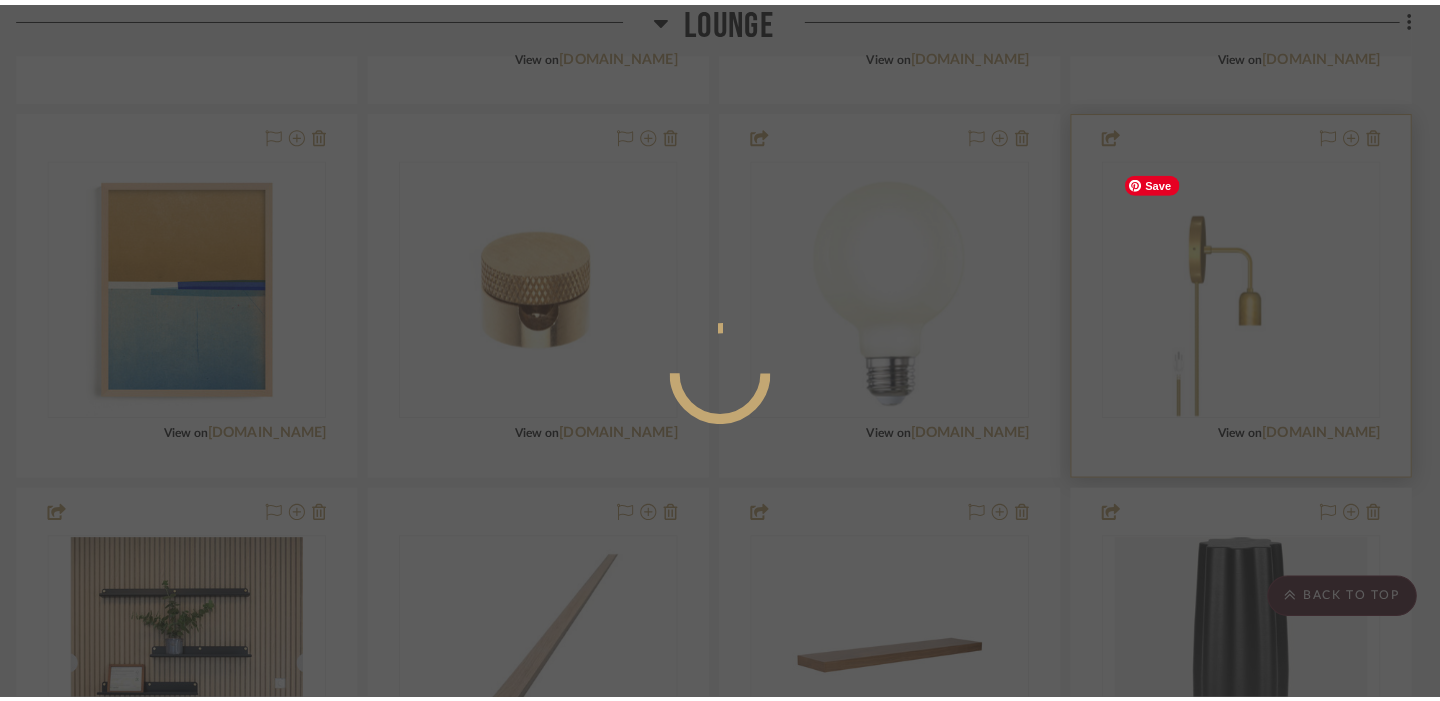 scroll, scrollTop: 0, scrollLeft: 0, axis: both 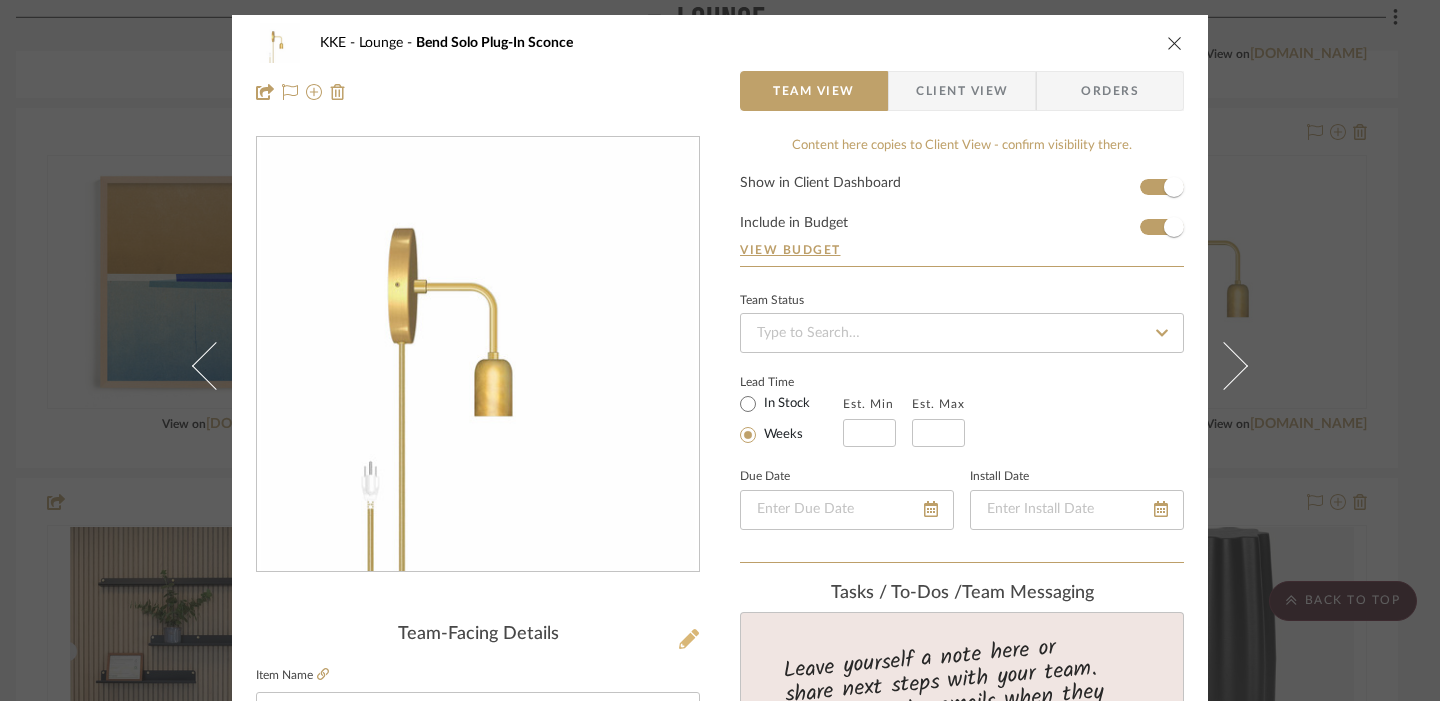 click 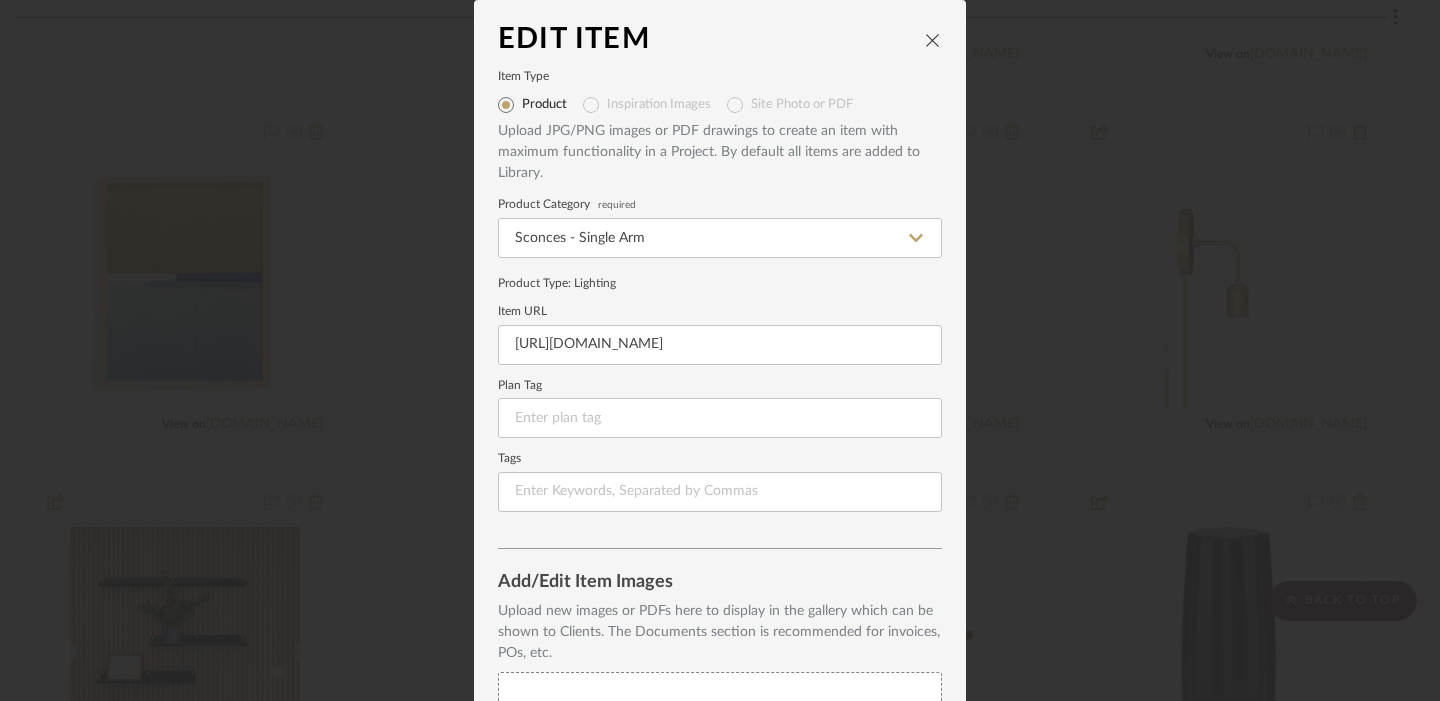 scroll, scrollTop: 252, scrollLeft: 0, axis: vertical 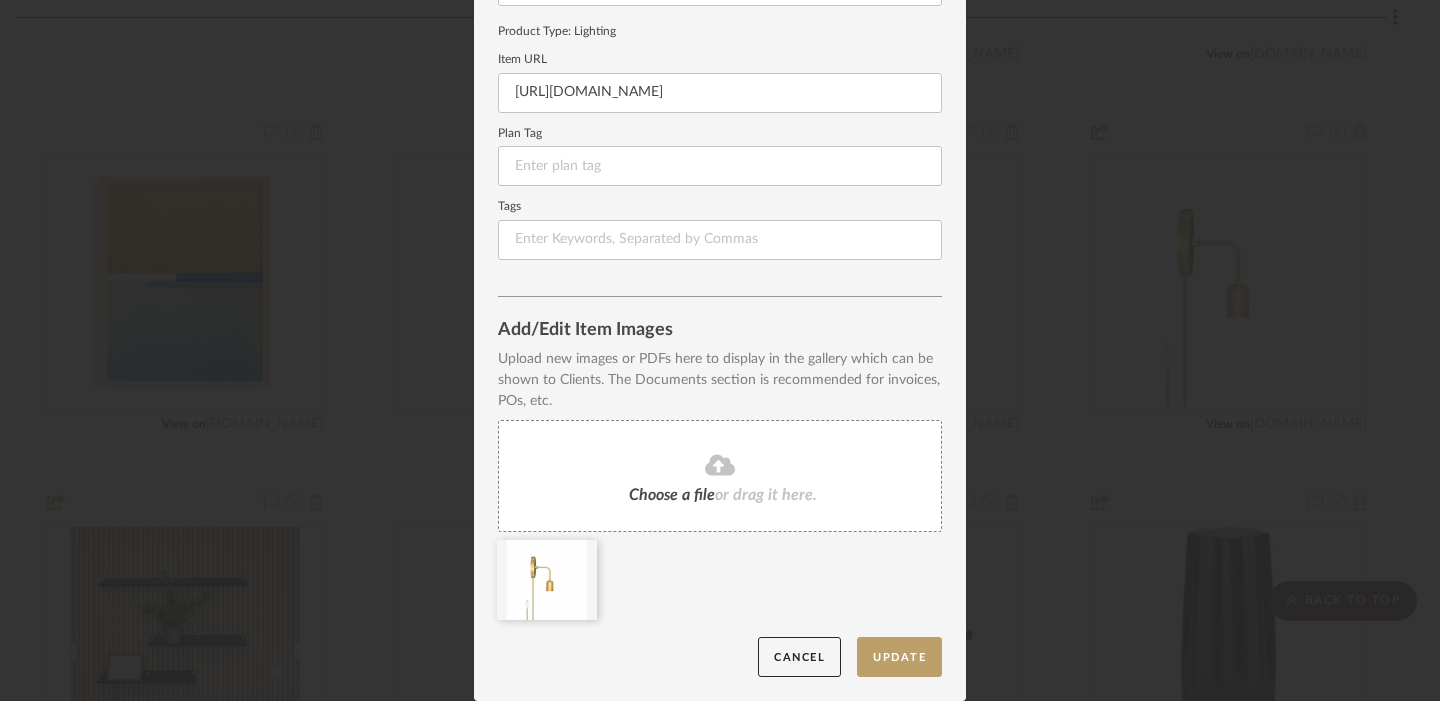 click 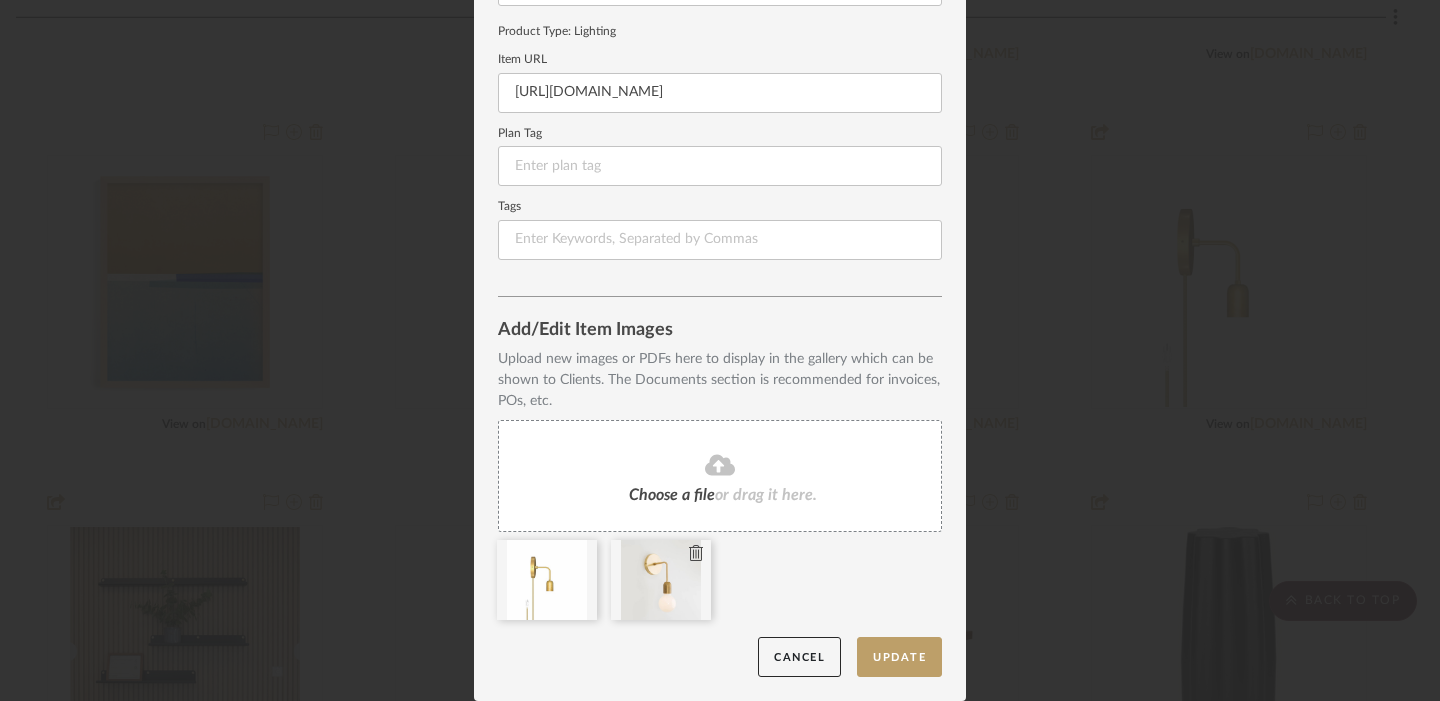 type 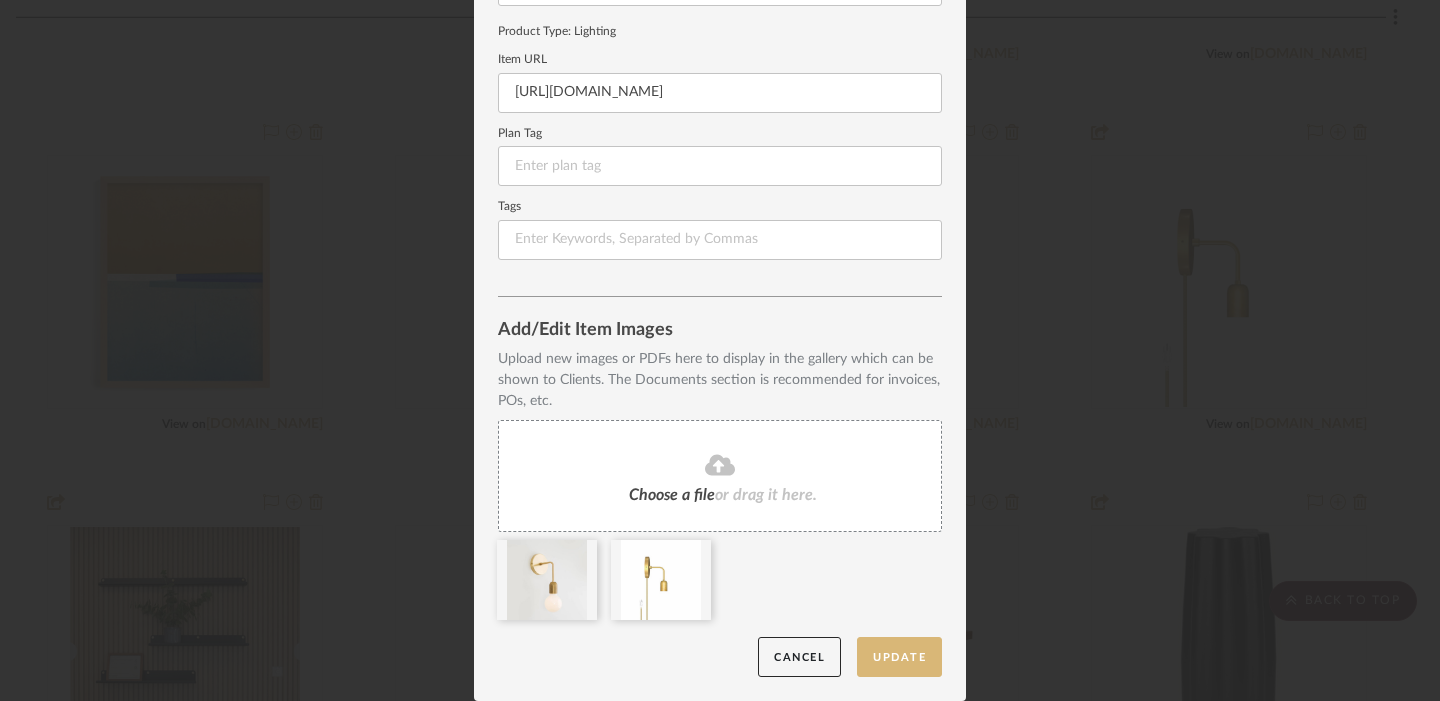 click on "Update" at bounding box center [899, 657] 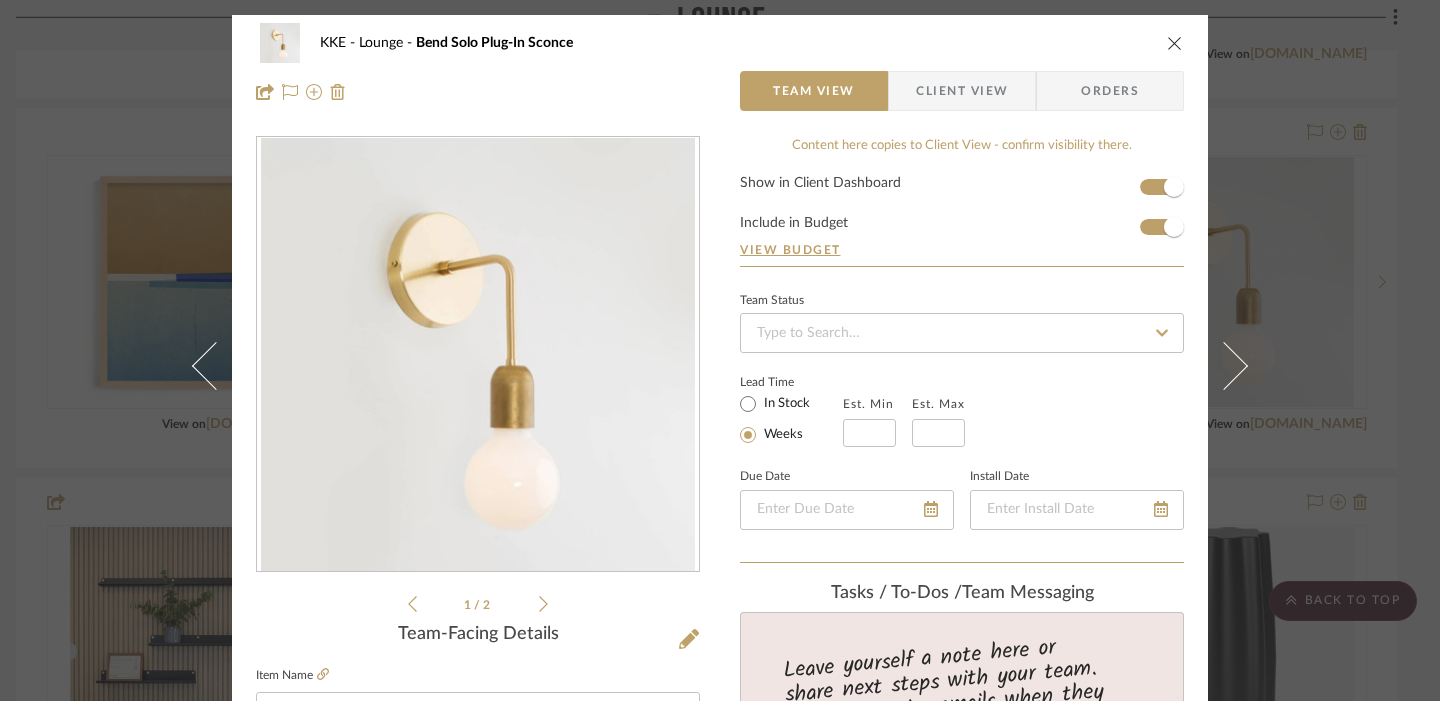click at bounding box center (1175, 43) 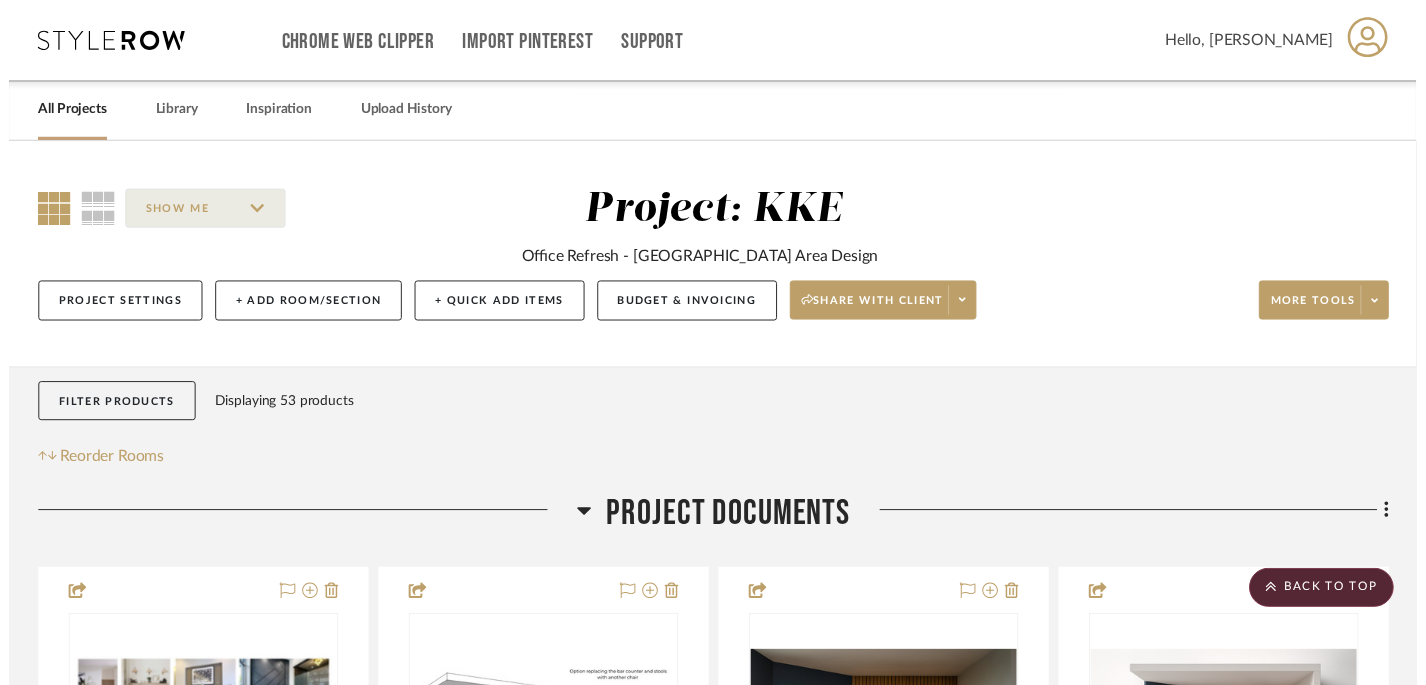 scroll, scrollTop: 1383, scrollLeft: 14, axis: both 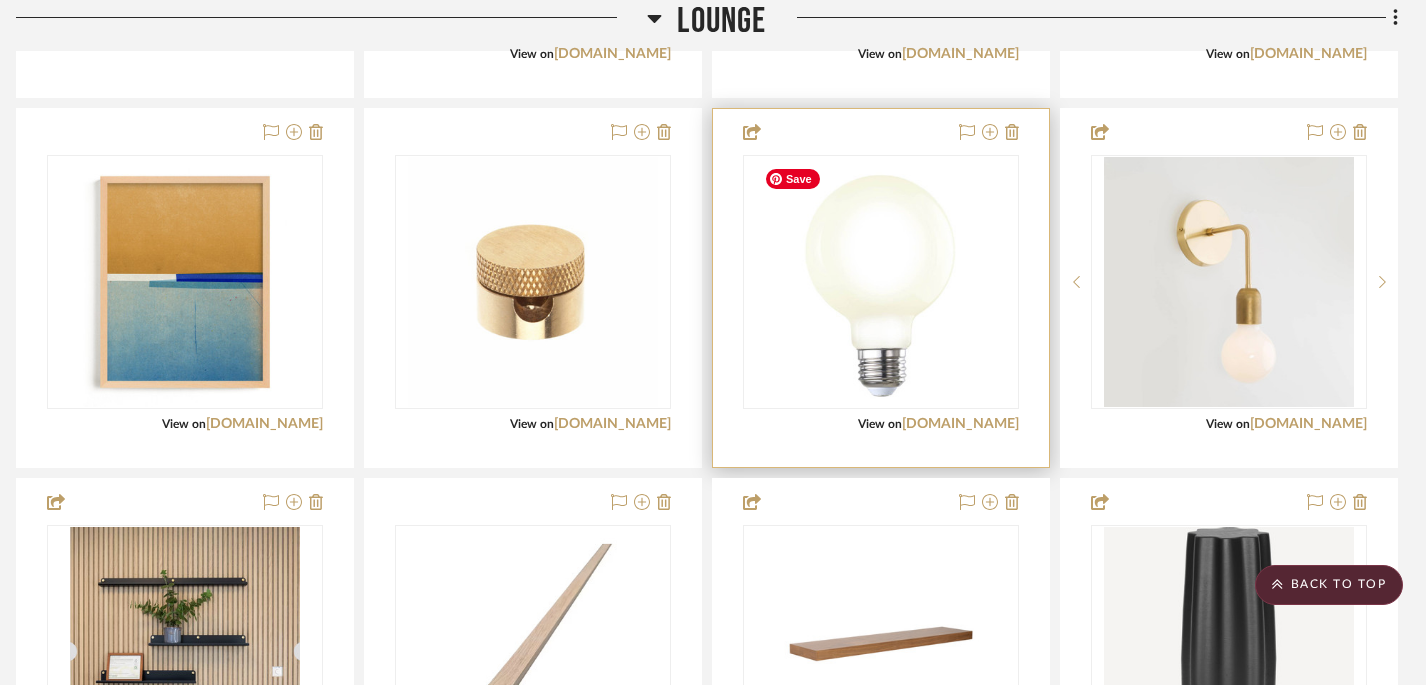click at bounding box center [881, 282] 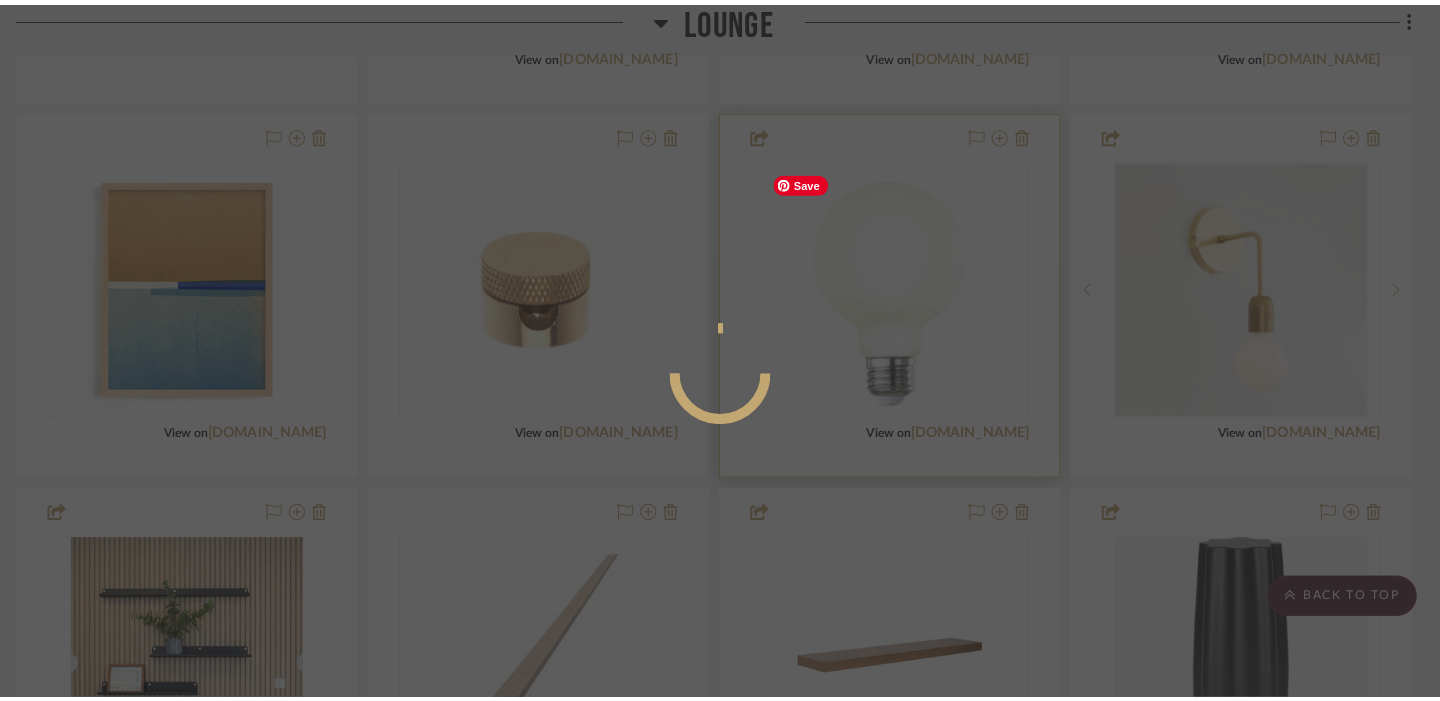 scroll, scrollTop: 0, scrollLeft: 0, axis: both 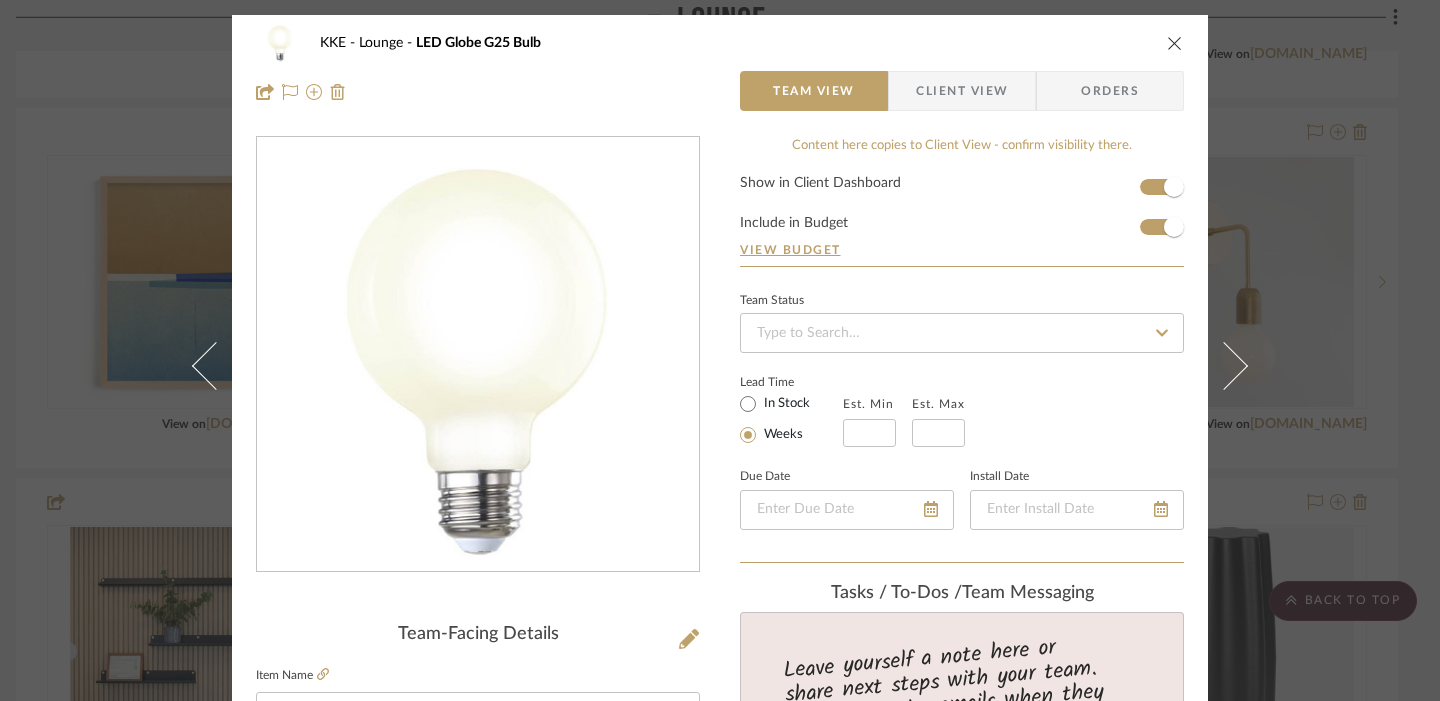 click on "Show in Client Dashboard   Include in Budget   View Budget" at bounding box center [962, 221] 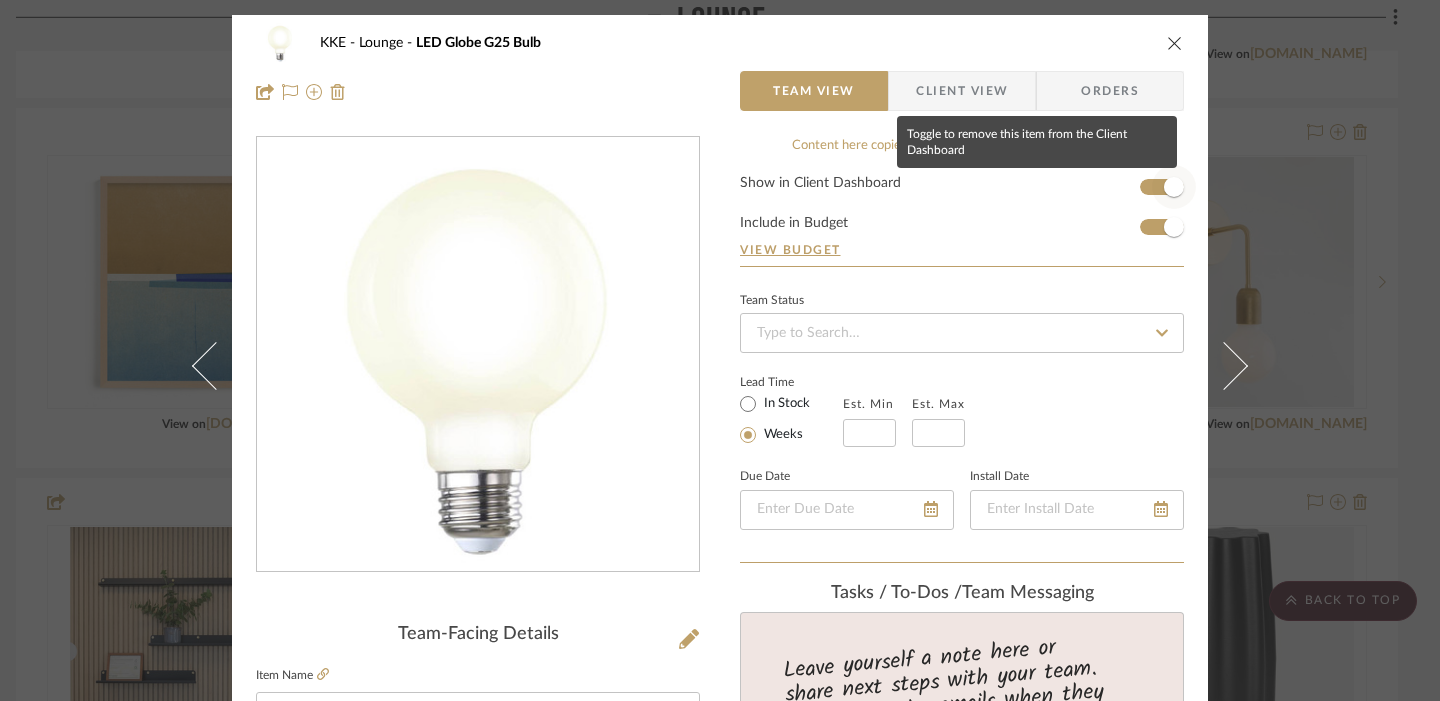 click at bounding box center (1174, 187) 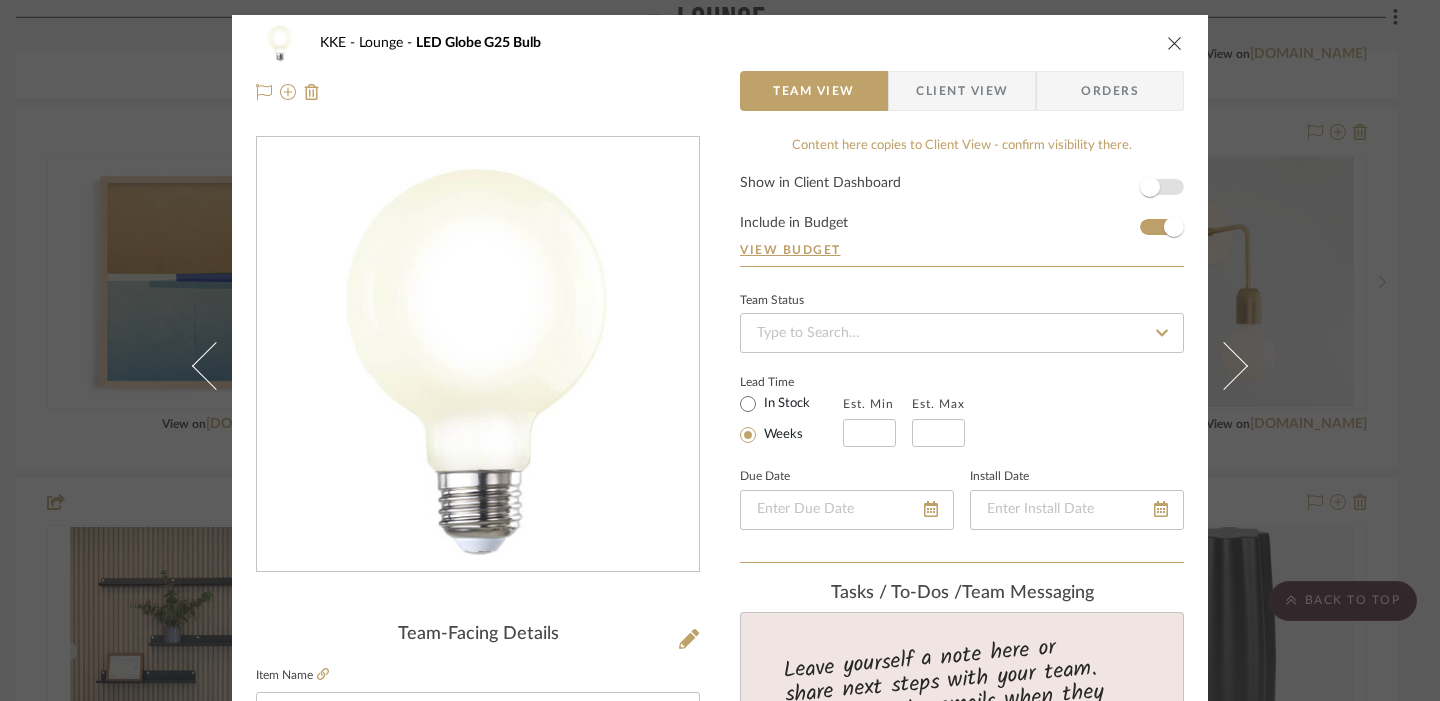 type 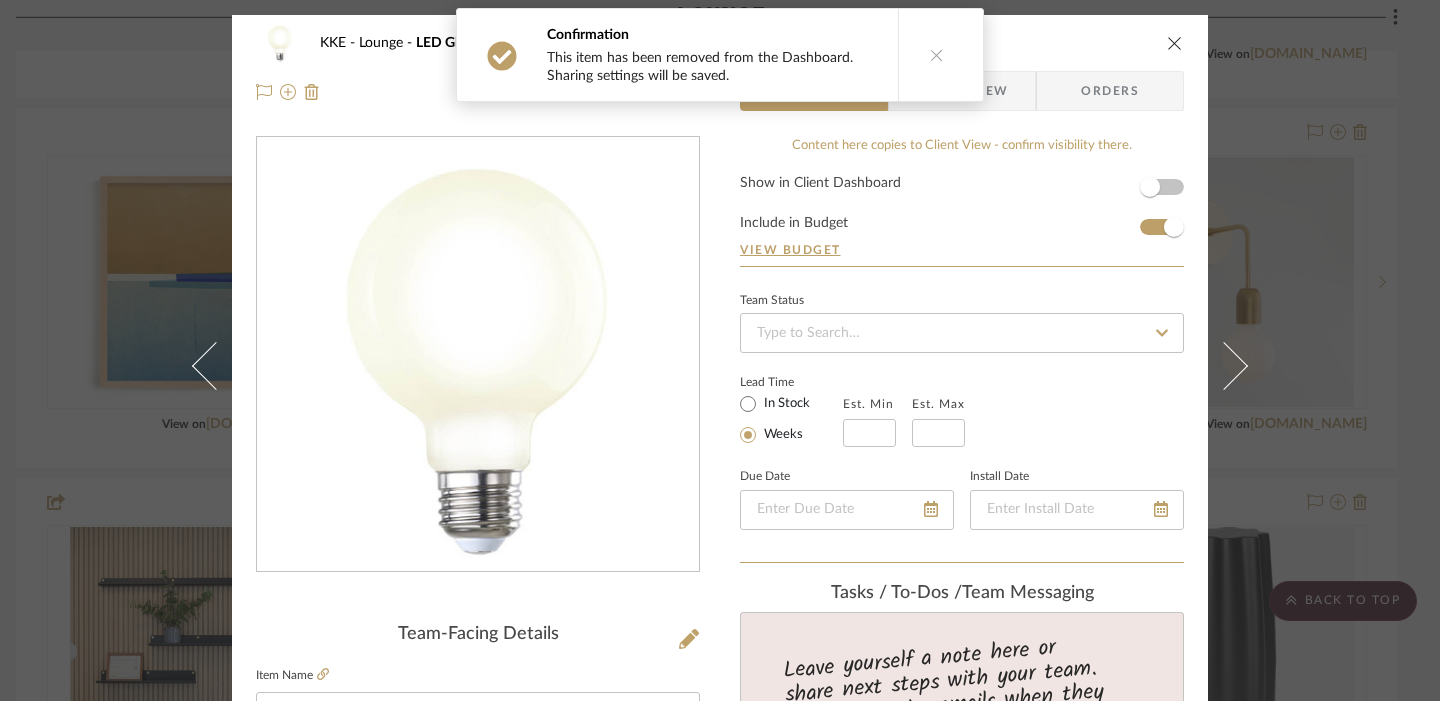 click at bounding box center (1175, 43) 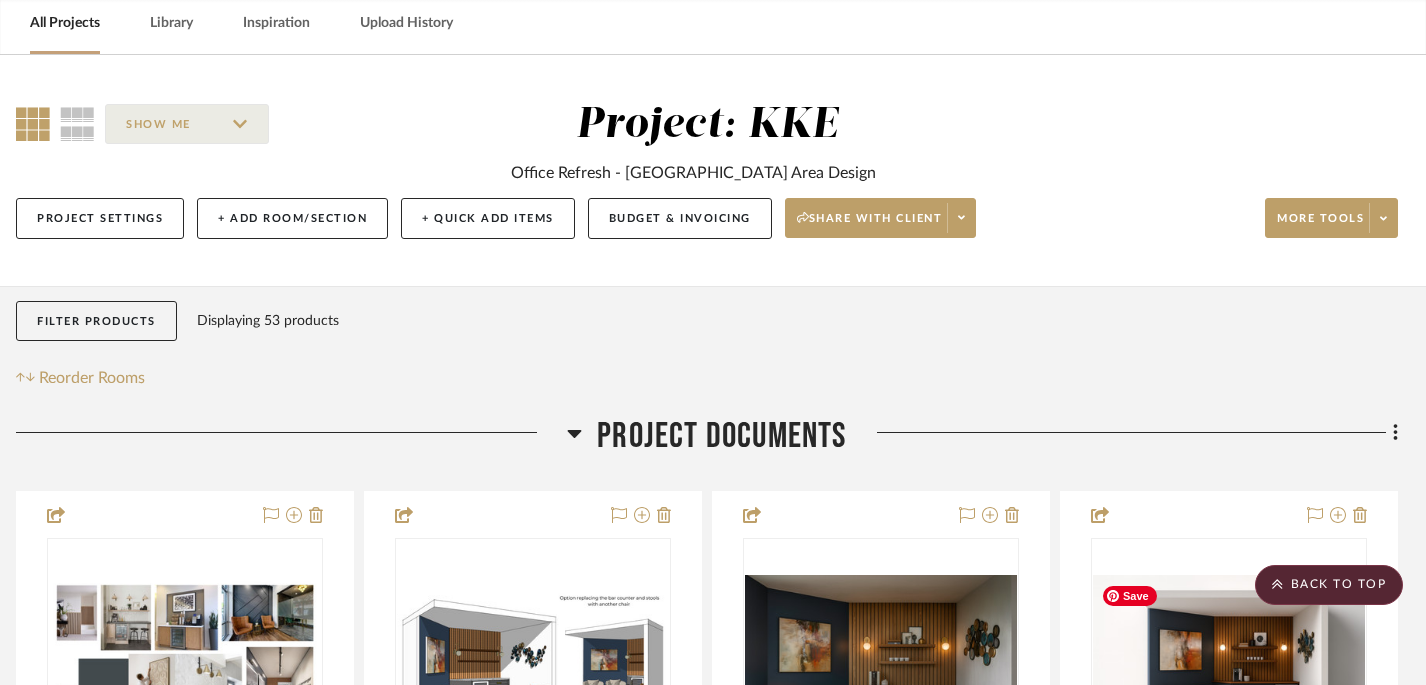 scroll, scrollTop: 0, scrollLeft: 14, axis: horizontal 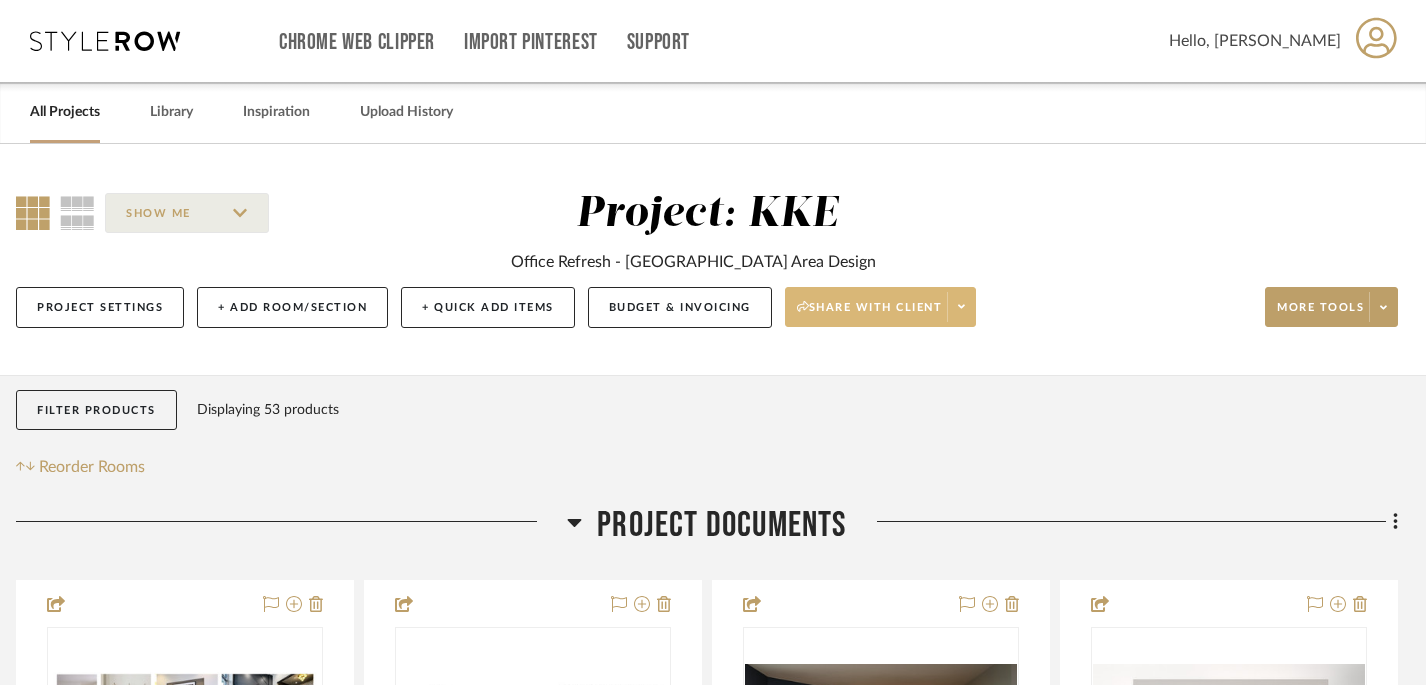 click 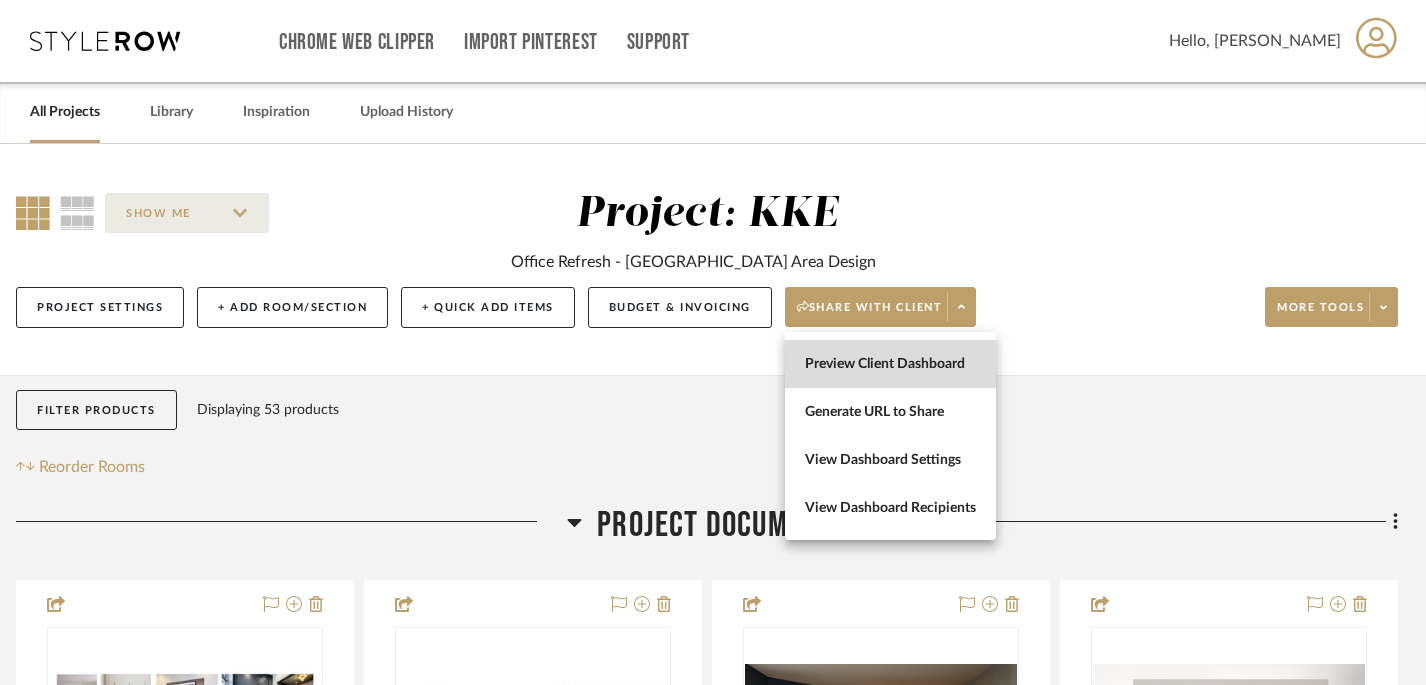 click on "Preview Client Dashboard" at bounding box center (890, 364) 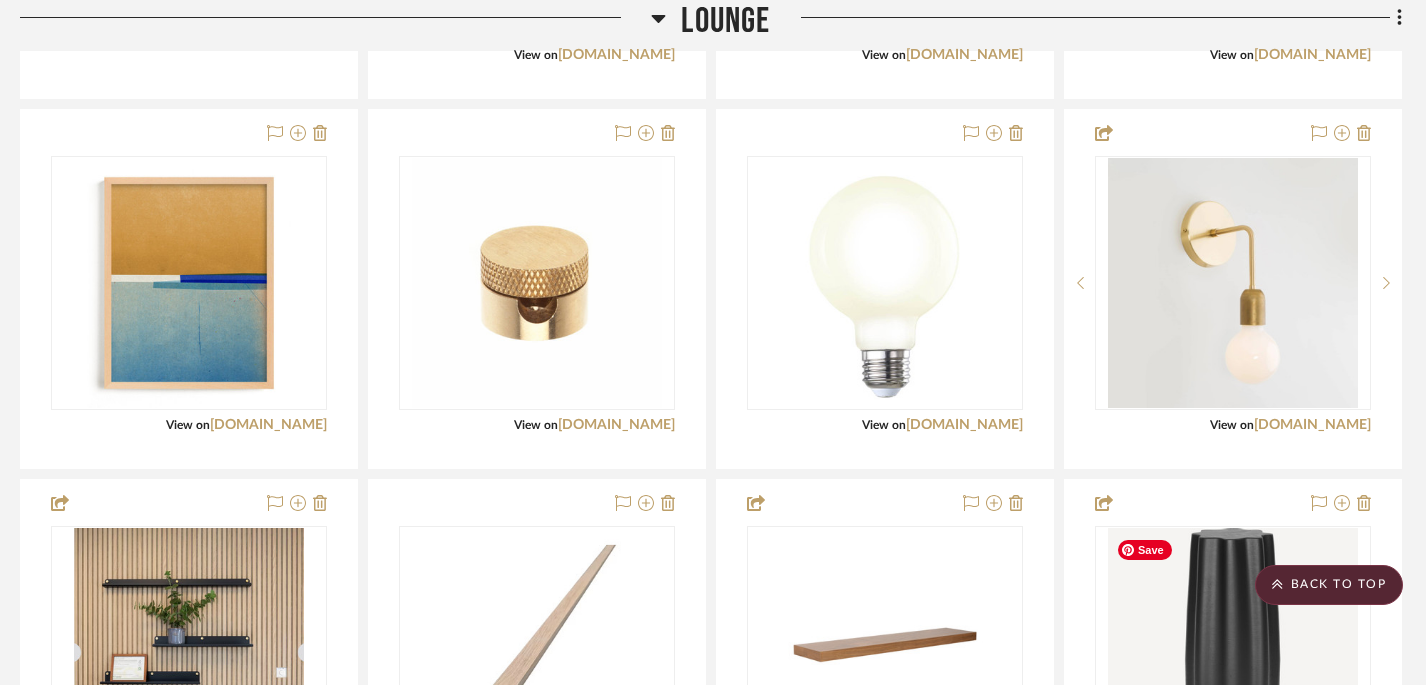 scroll, scrollTop: 1373, scrollLeft: 10, axis: both 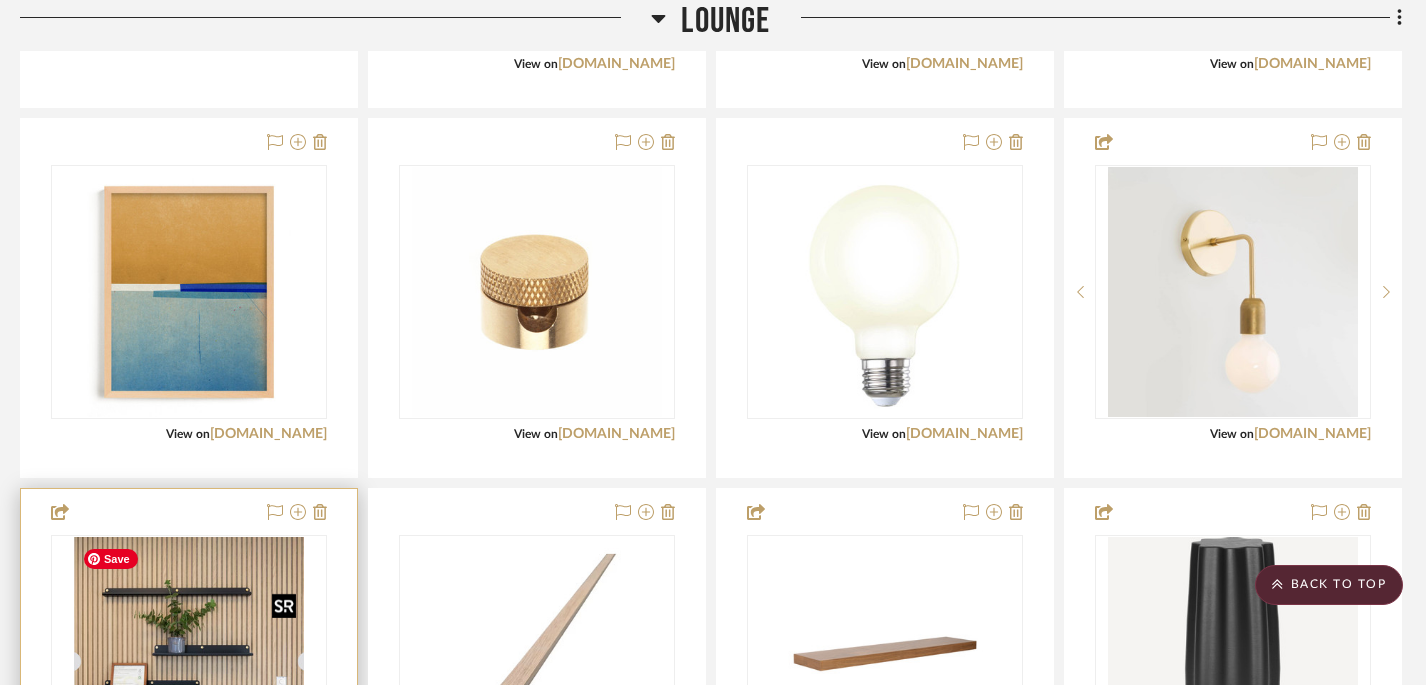 type 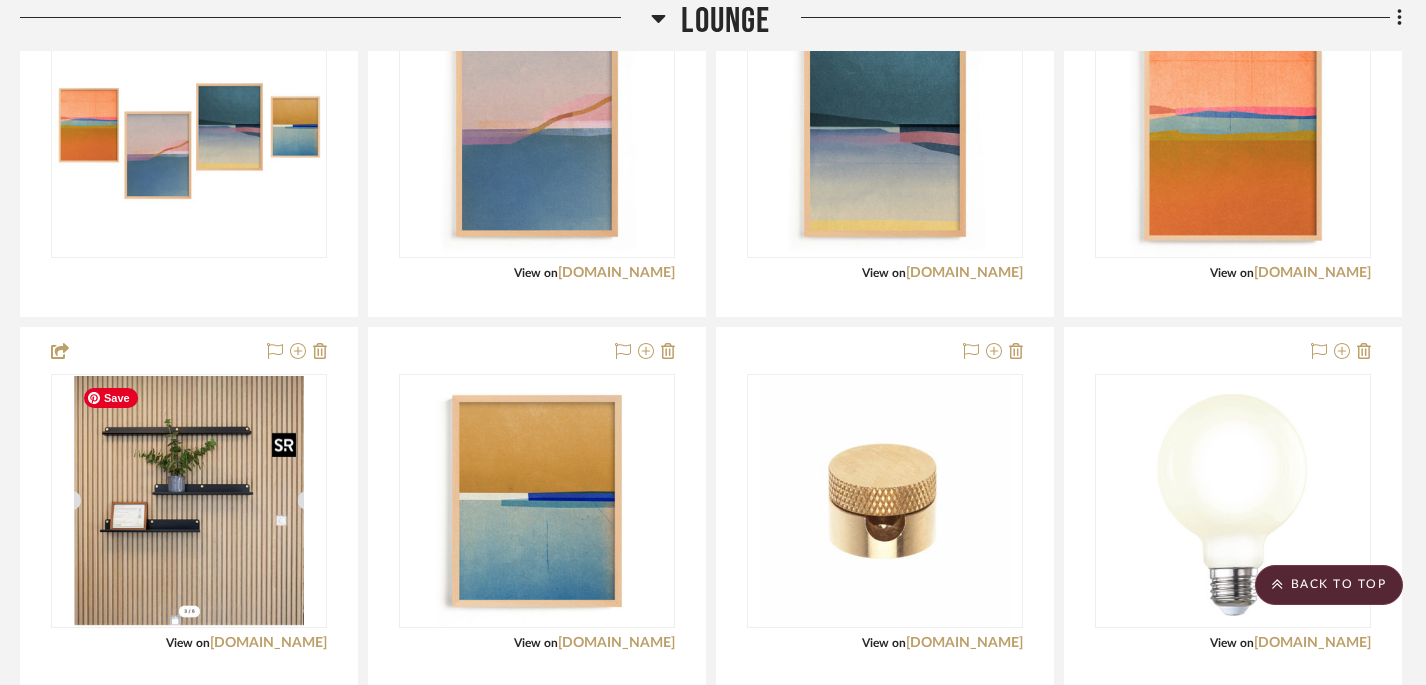scroll, scrollTop: 1131, scrollLeft: 10, axis: both 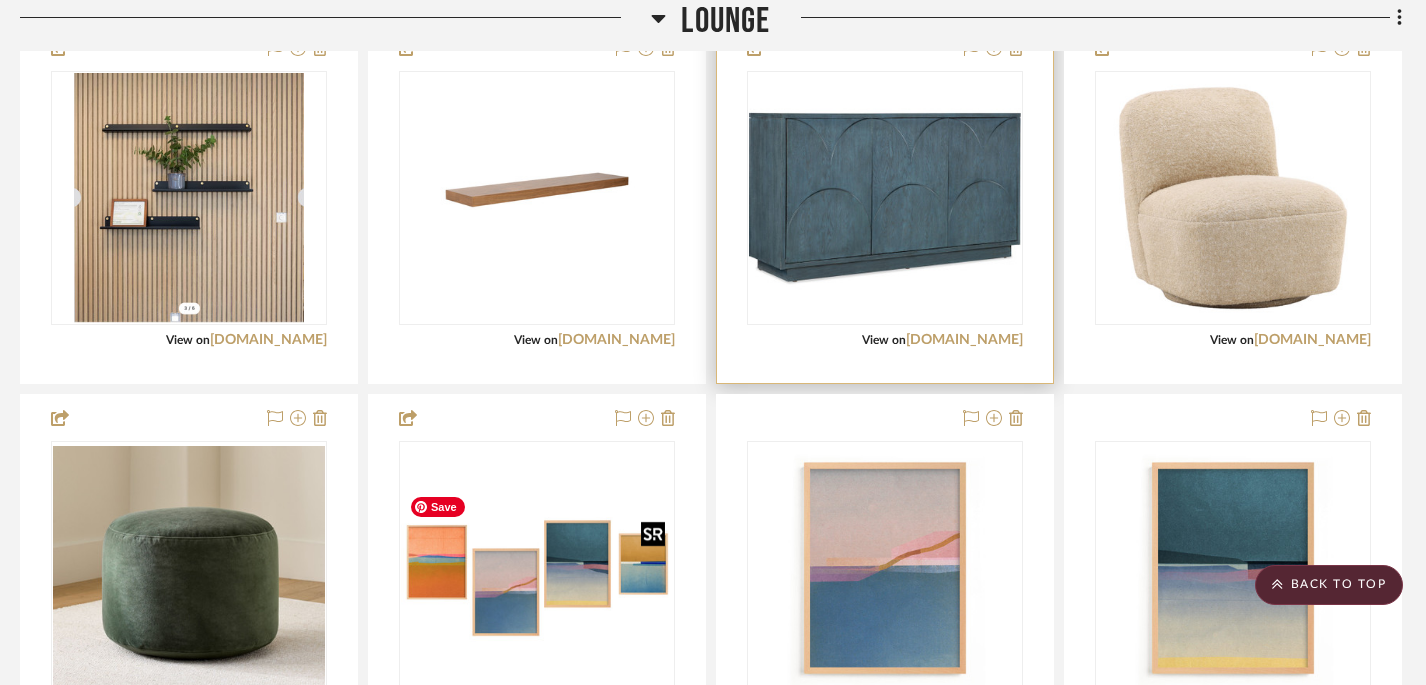 drag, startPoint x: 545, startPoint y: 537, endPoint x: 767, endPoint y: 260, distance: 354.9831 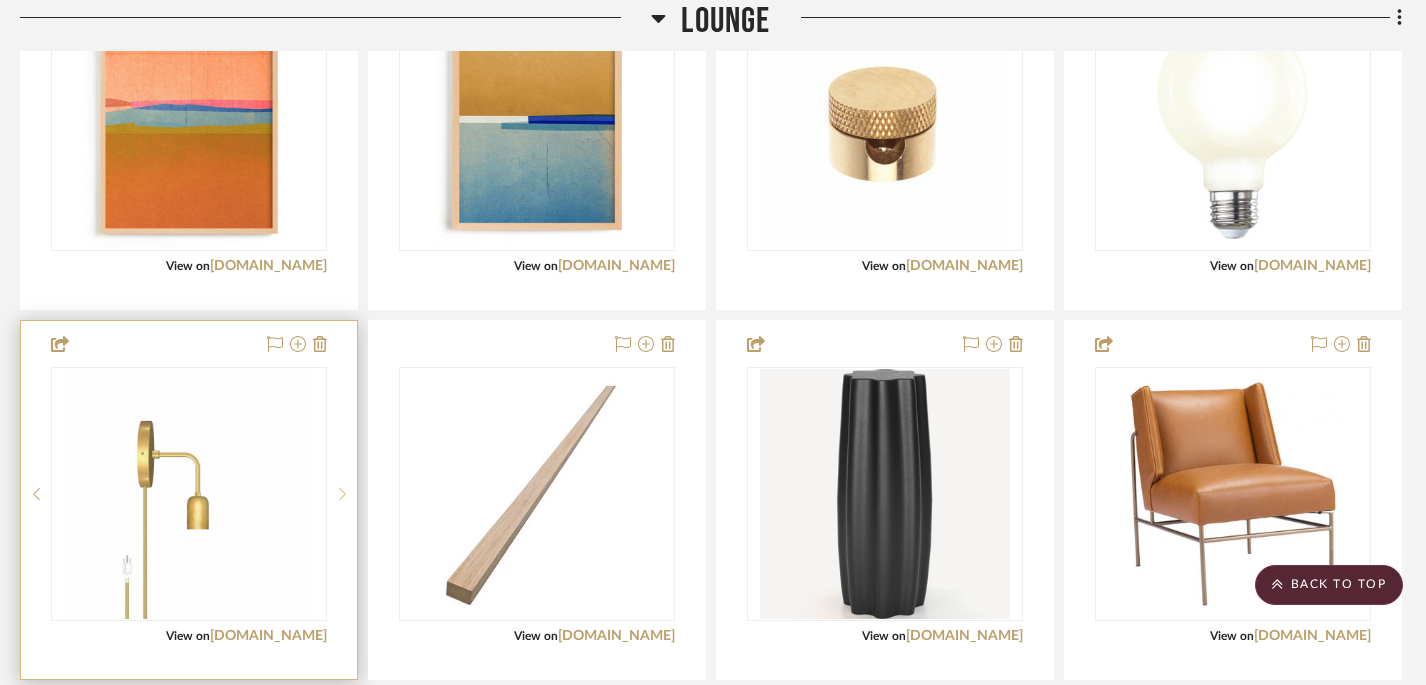 scroll, scrollTop: 1913, scrollLeft: 10, axis: both 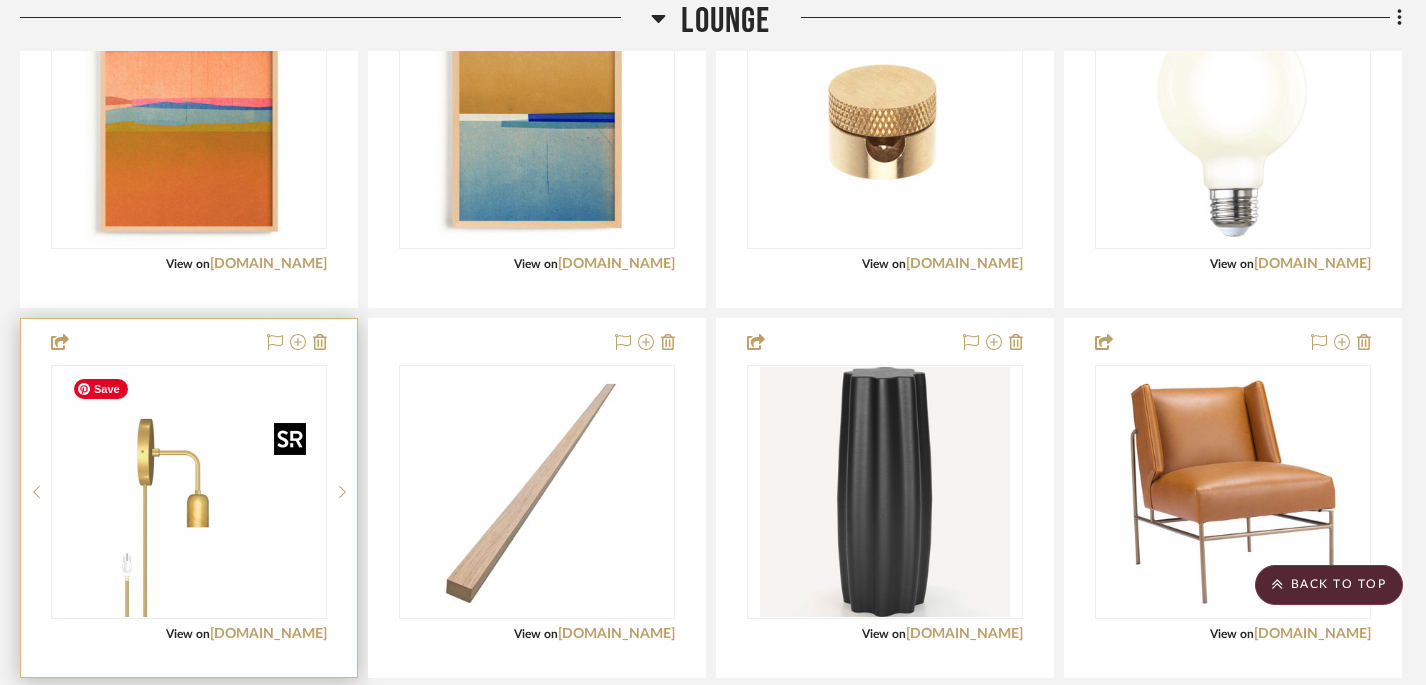 click at bounding box center [189, 492] 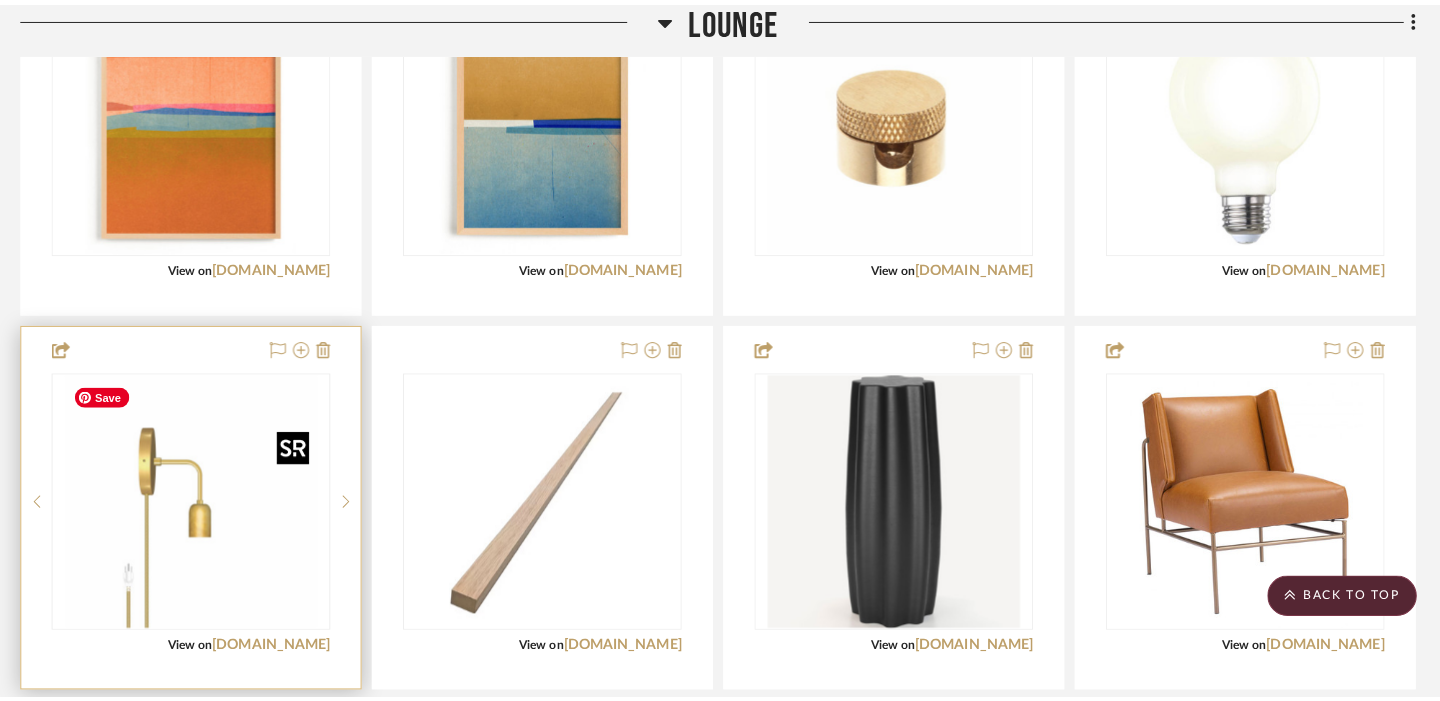 scroll, scrollTop: 0, scrollLeft: 0, axis: both 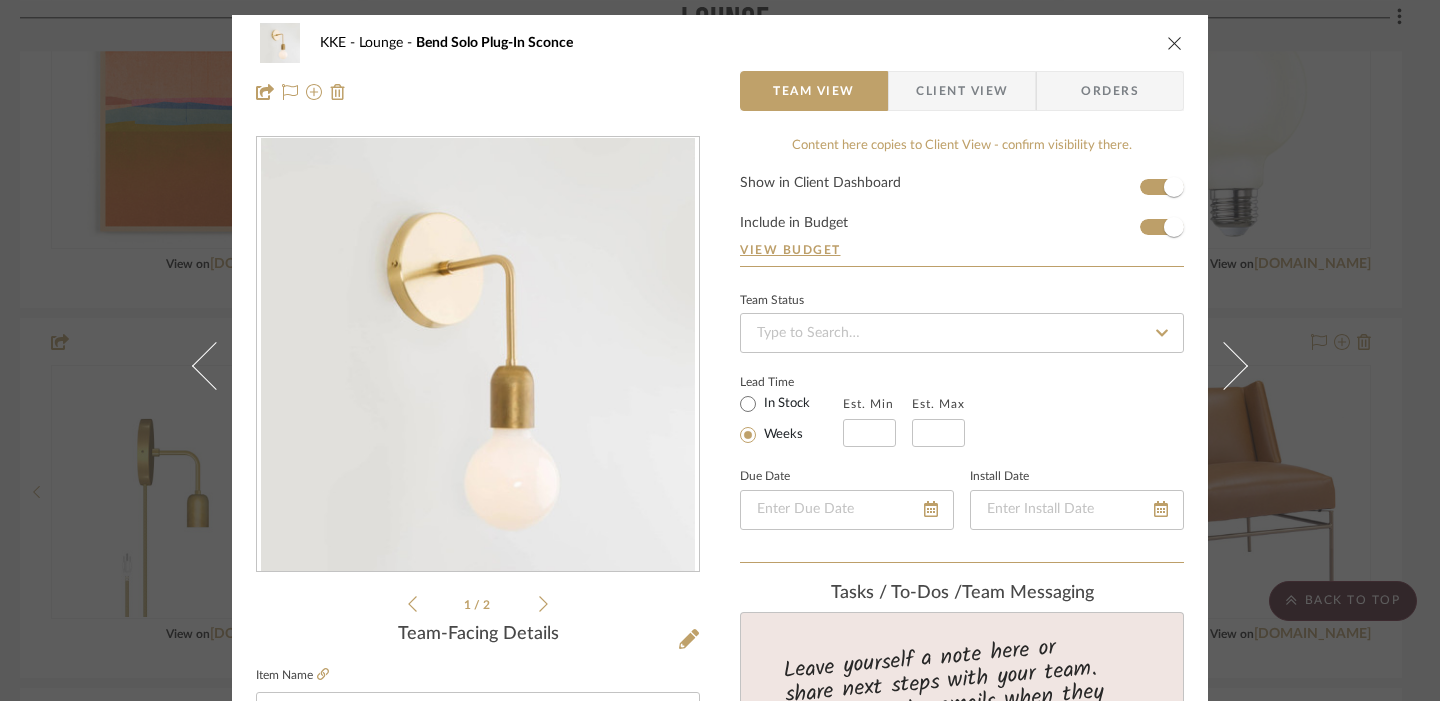 click at bounding box center [1175, 43] 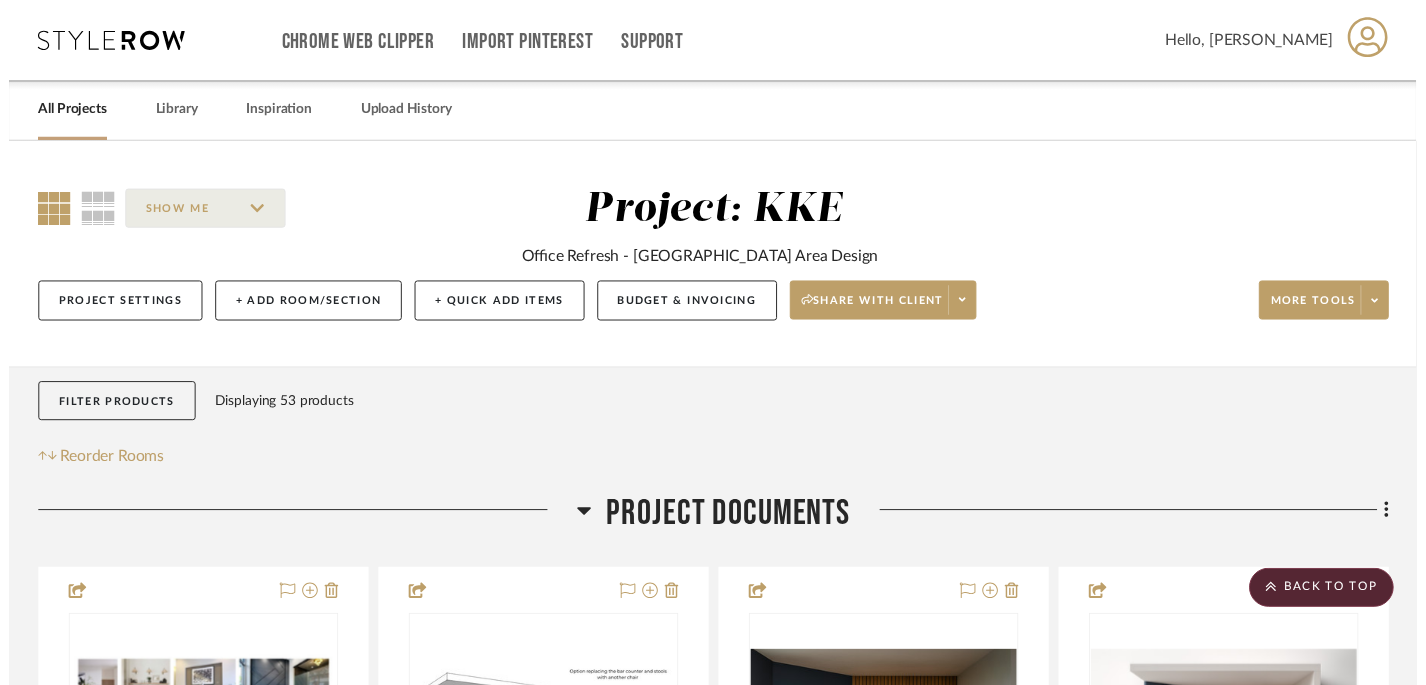 scroll, scrollTop: 1913, scrollLeft: 10, axis: both 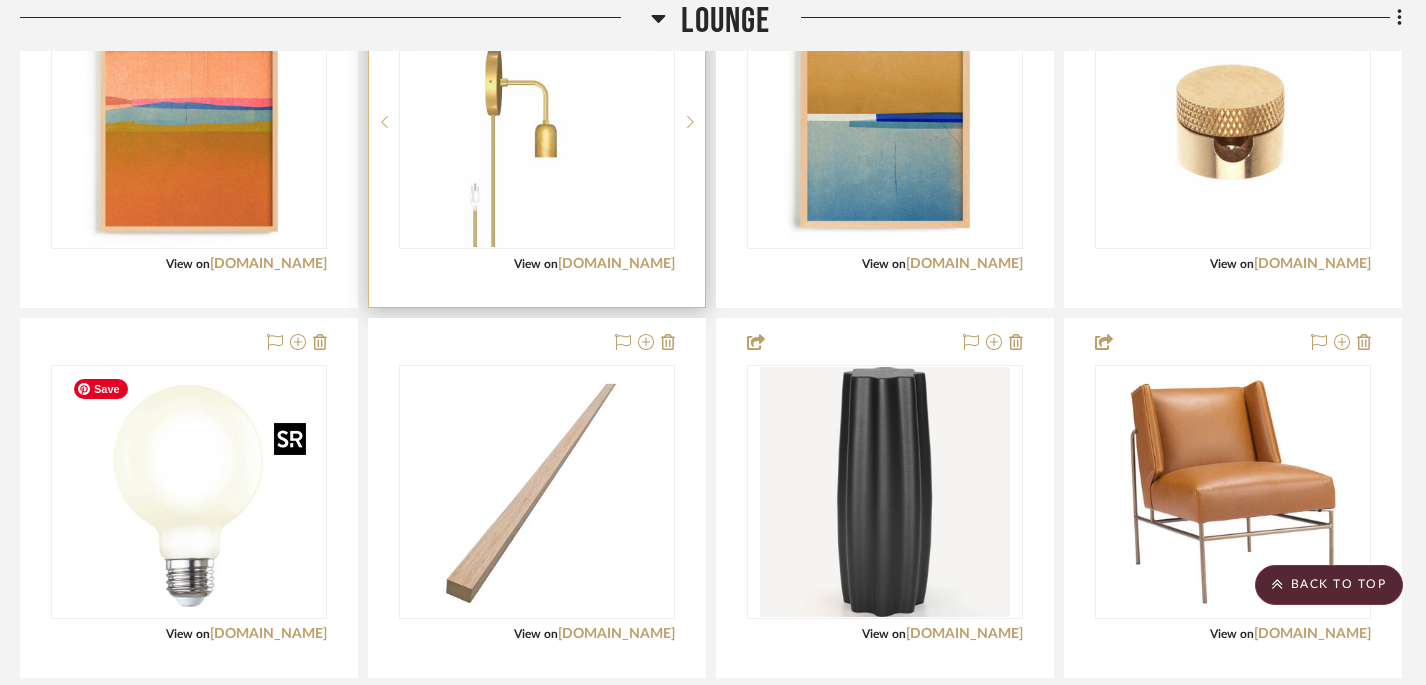 drag, startPoint x: 153, startPoint y: 555, endPoint x: 417, endPoint y: 263, distance: 393.6496 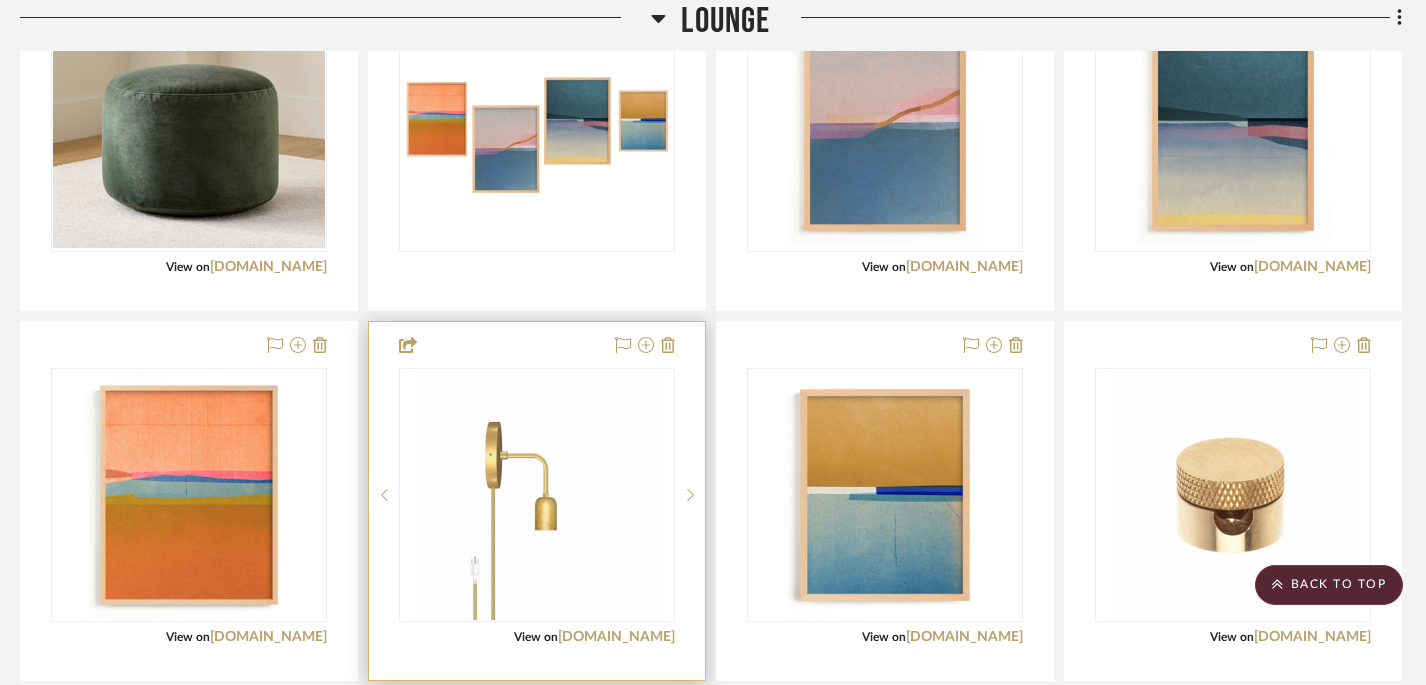 scroll, scrollTop: 1533, scrollLeft: 10, axis: both 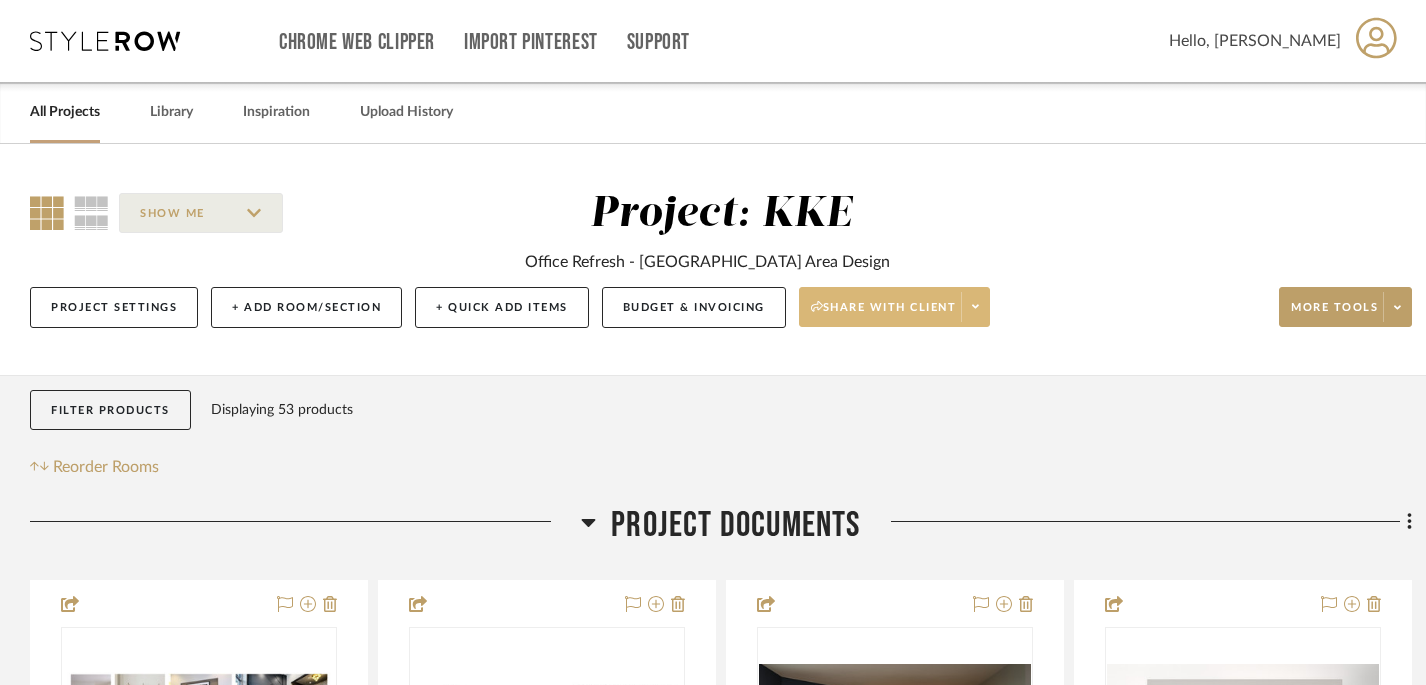 click 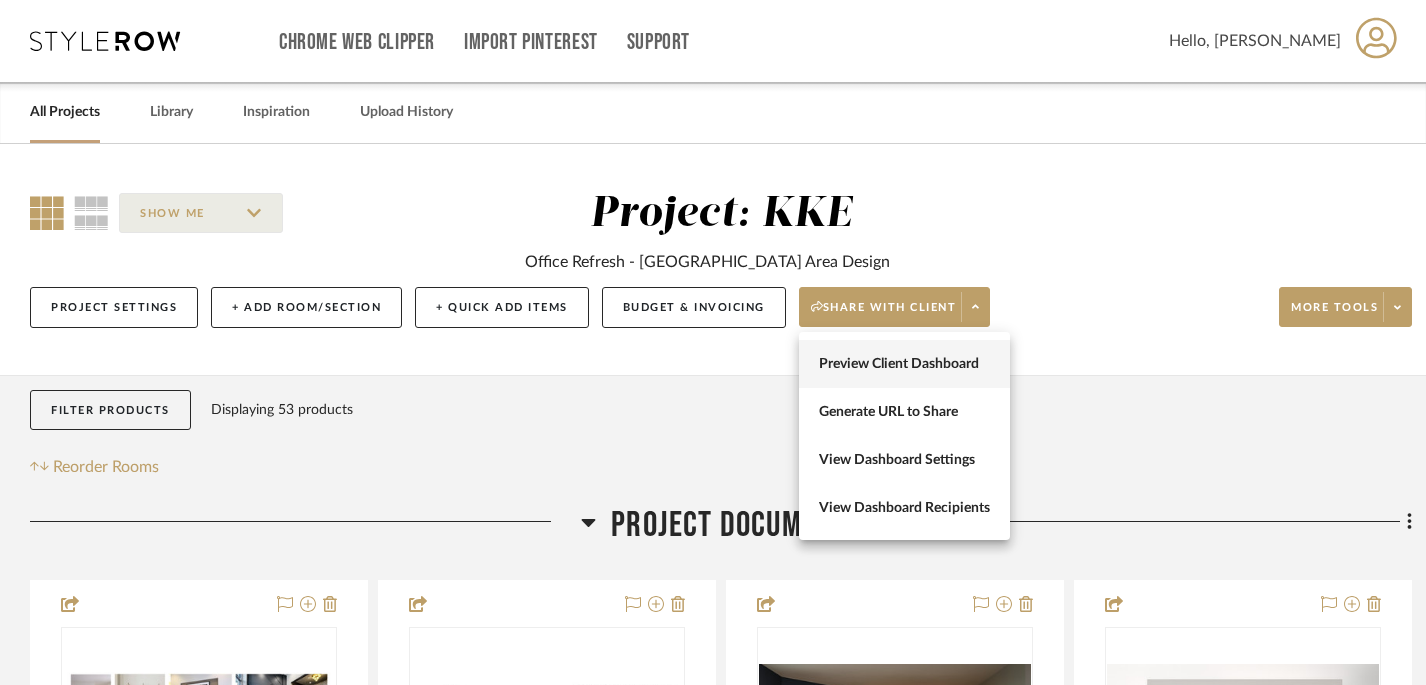 click on "Preview Client Dashboard" at bounding box center [904, 364] 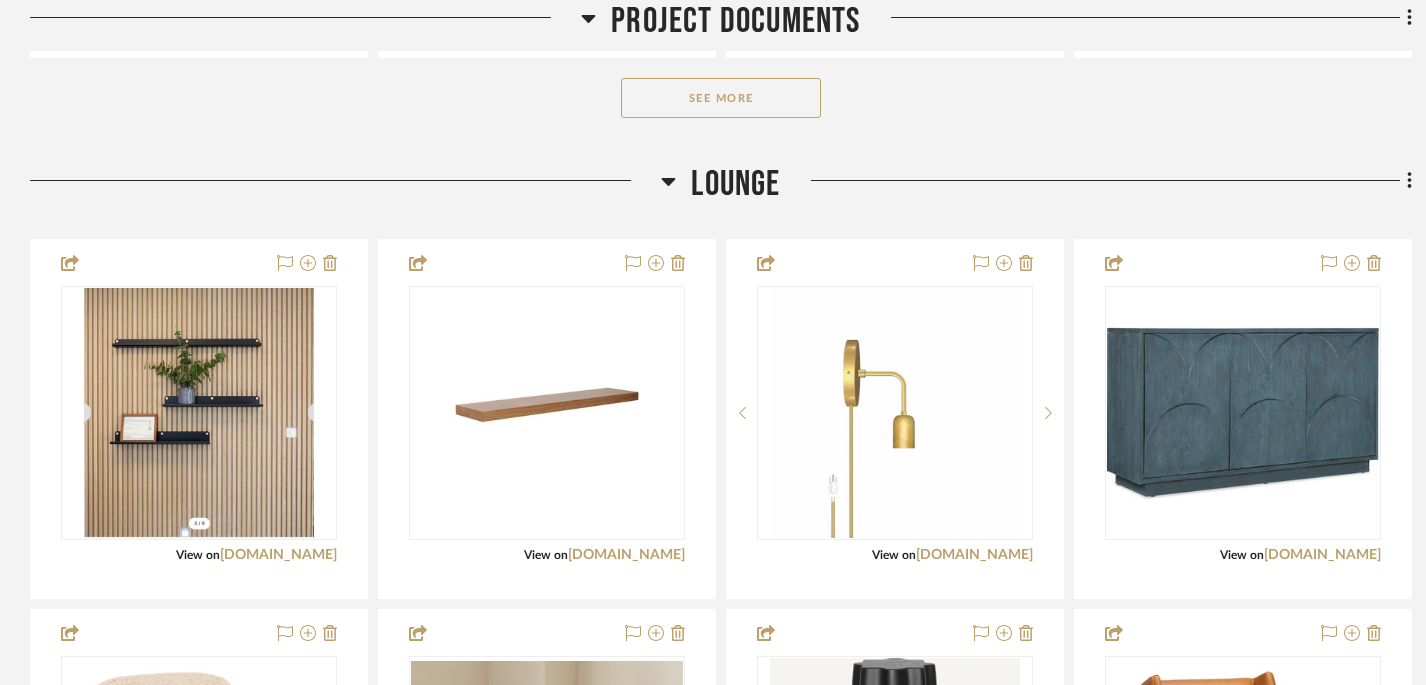 scroll, scrollTop: 901, scrollLeft: 0, axis: vertical 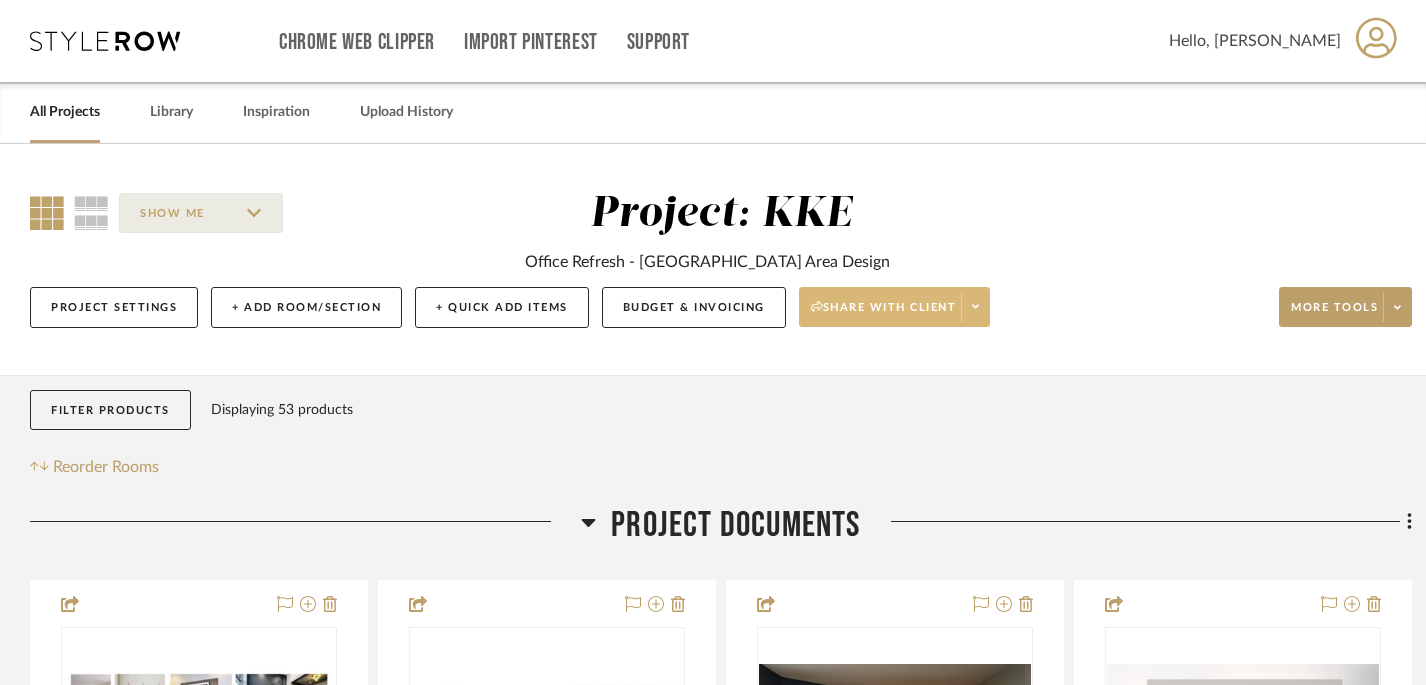 click 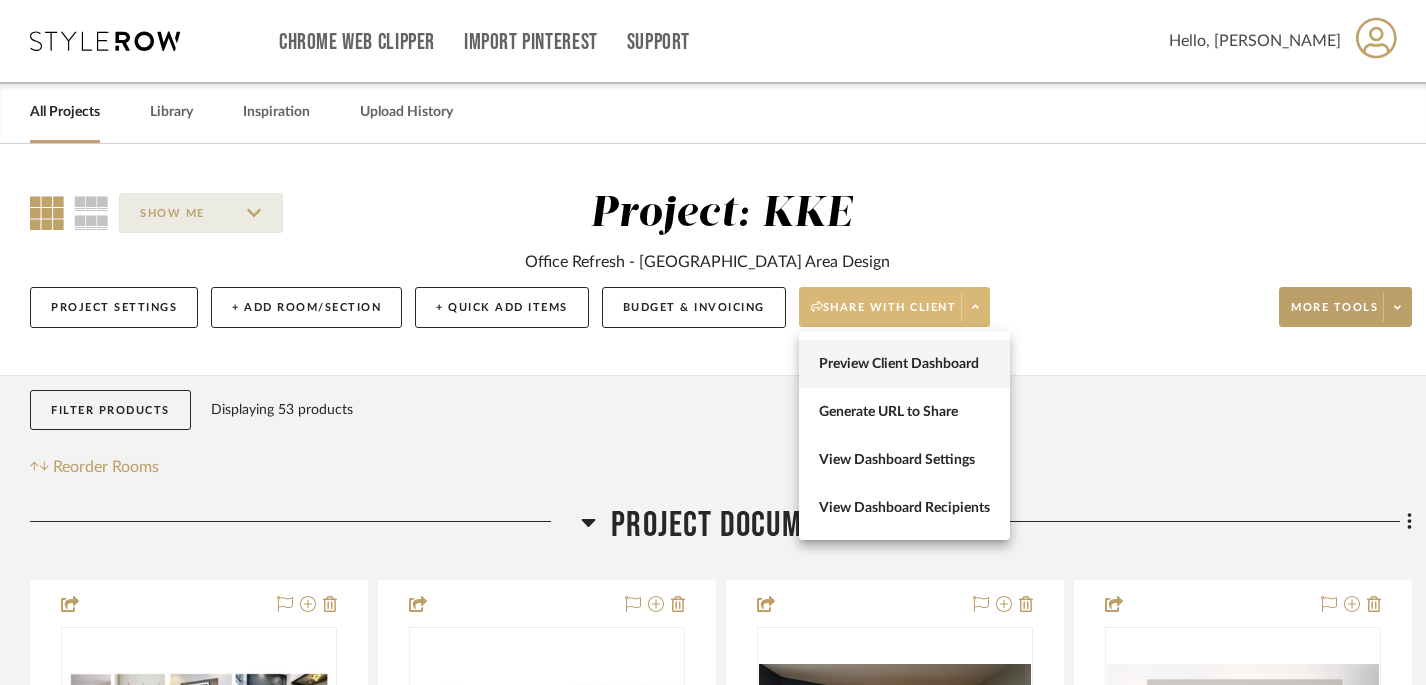 click on "Preview Client Dashboard" at bounding box center [904, 364] 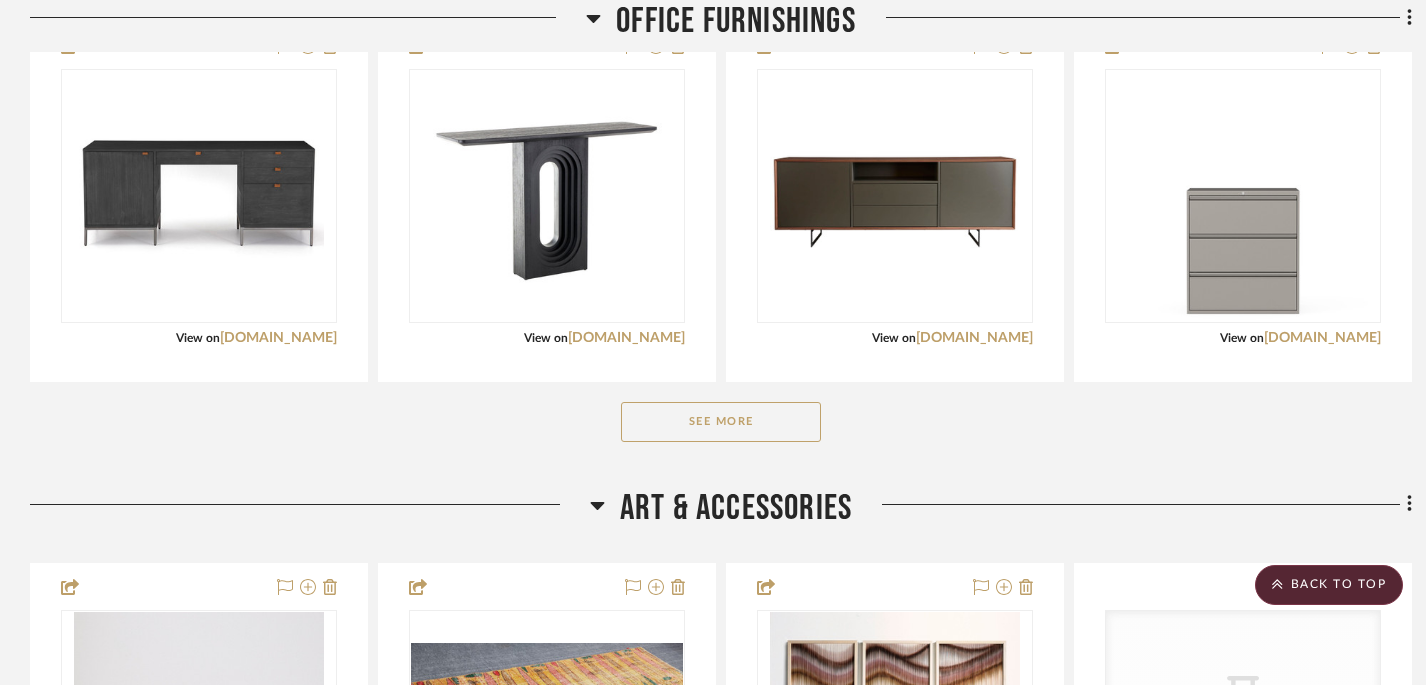 scroll, scrollTop: 4589, scrollLeft: 0, axis: vertical 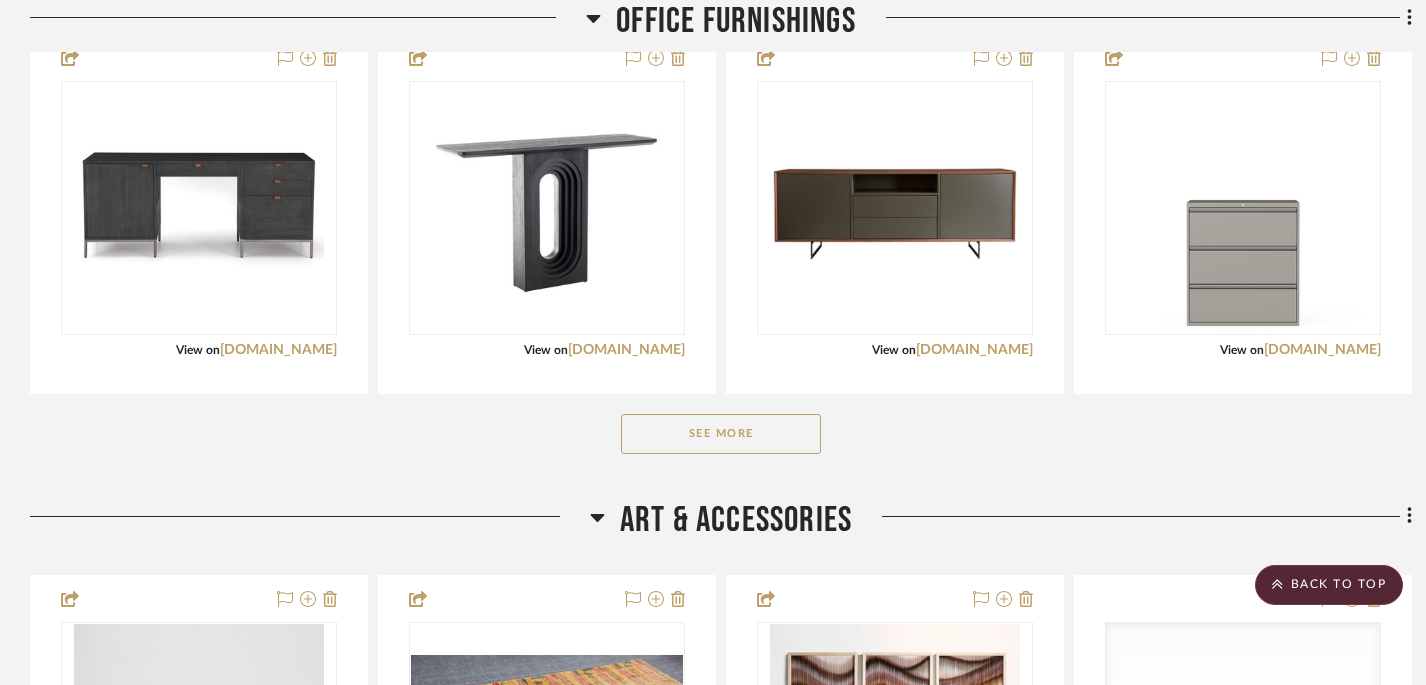 click on "See More" 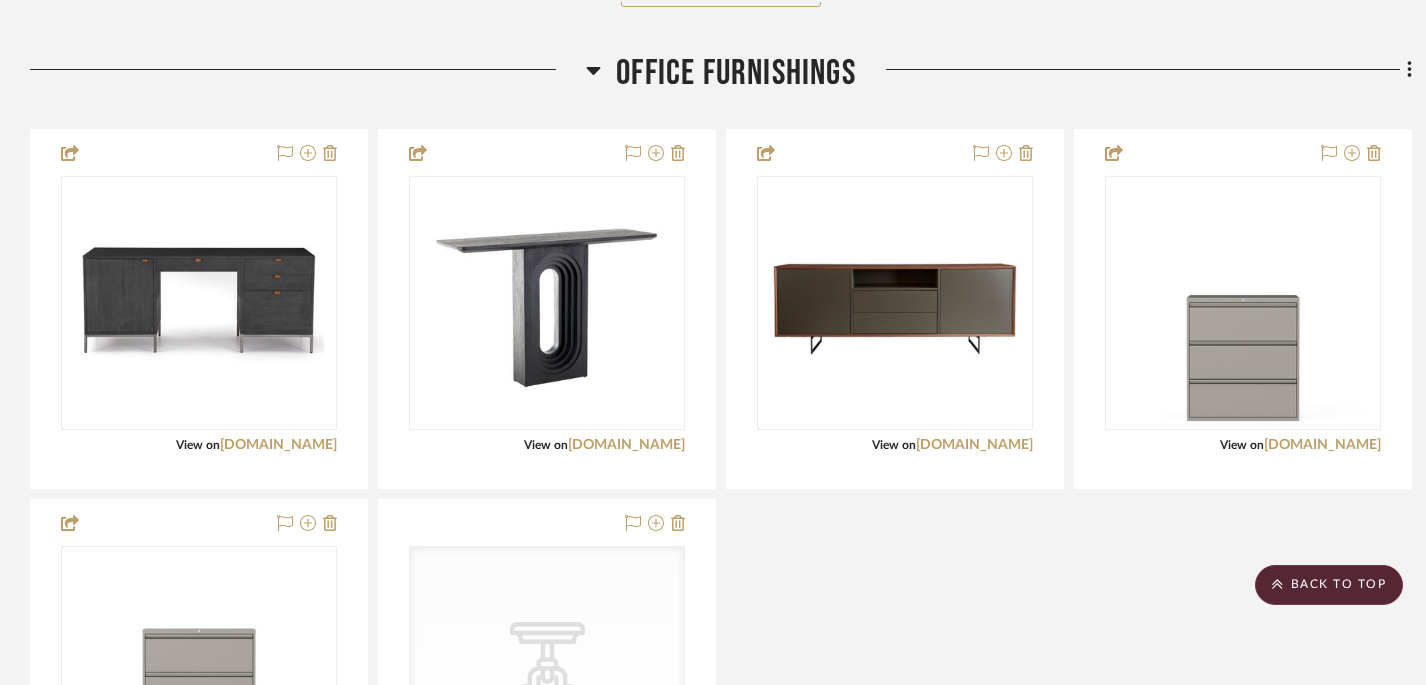 scroll, scrollTop: 4496, scrollLeft: 0, axis: vertical 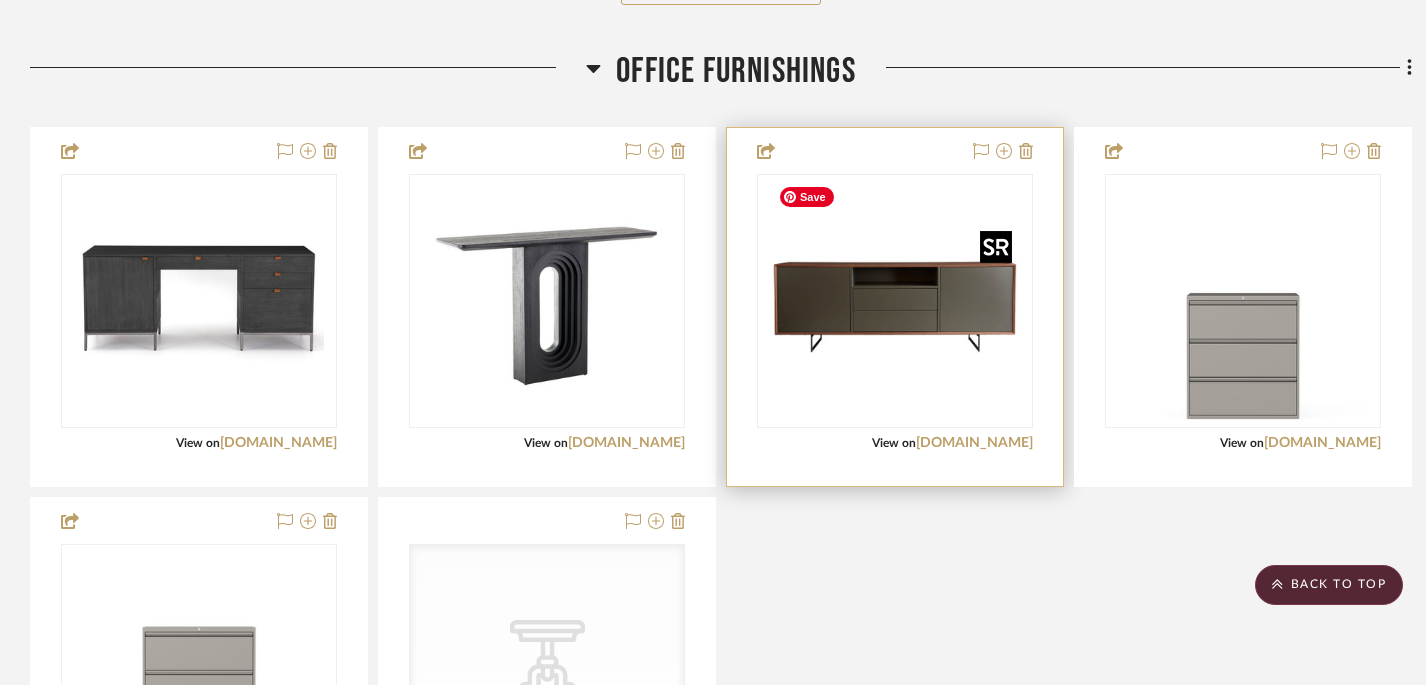 type 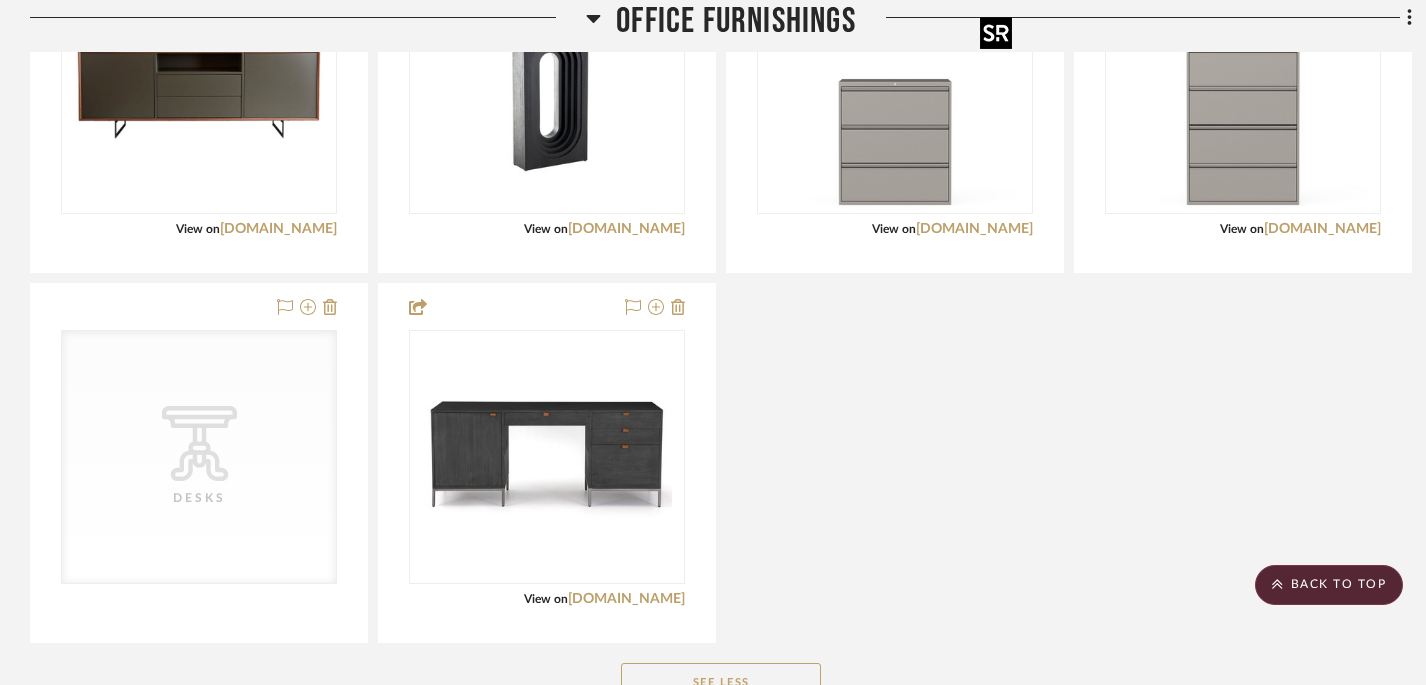 scroll, scrollTop: 4733, scrollLeft: 0, axis: vertical 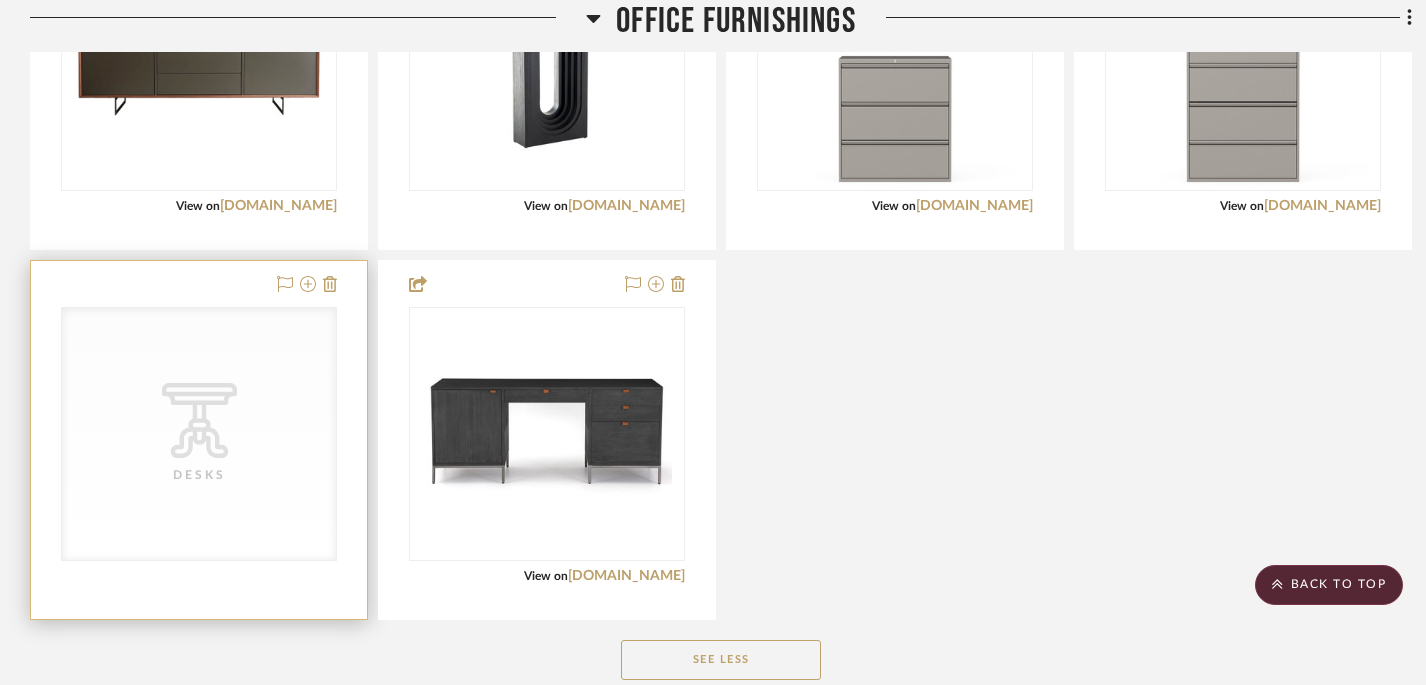 click on "CategoryIconTables
Created with Sketch.
Desks" at bounding box center (199, 434) 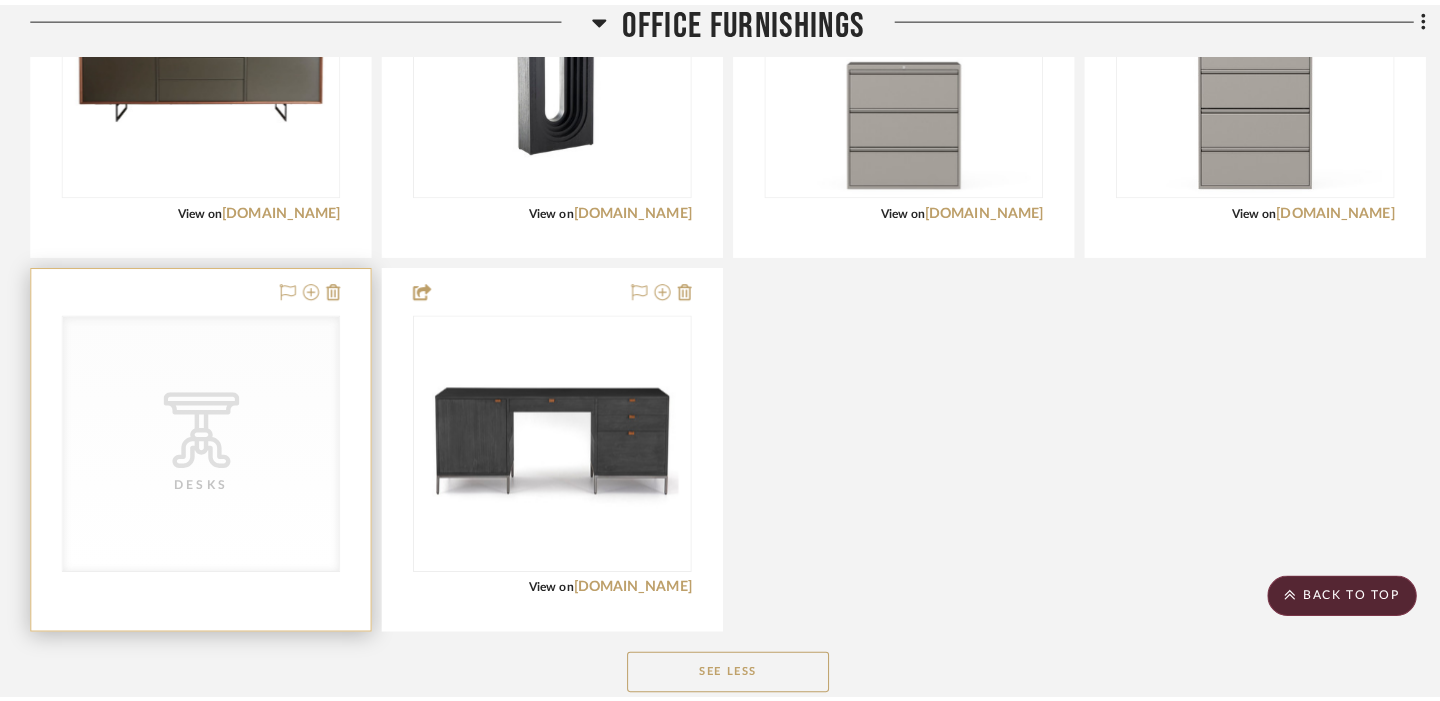 scroll, scrollTop: 0, scrollLeft: 0, axis: both 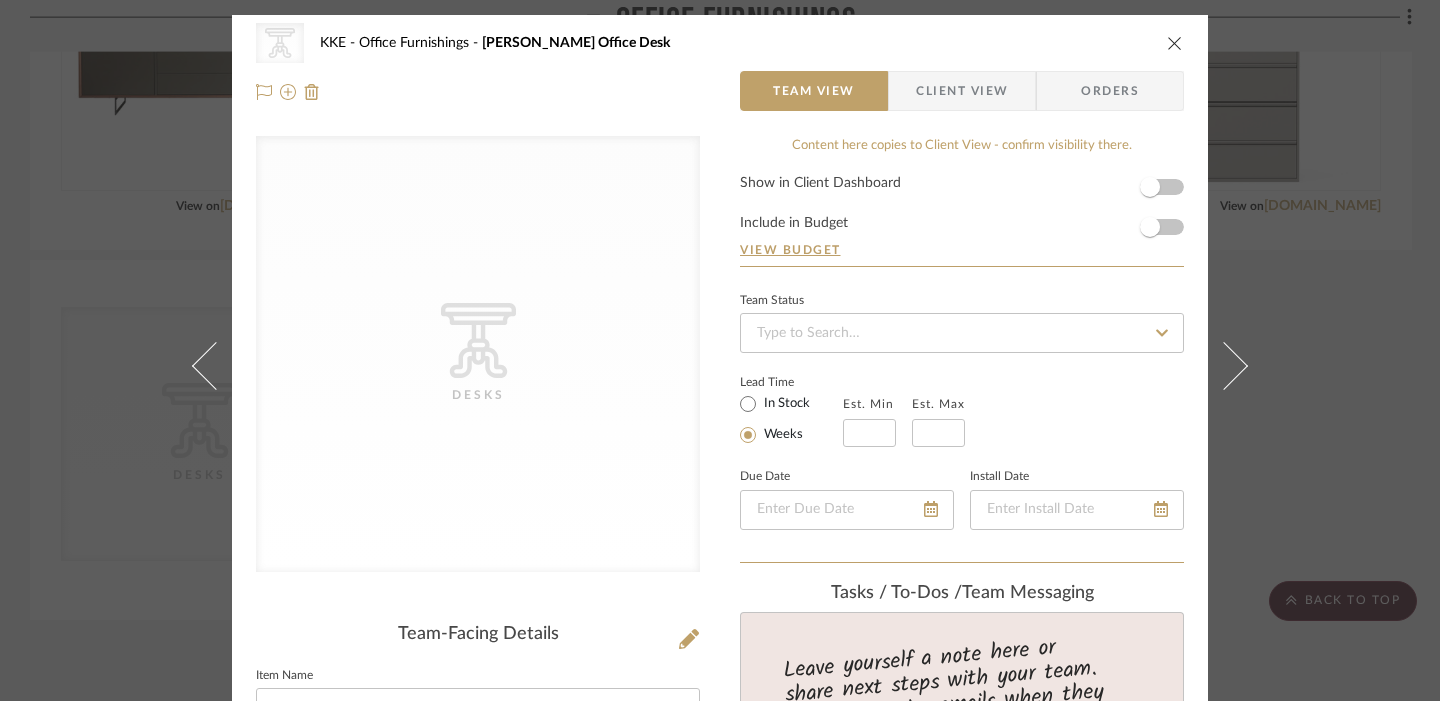 click at bounding box center (1175, 43) 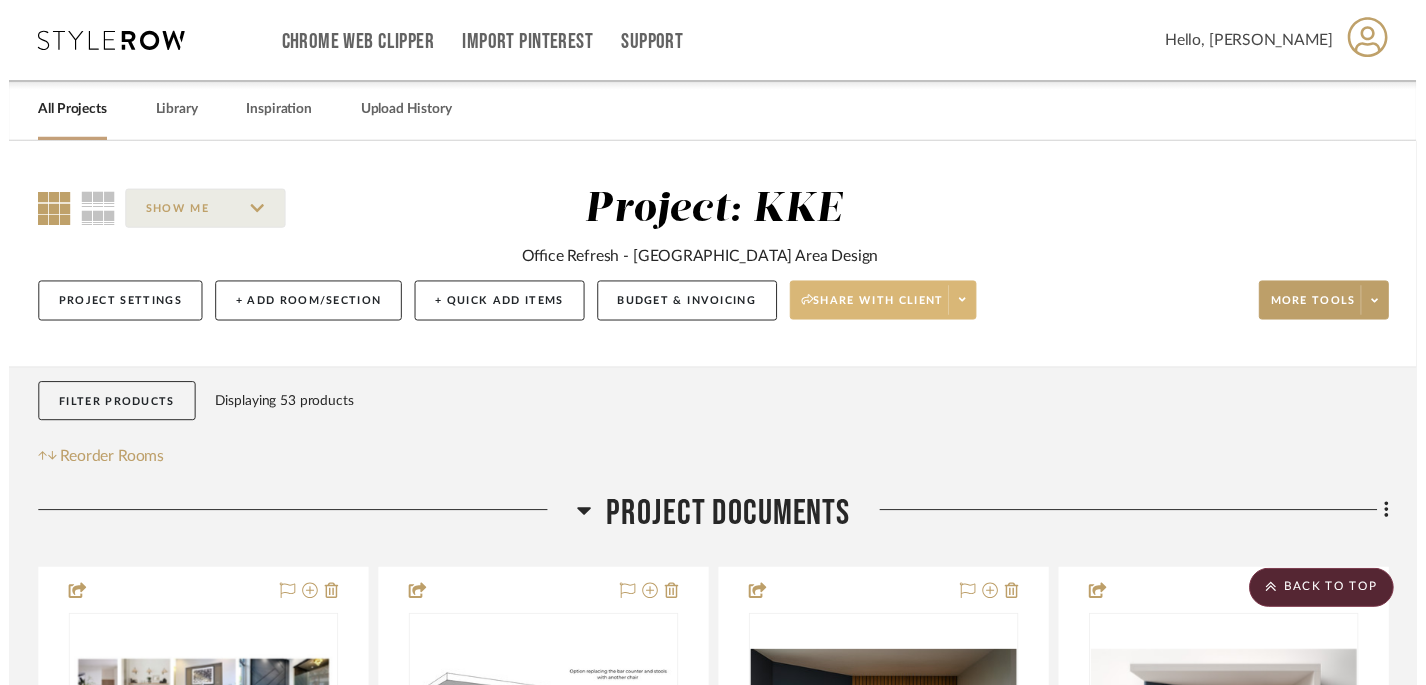 scroll, scrollTop: 4733, scrollLeft: 0, axis: vertical 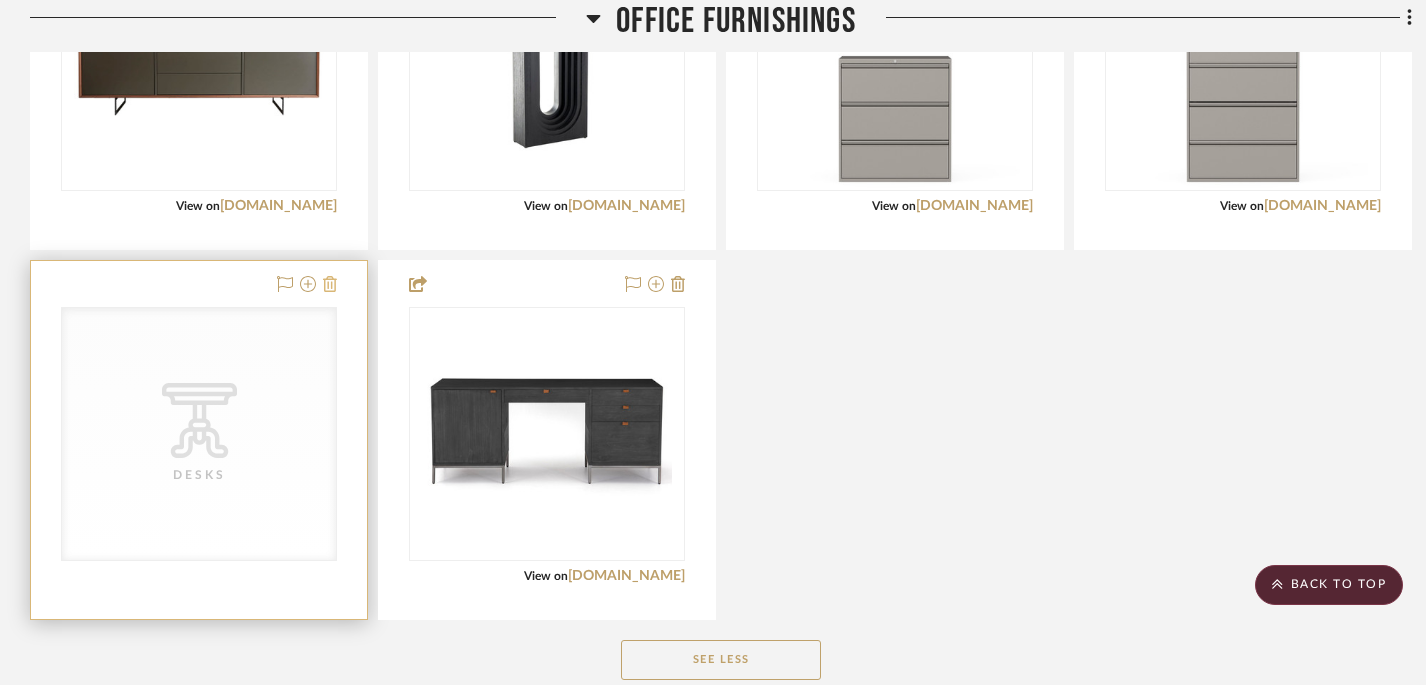 click 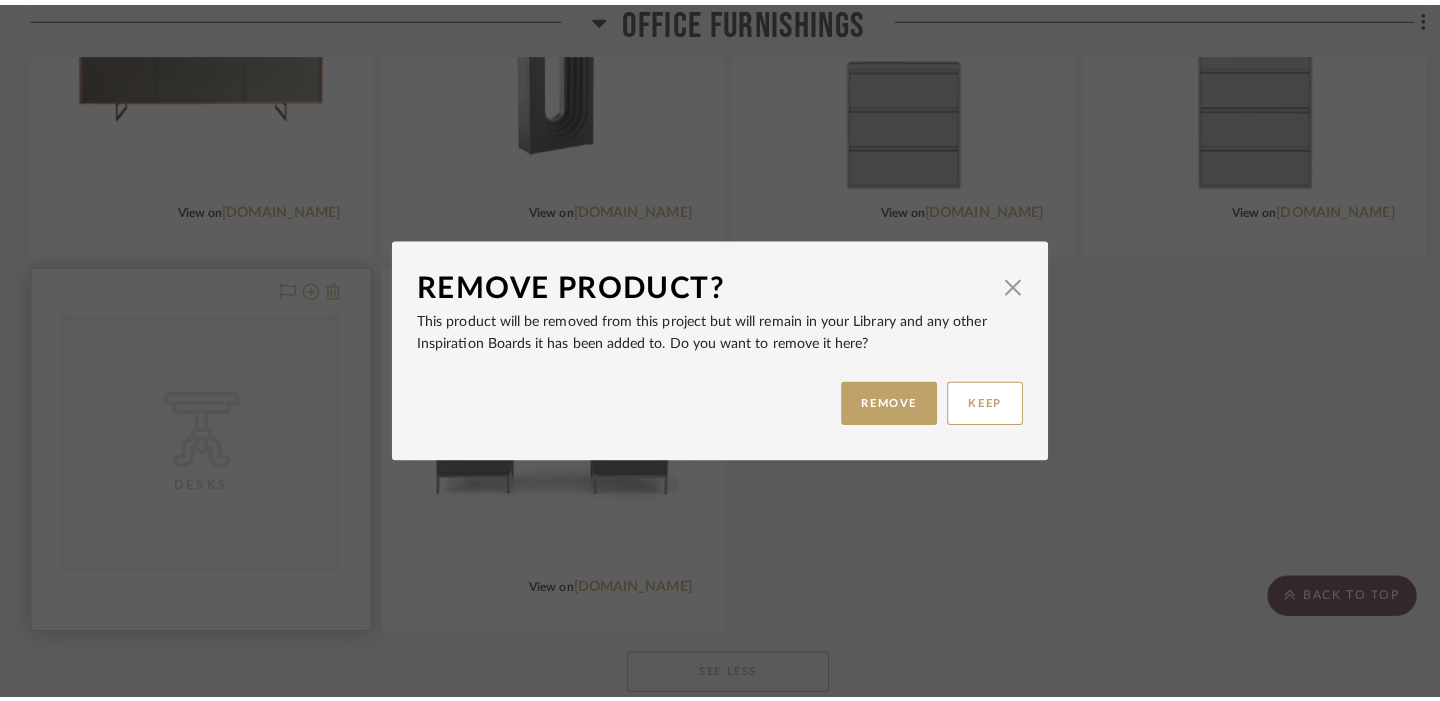scroll, scrollTop: 0, scrollLeft: 0, axis: both 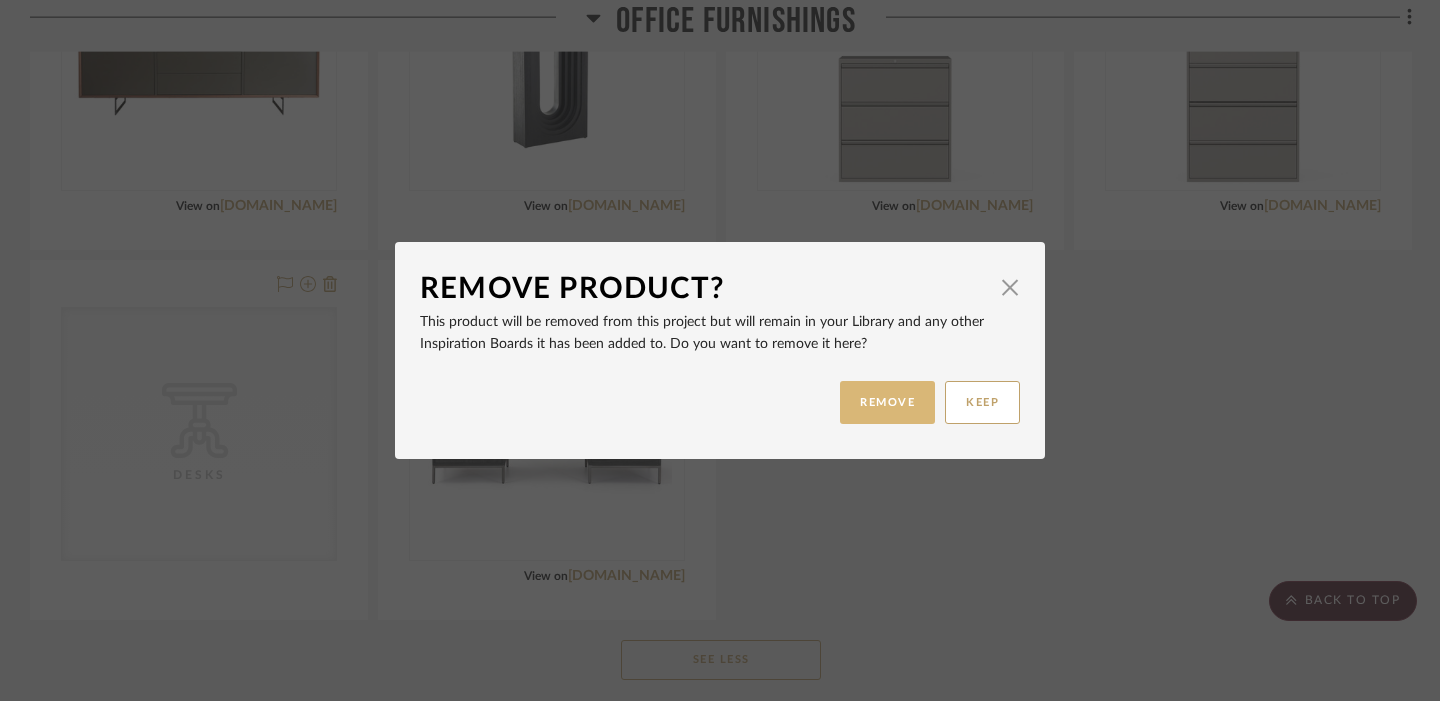 click on "REMOVE" at bounding box center (887, 402) 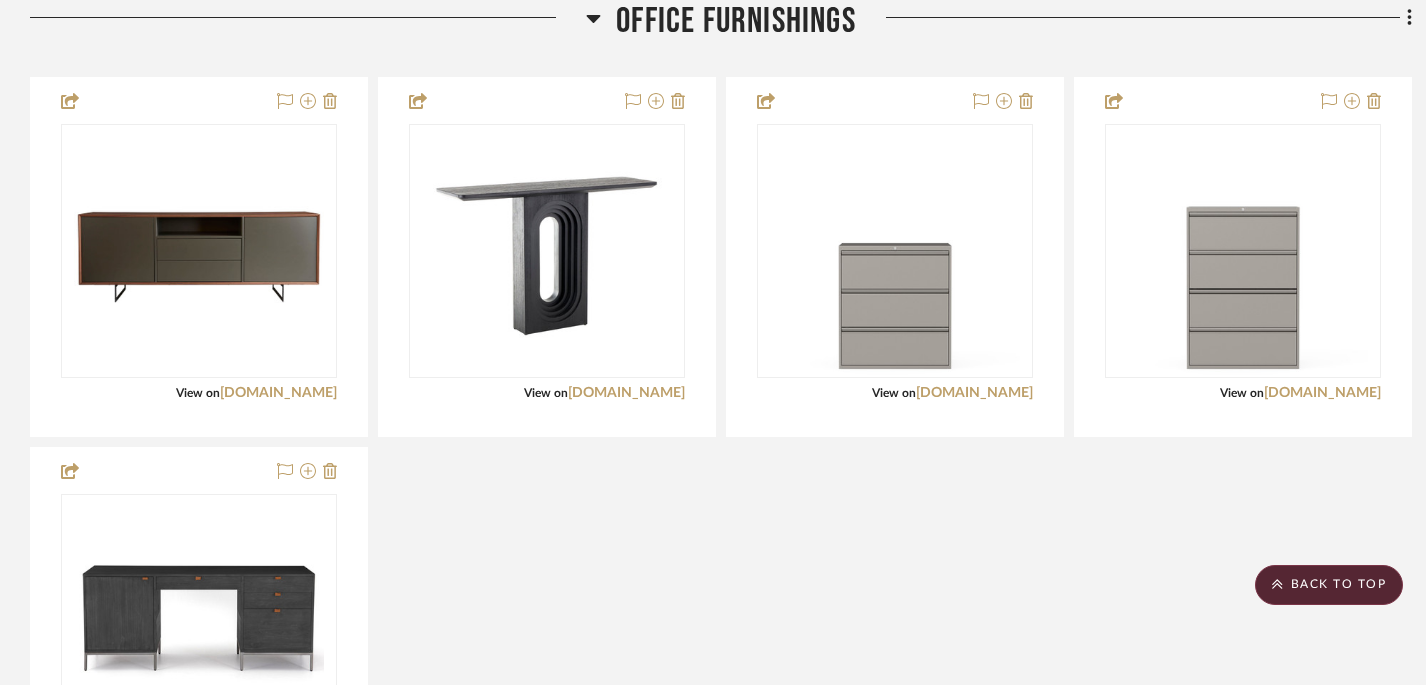 scroll, scrollTop: 4486, scrollLeft: 0, axis: vertical 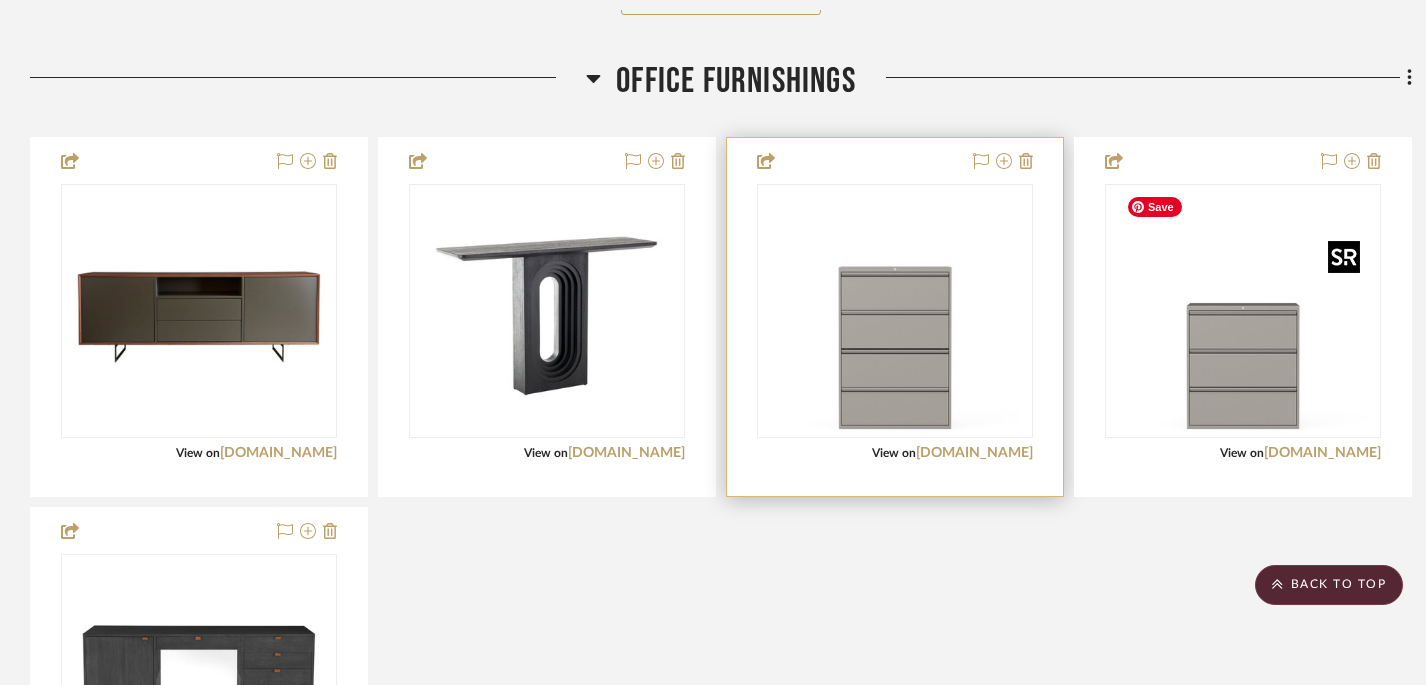 drag, startPoint x: 1221, startPoint y: 352, endPoint x: 948, endPoint y: 342, distance: 273.18307 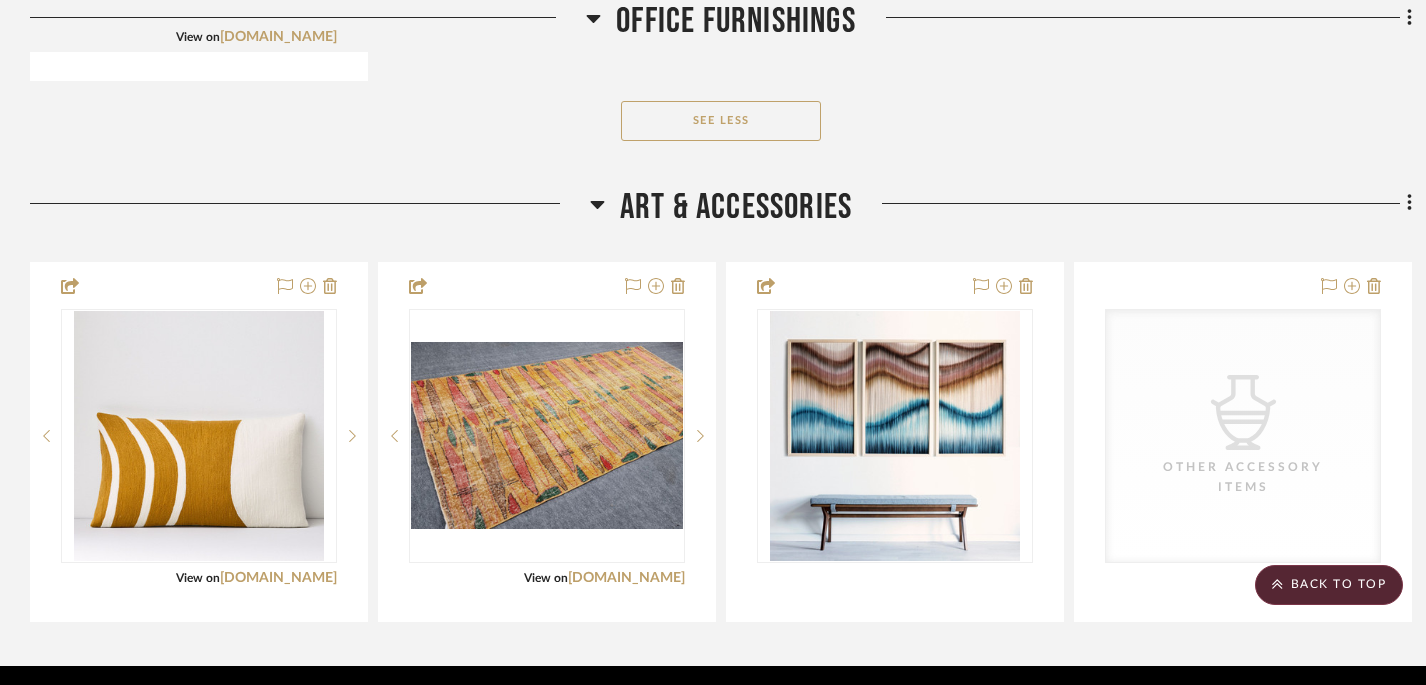 scroll, scrollTop: 5346, scrollLeft: 0, axis: vertical 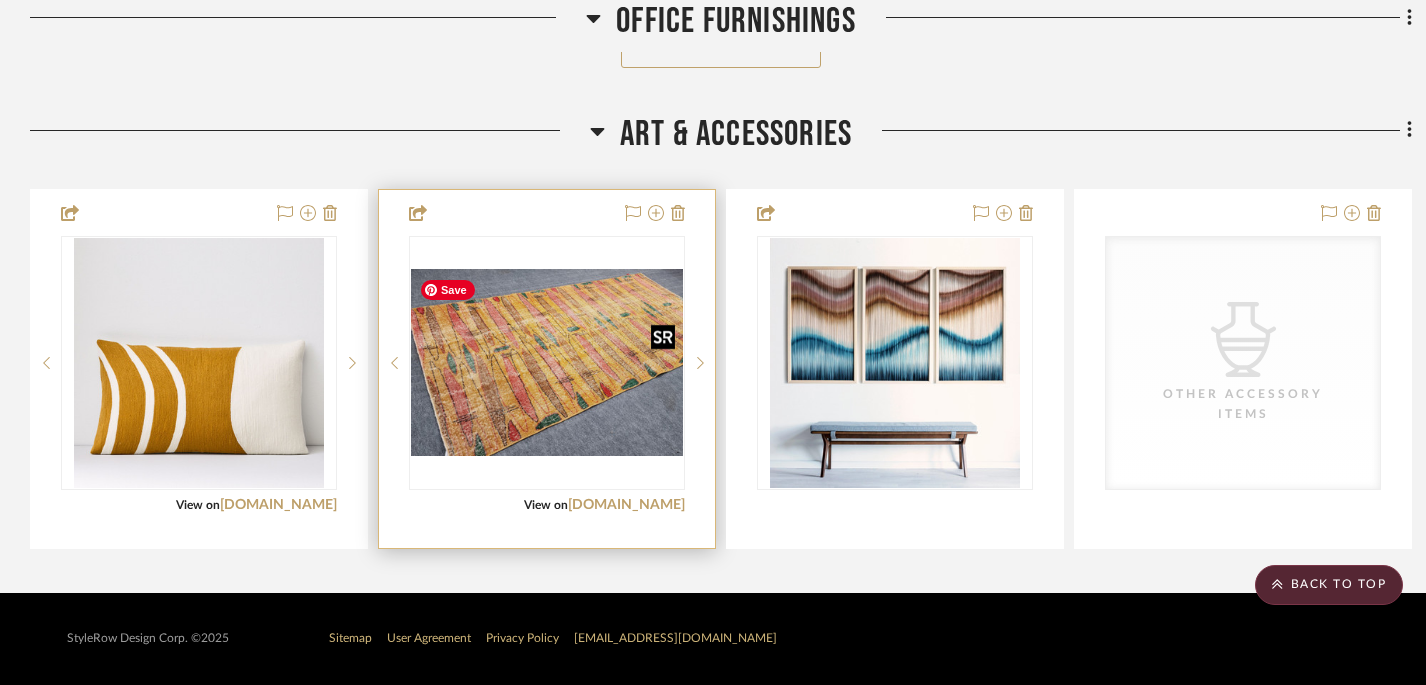 type 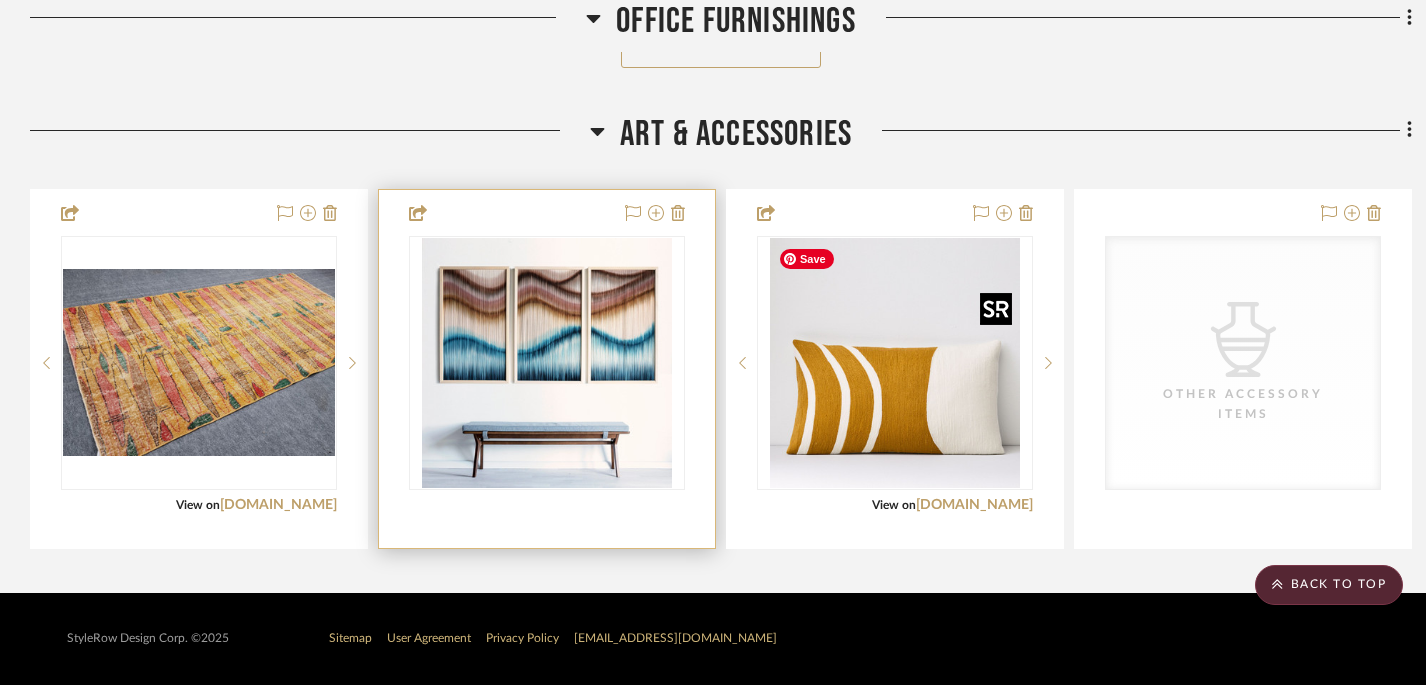 drag, startPoint x: 897, startPoint y: 330, endPoint x: 647, endPoint y: 338, distance: 250.12796 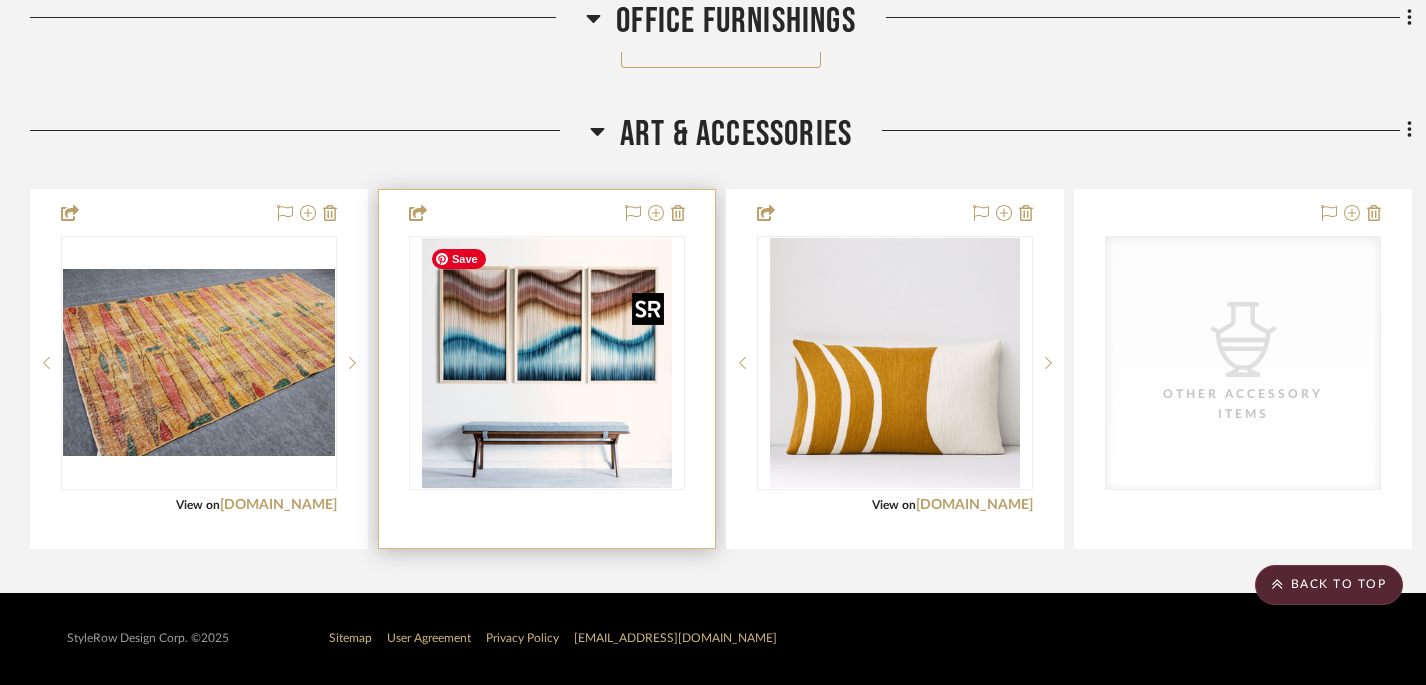 click at bounding box center (547, 363) 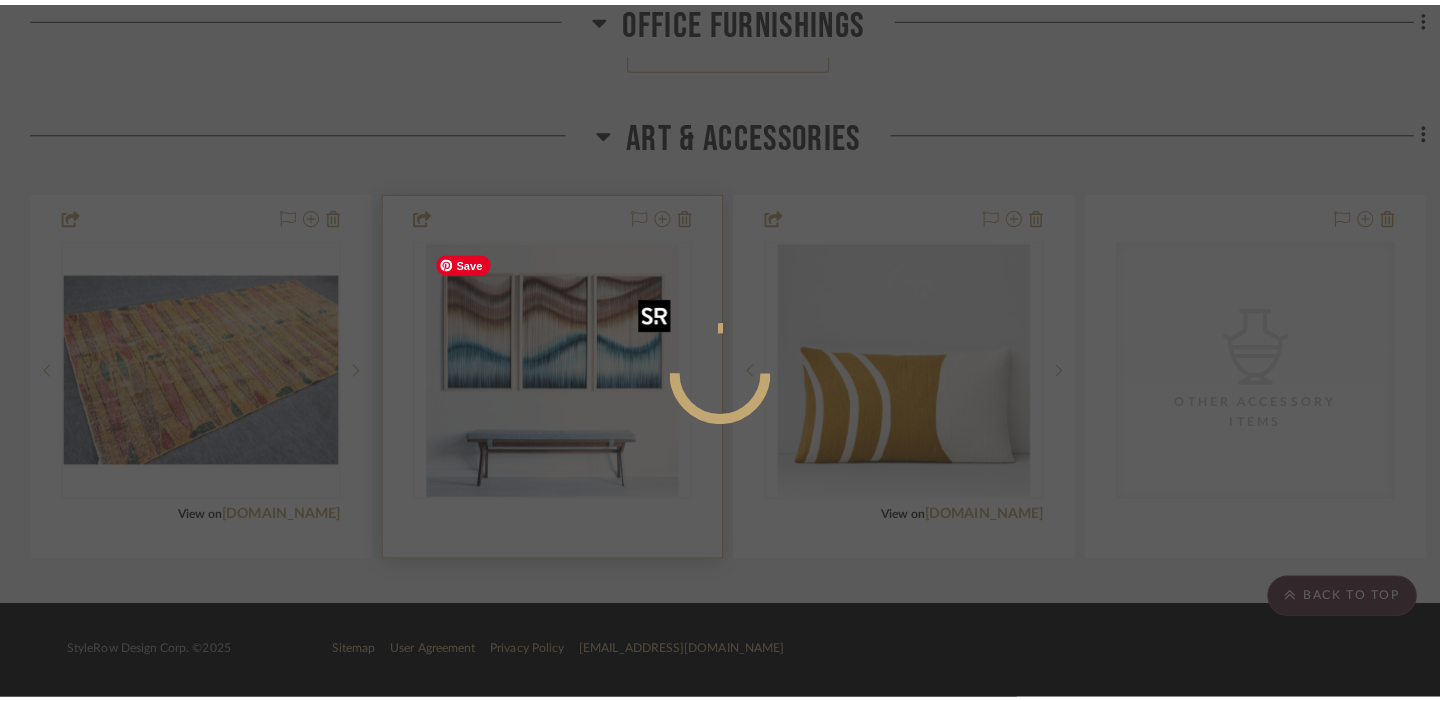 scroll, scrollTop: 0, scrollLeft: 0, axis: both 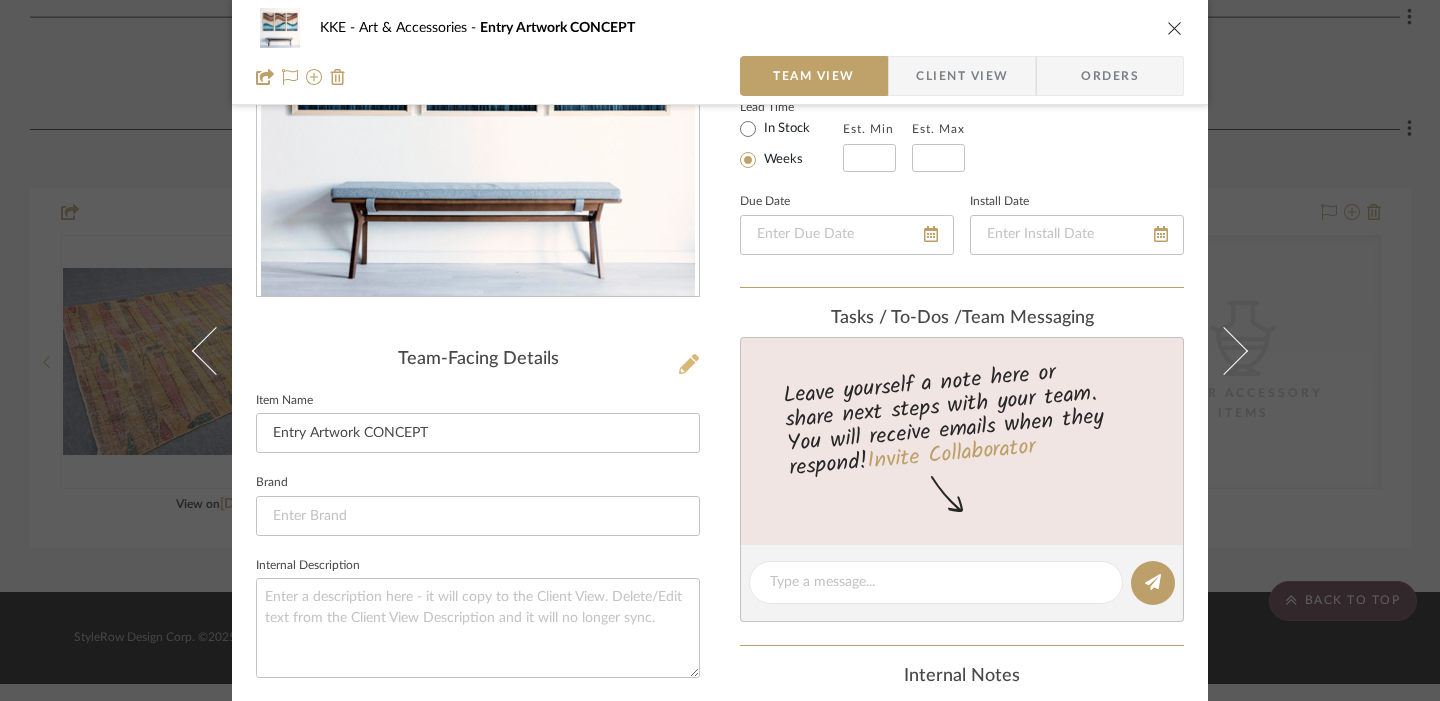 click 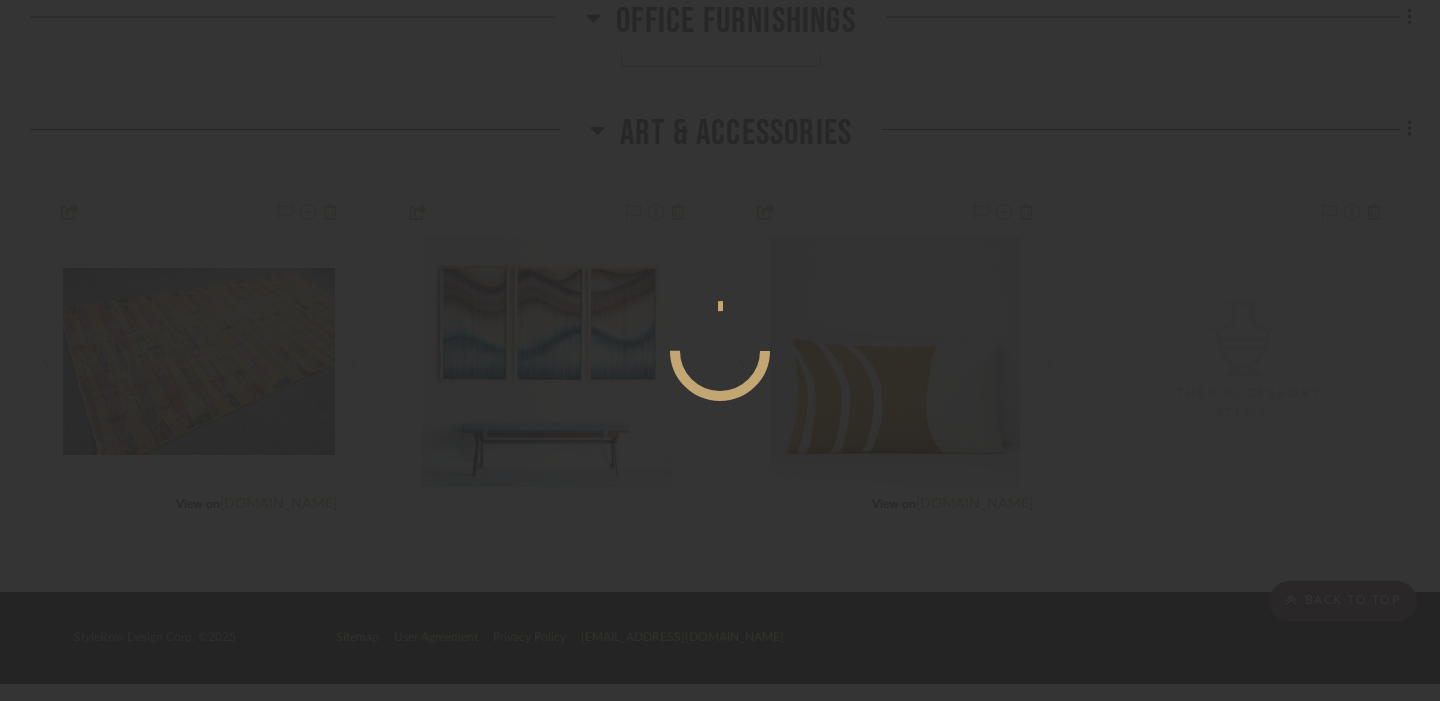 scroll, scrollTop: 0, scrollLeft: 0, axis: both 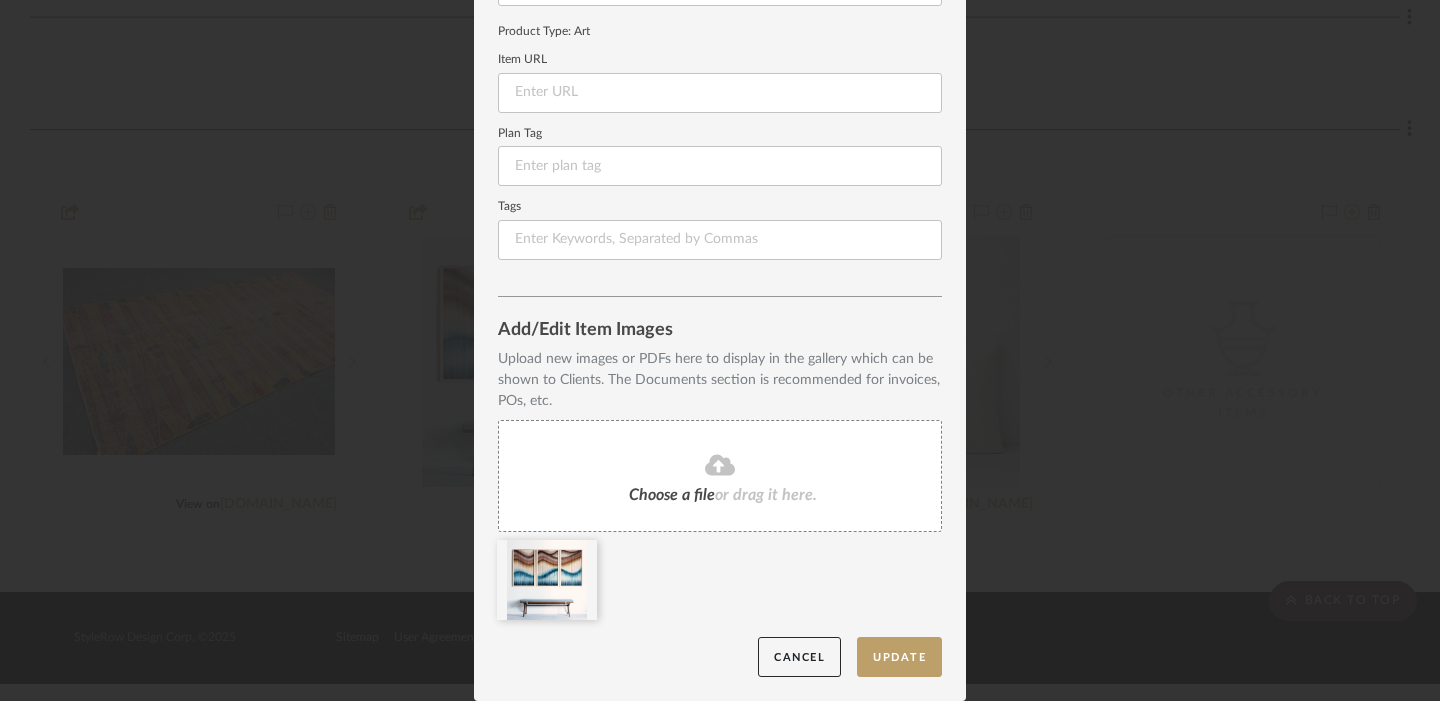 click on "Choose a file  or drag it here." 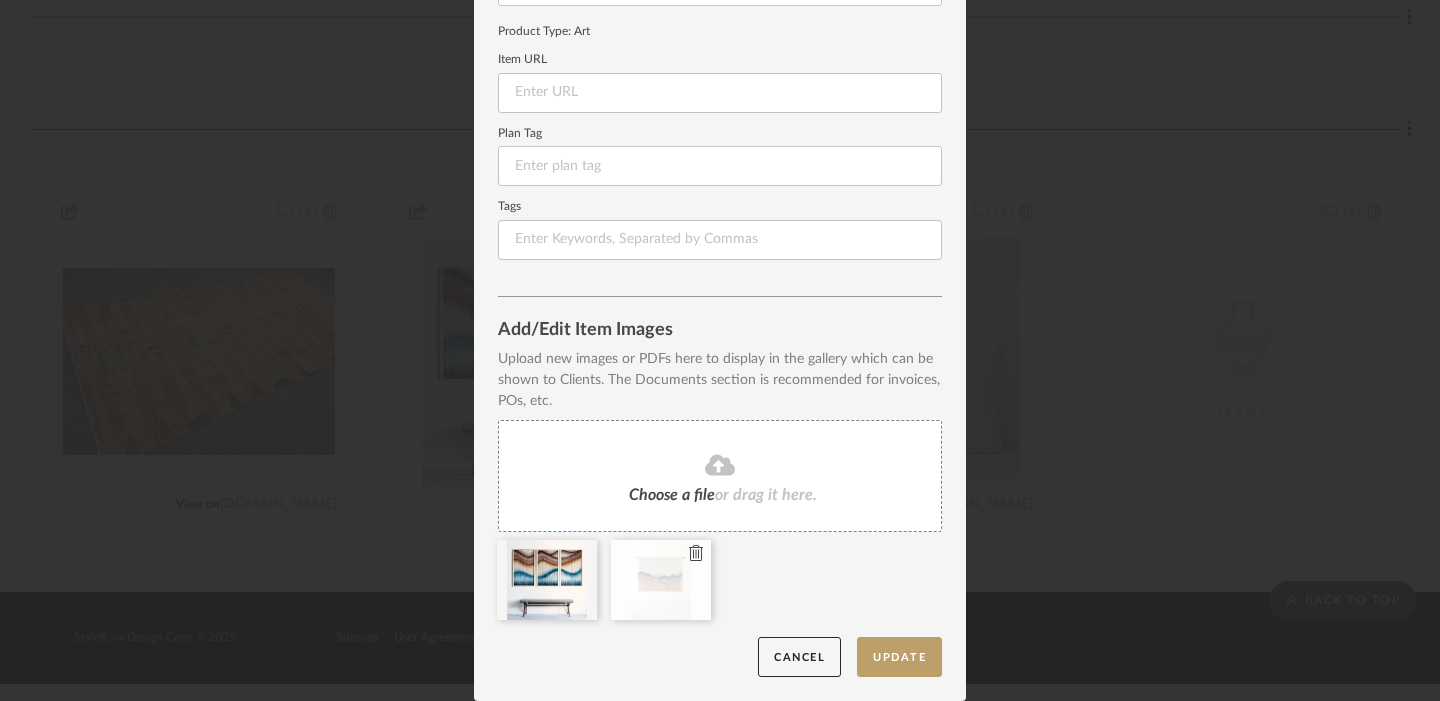 type 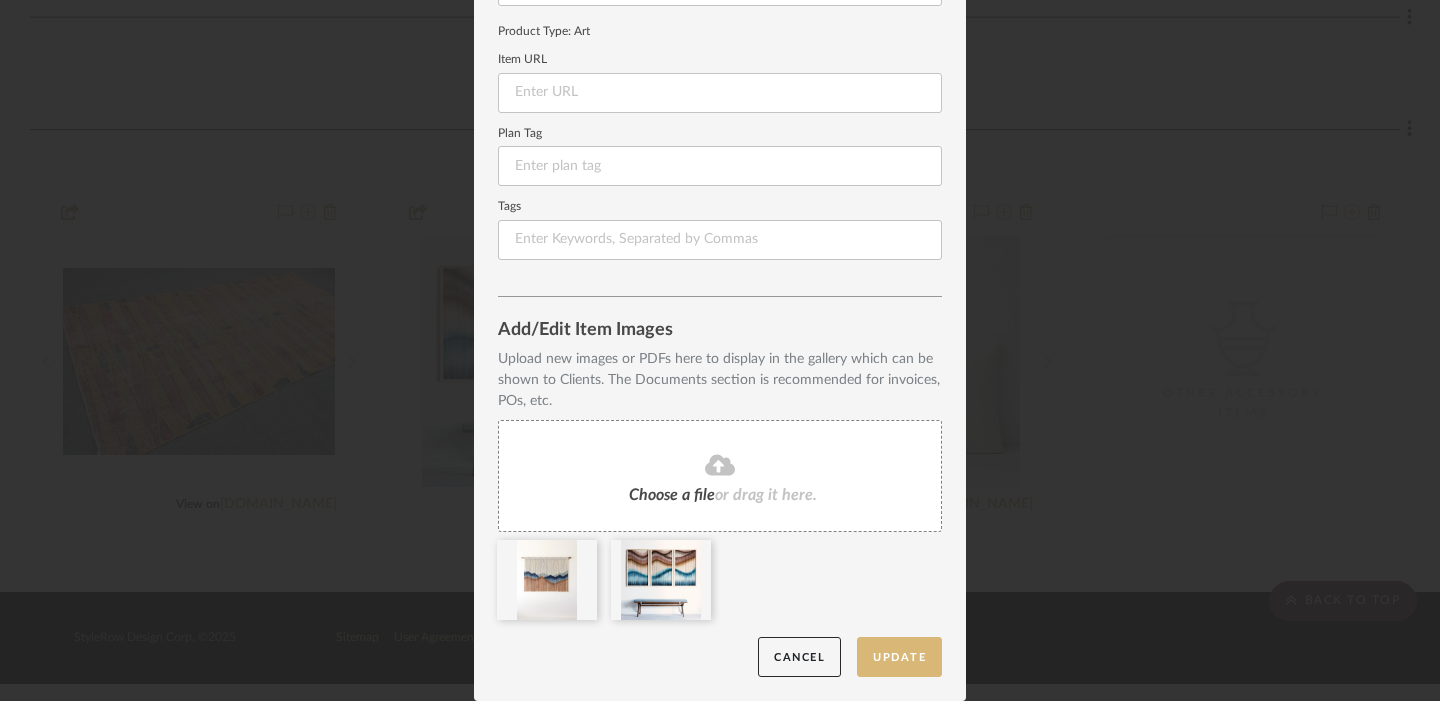click on "Update" at bounding box center [899, 657] 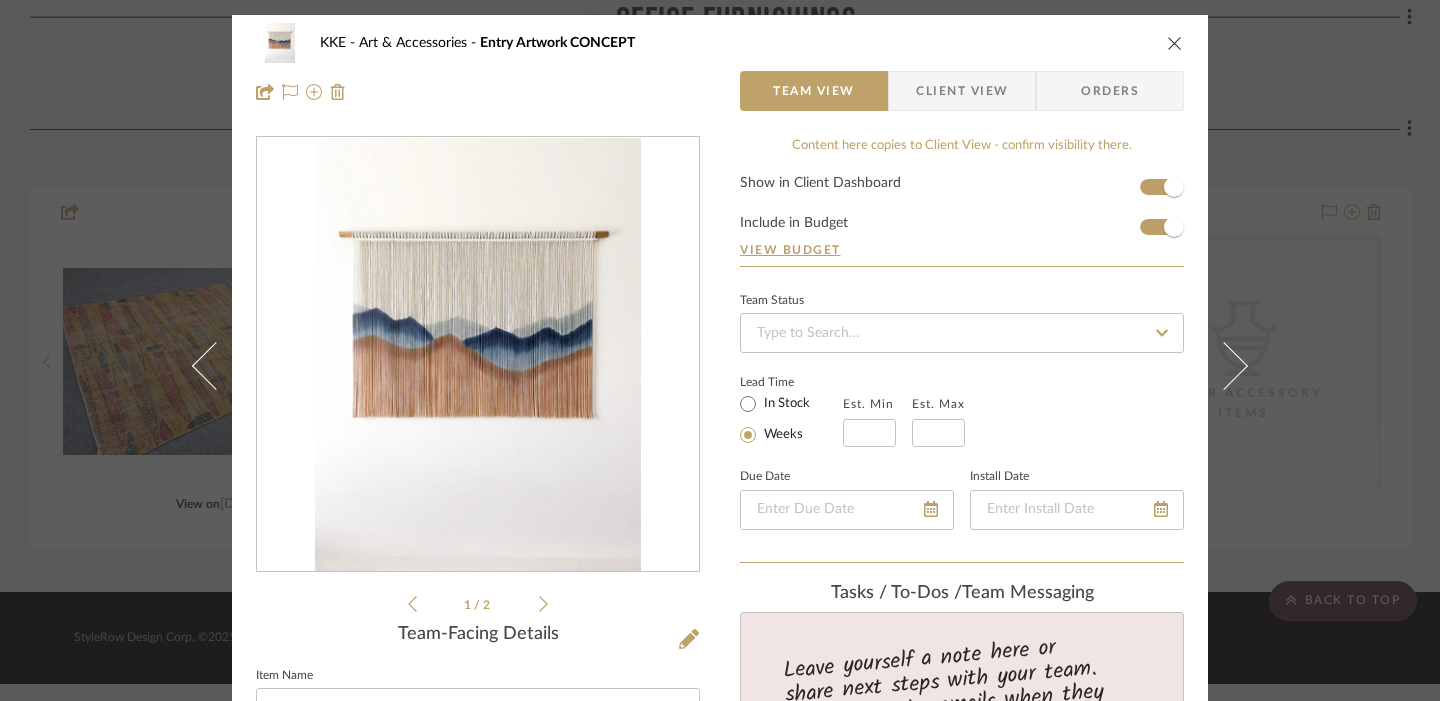 click at bounding box center (1175, 43) 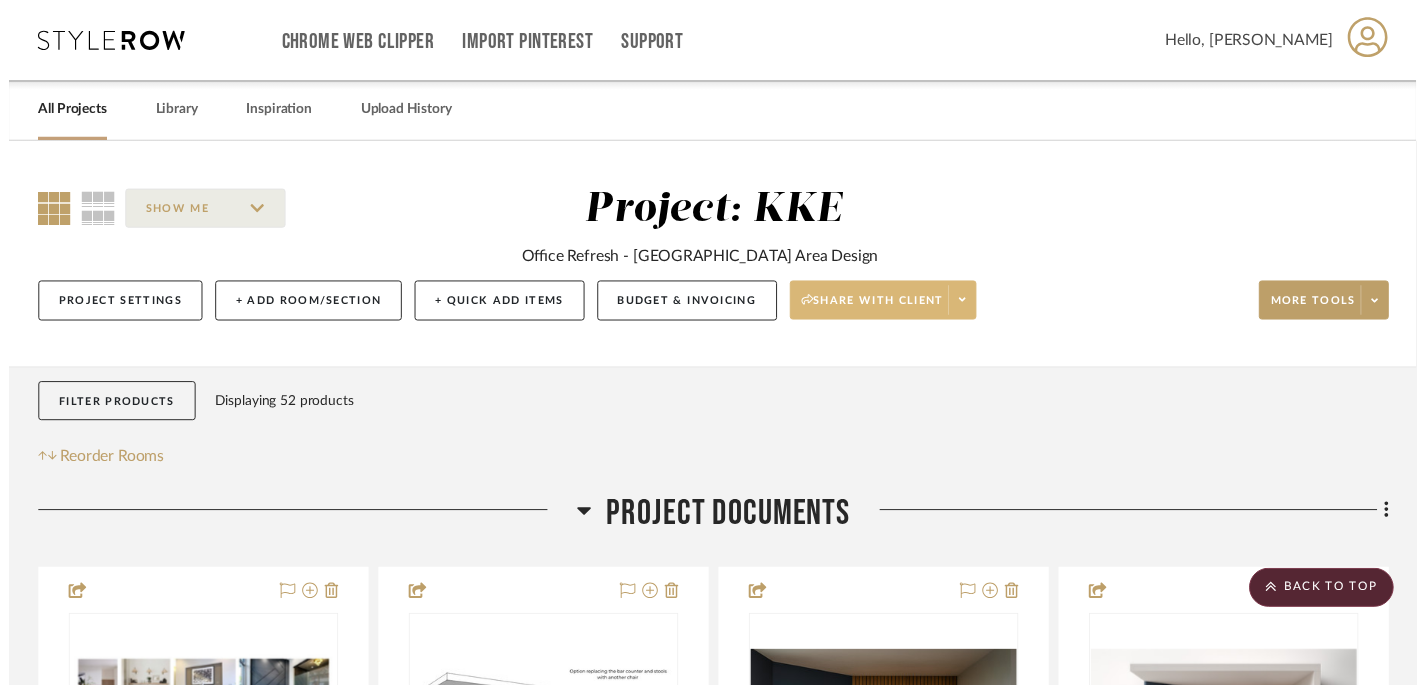scroll, scrollTop: 5346, scrollLeft: 0, axis: vertical 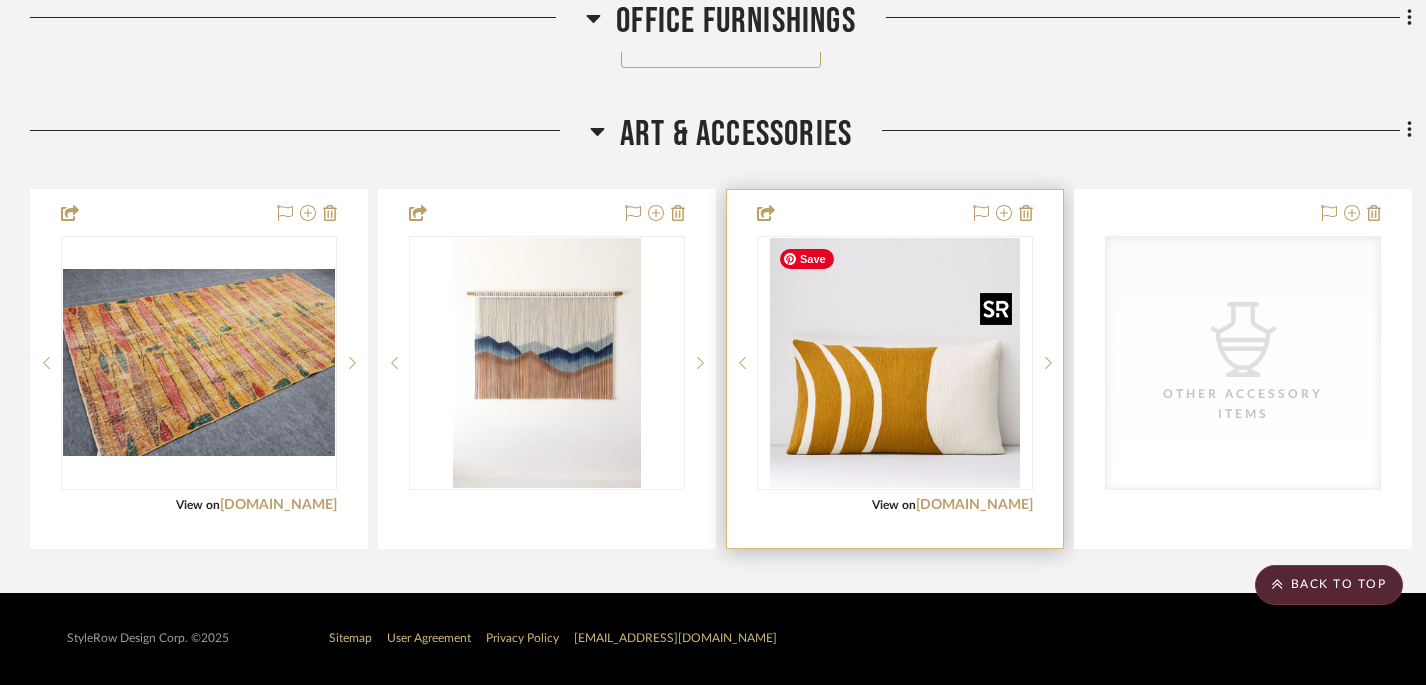 click at bounding box center (895, 363) 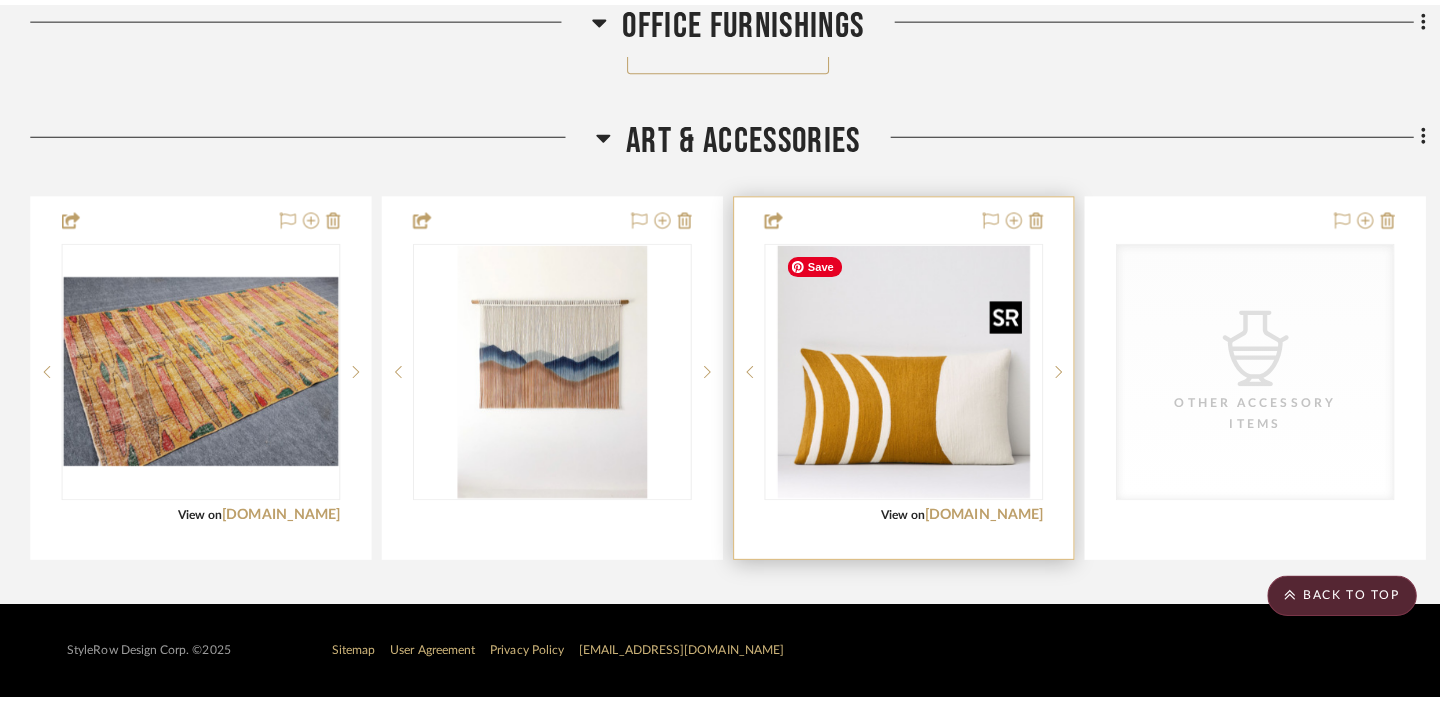 scroll, scrollTop: 0, scrollLeft: 0, axis: both 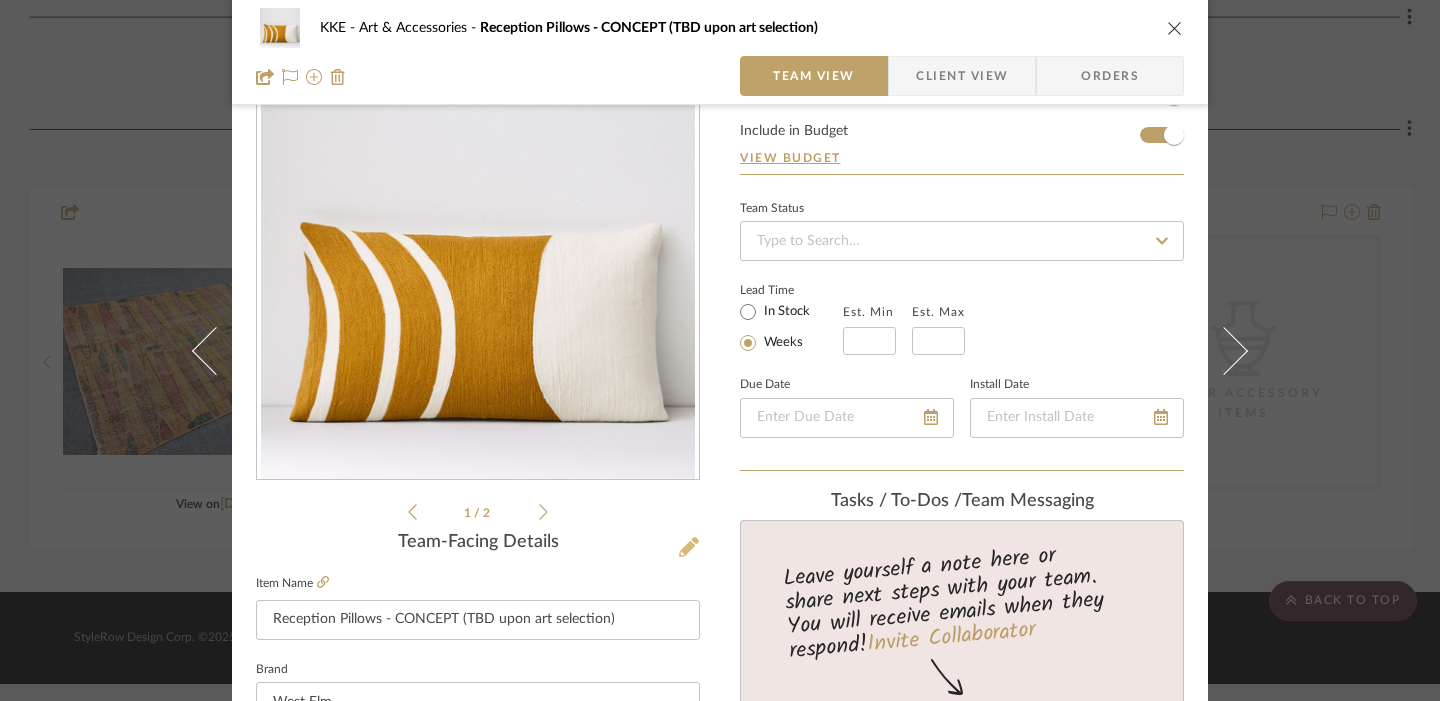 click 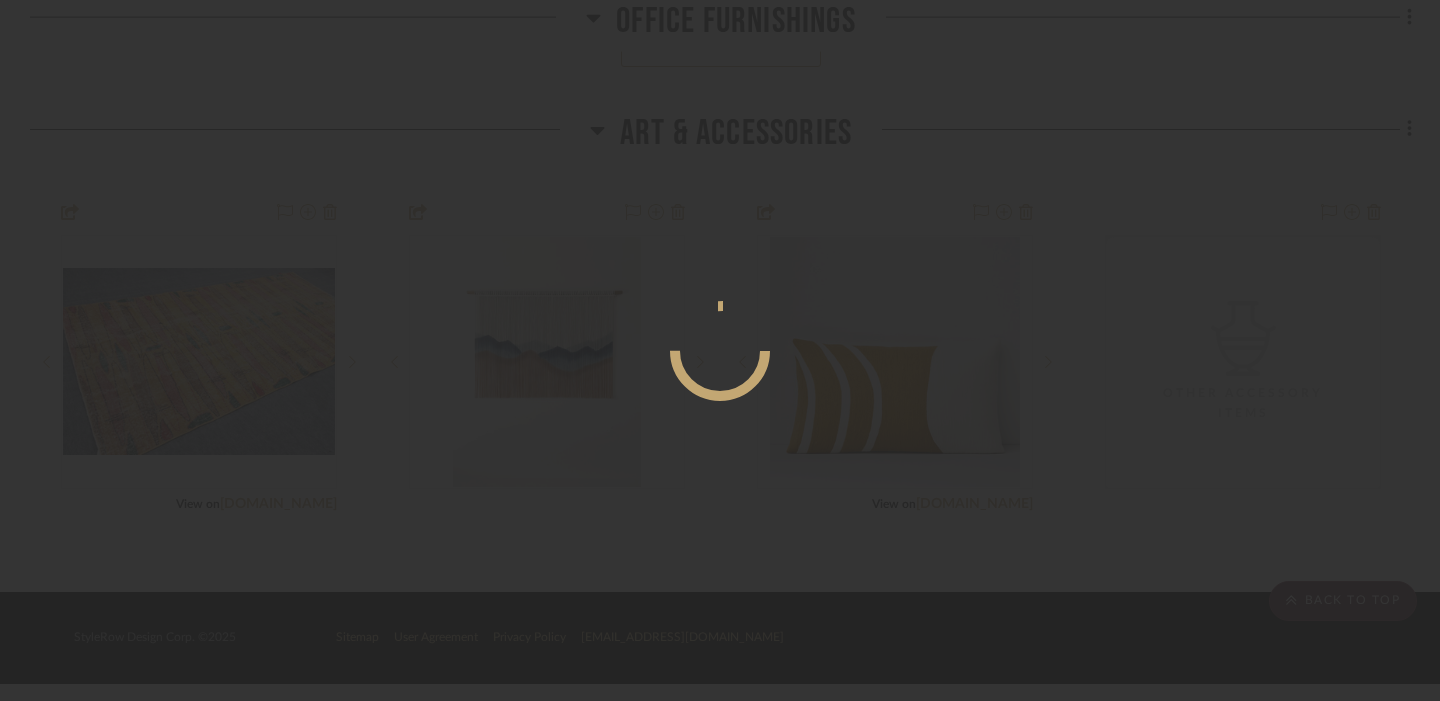 scroll, scrollTop: 0, scrollLeft: 0, axis: both 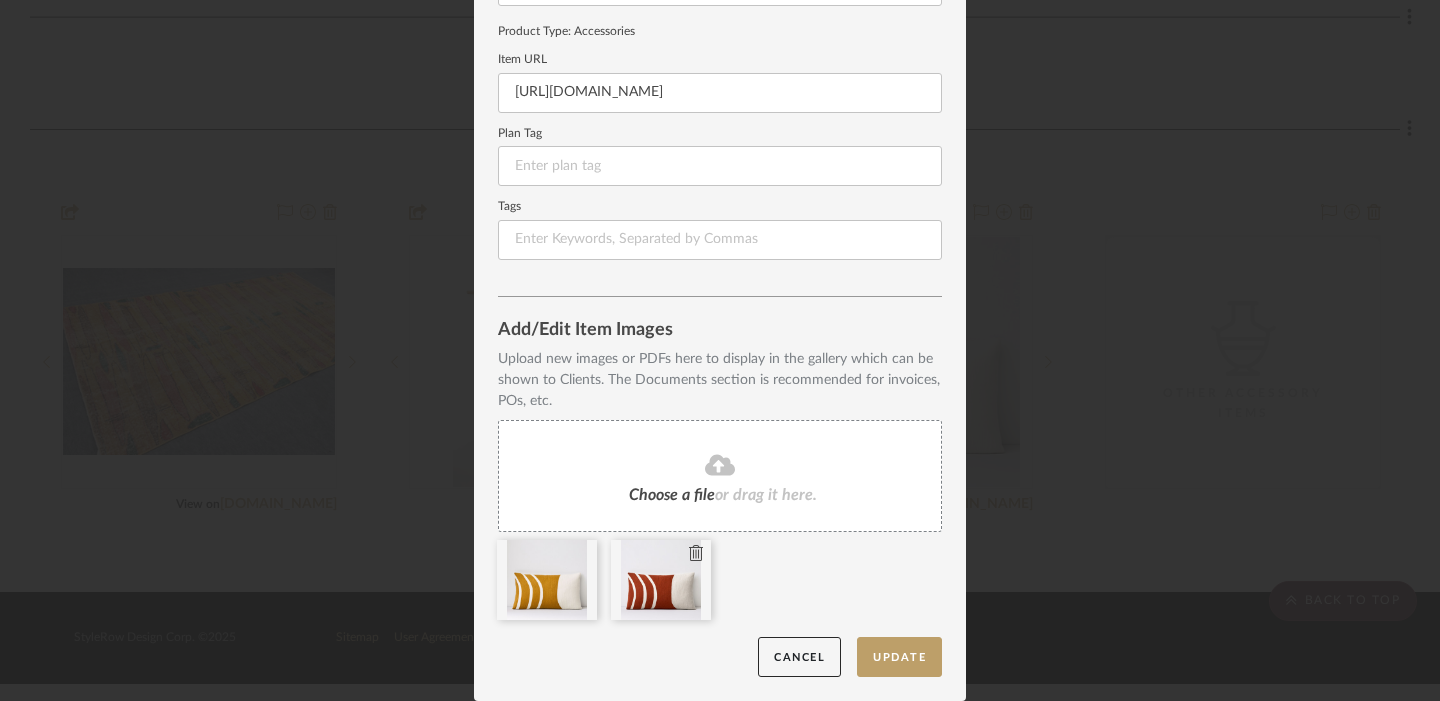 type 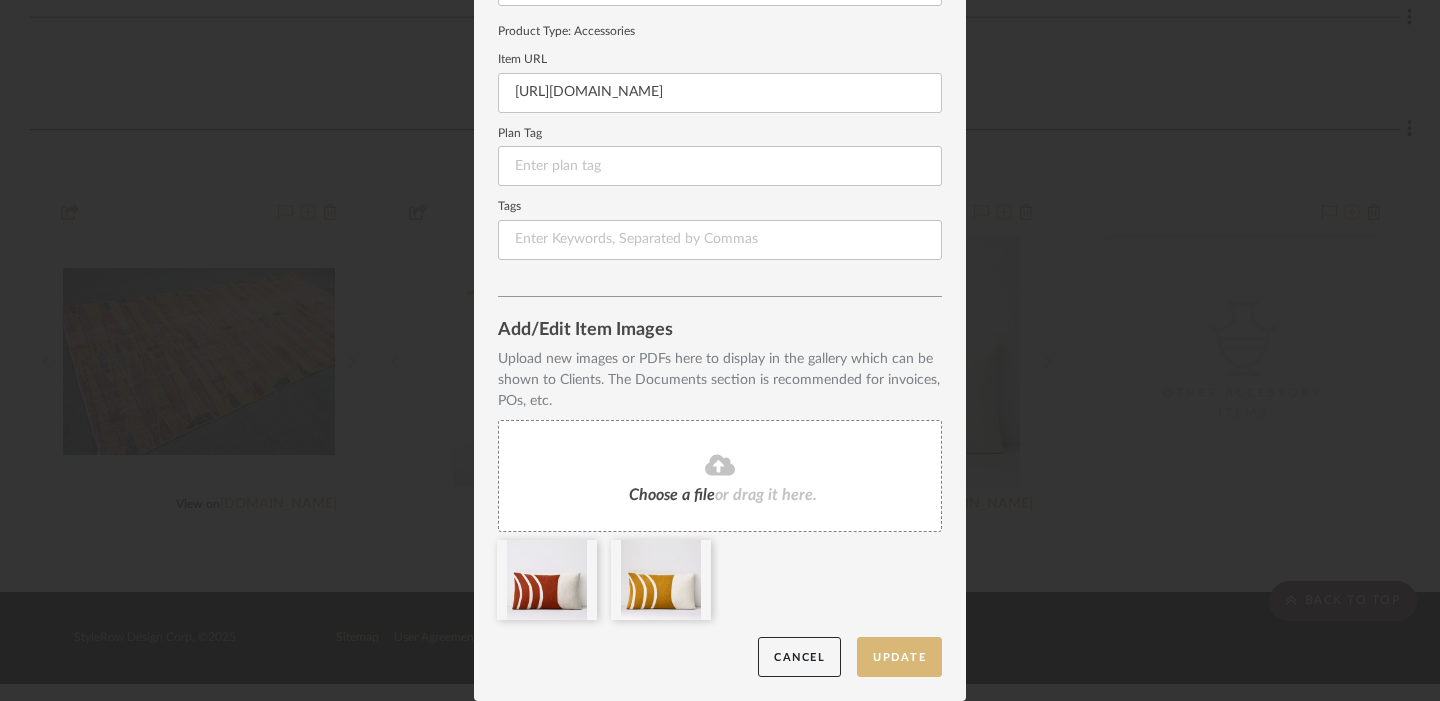 click on "Update" at bounding box center (899, 657) 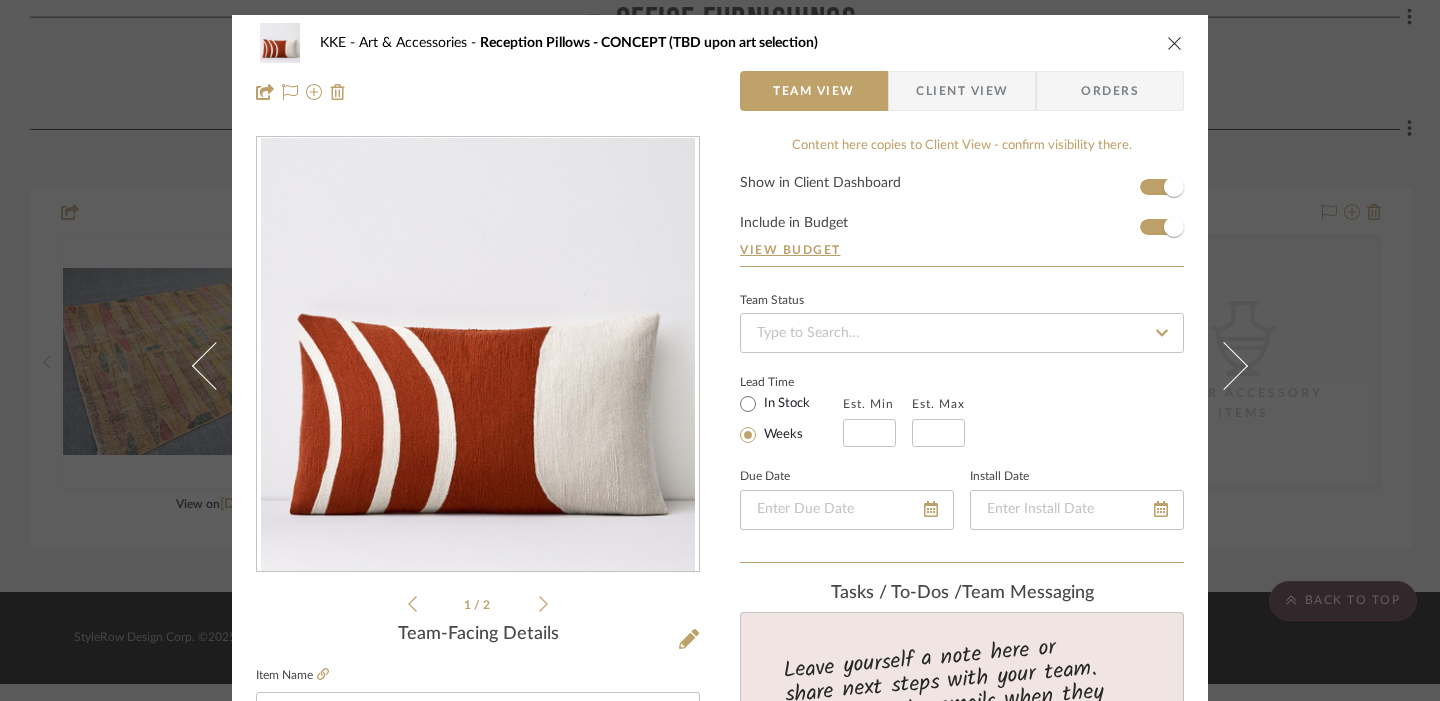 click at bounding box center [1175, 43] 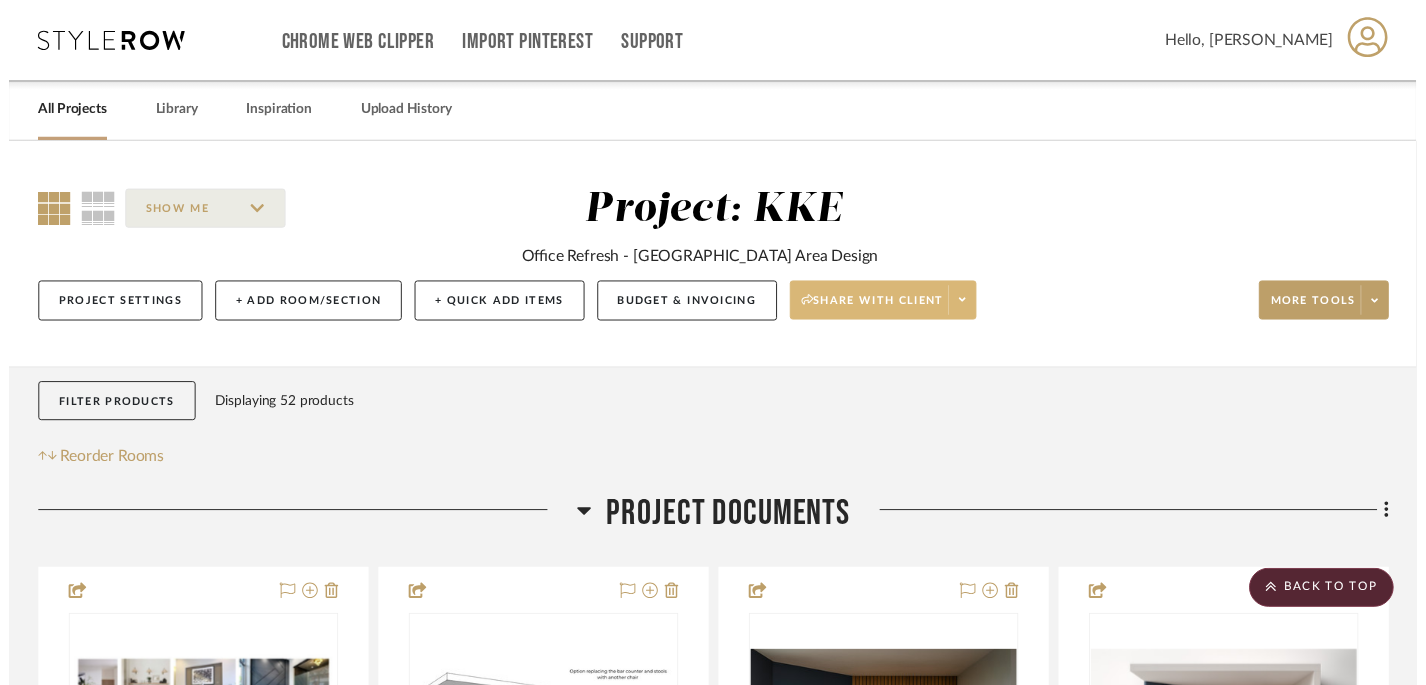 scroll, scrollTop: 5346, scrollLeft: 0, axis: vertical 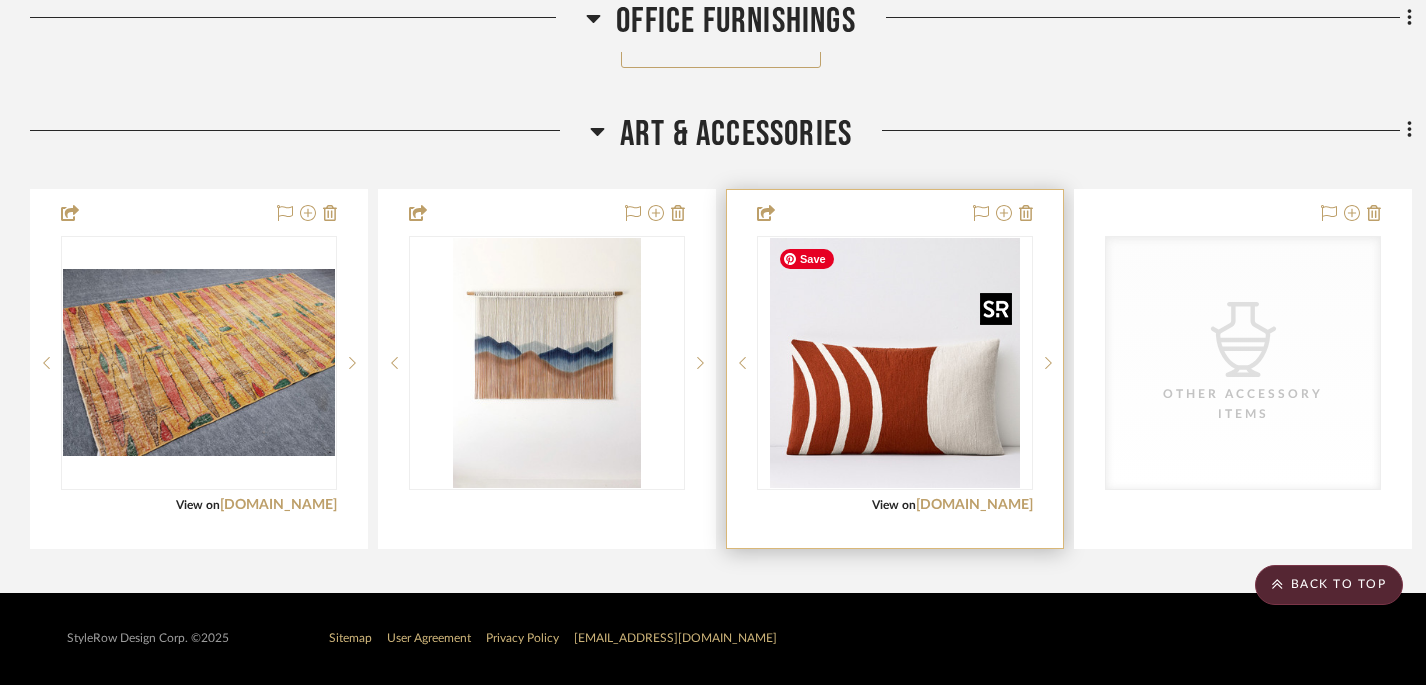 click at bounding box center (895, 363) 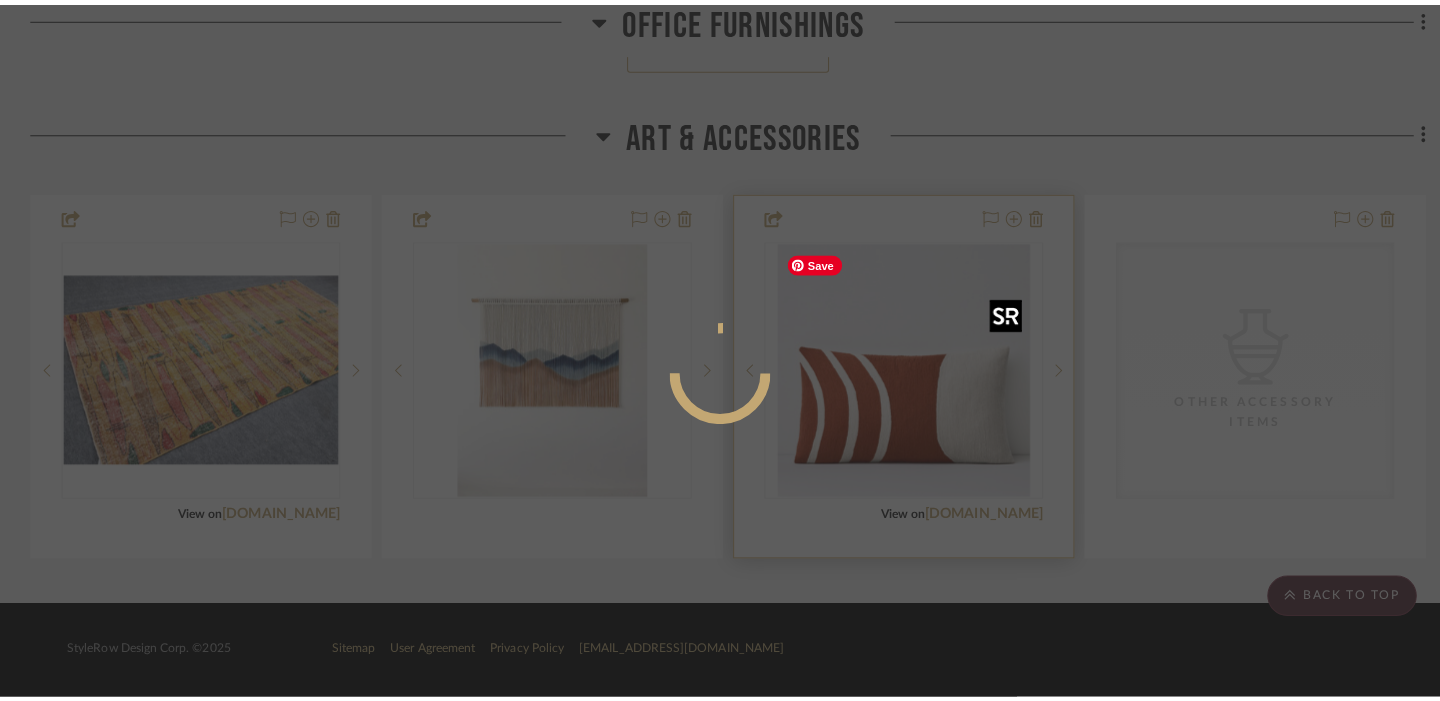 scroll, scrollTop: 0, scrollLeft: 0, axis: both 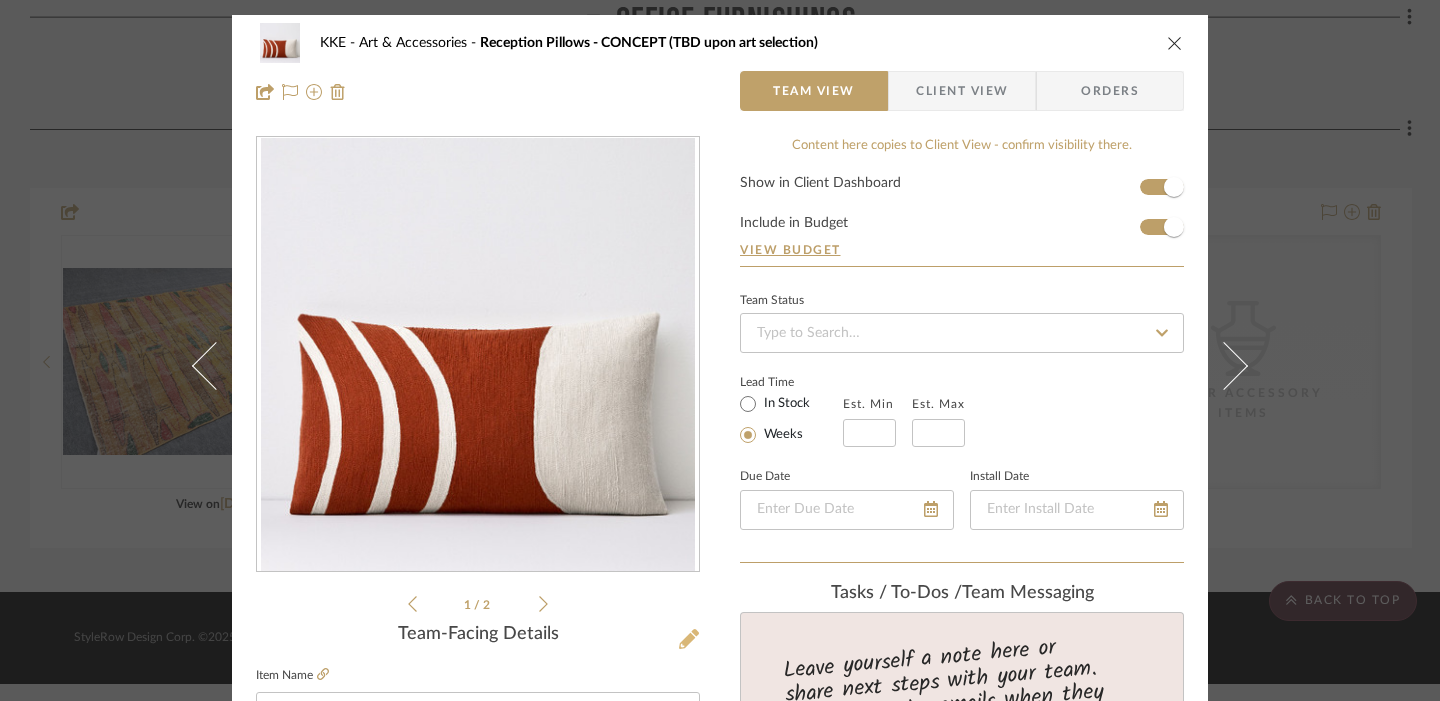 click 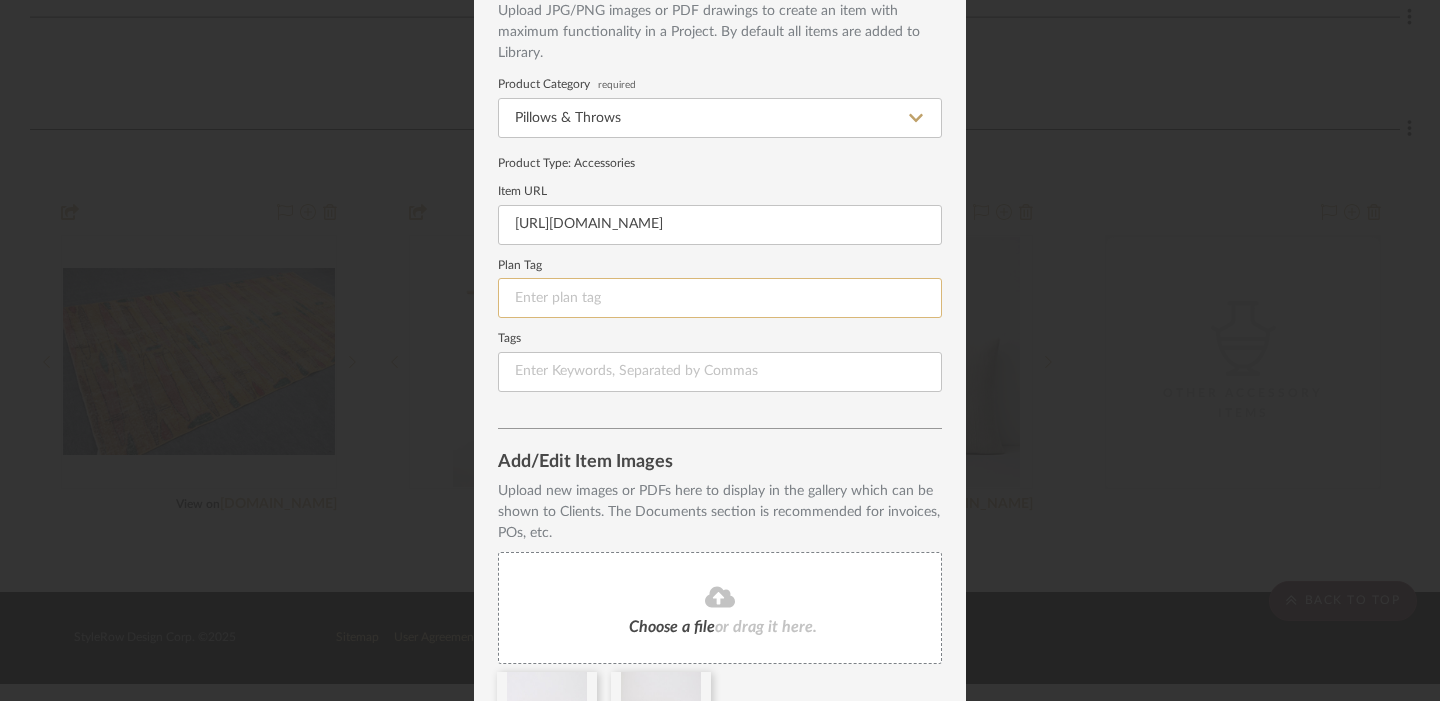 scroll, scrollTop: 252, scrollLeft: 0, axis: vertical 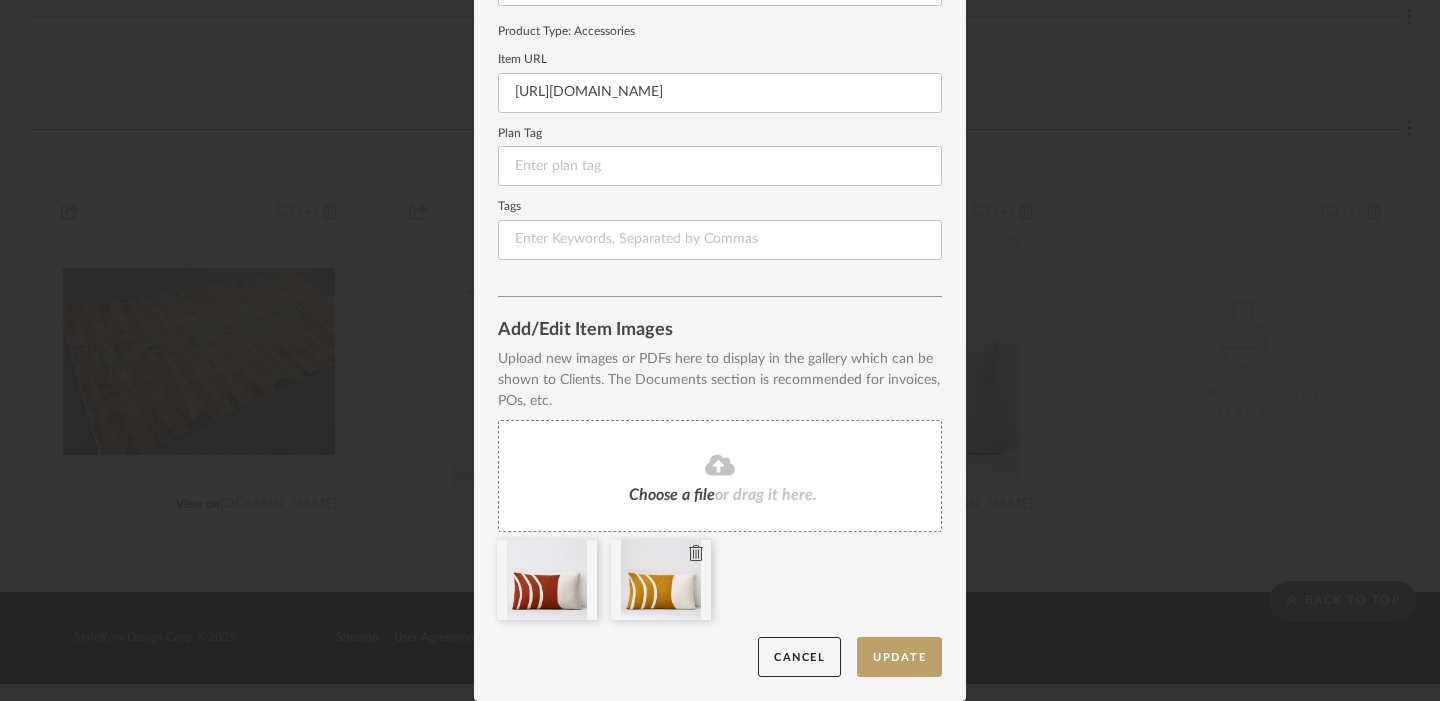 type 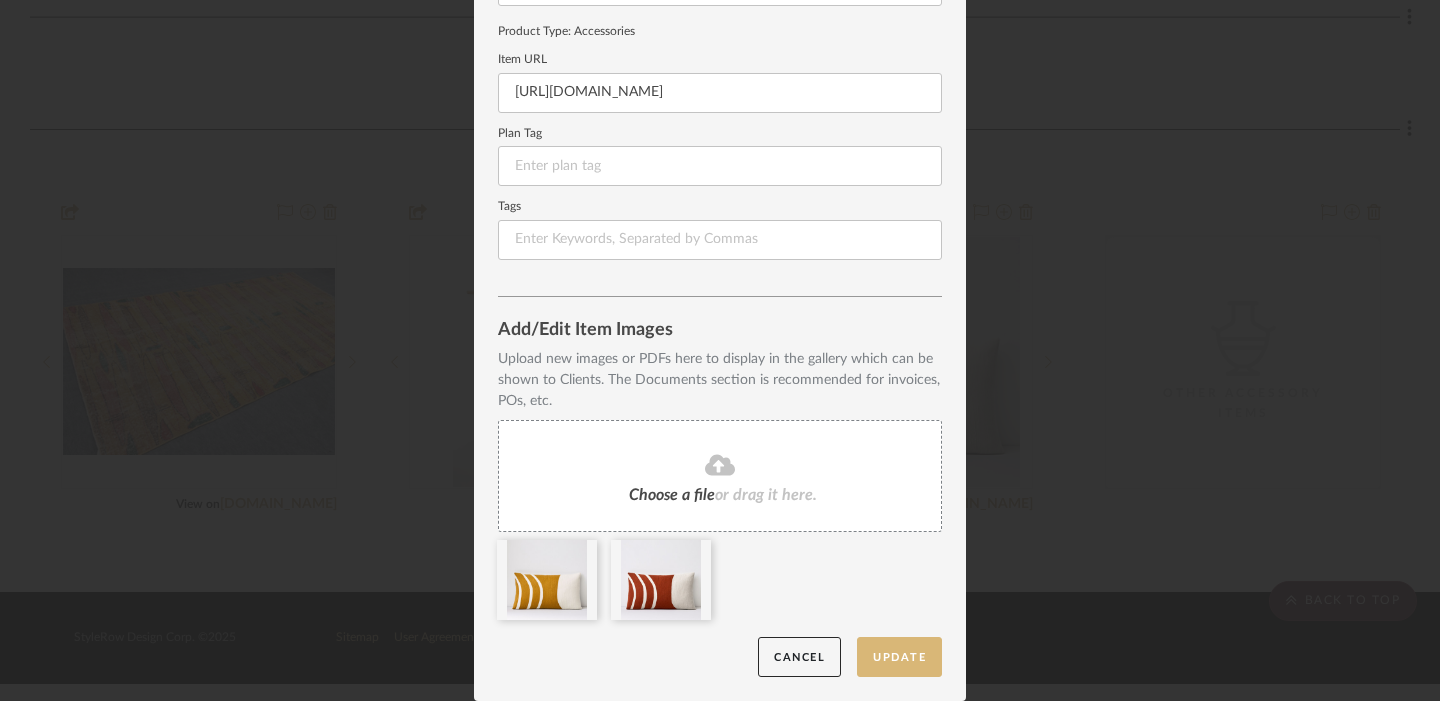 click on "Update" at bounding box center [899, 657] 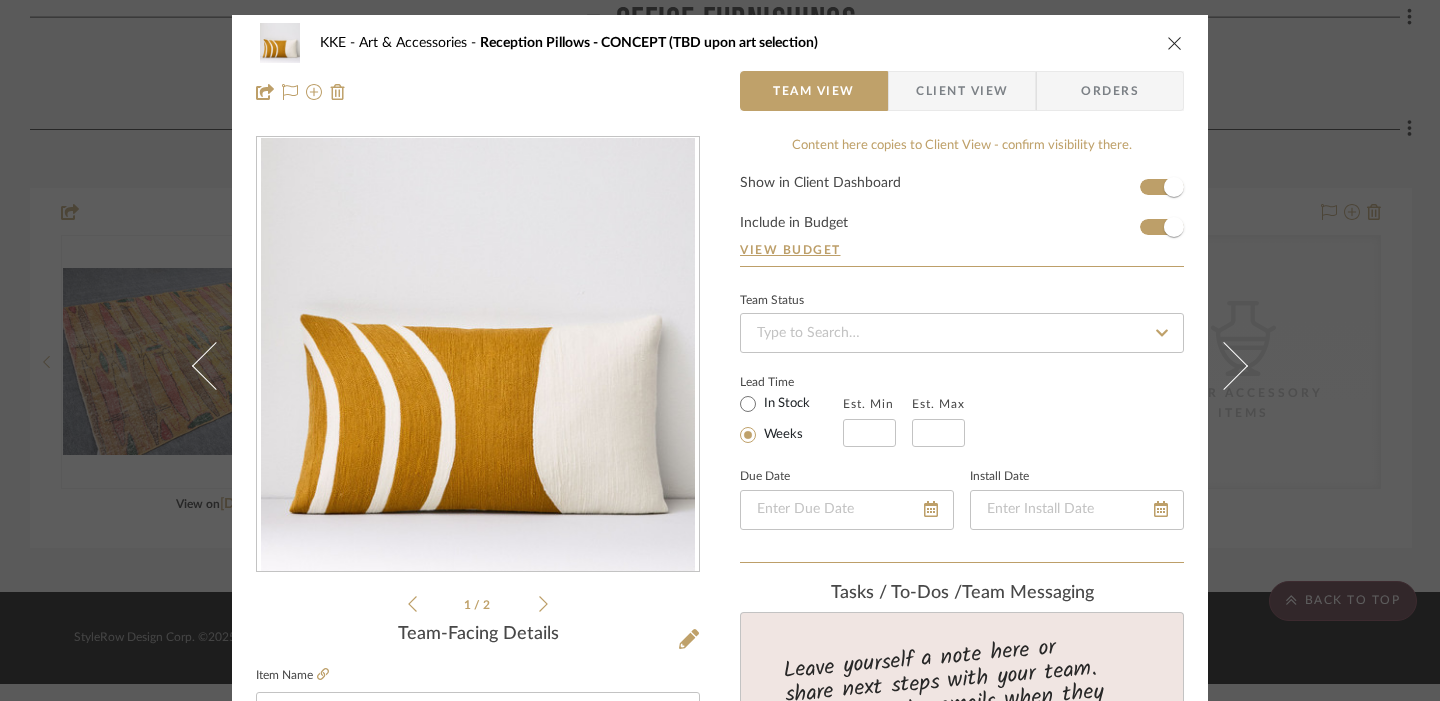 click at bounding box center (1175, 43) 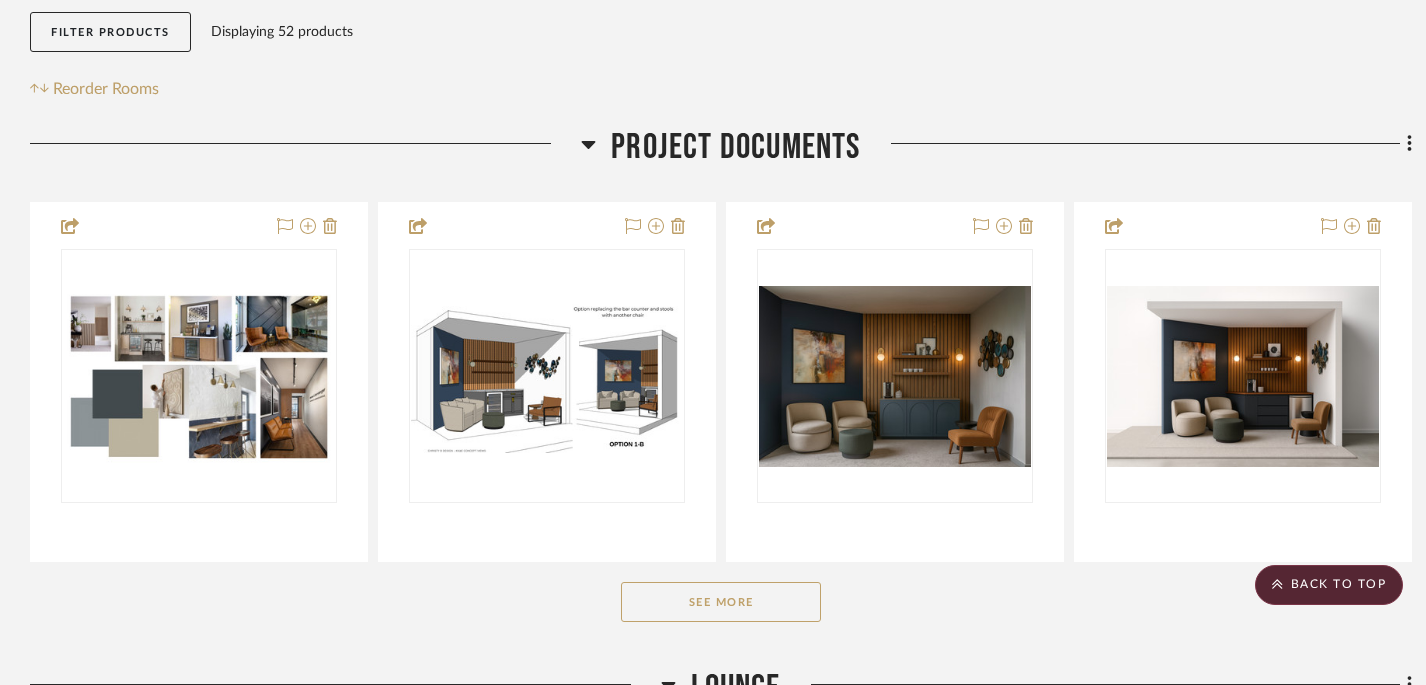 scroll, scrollTop: 0, scrollLeft: 0, axis: both 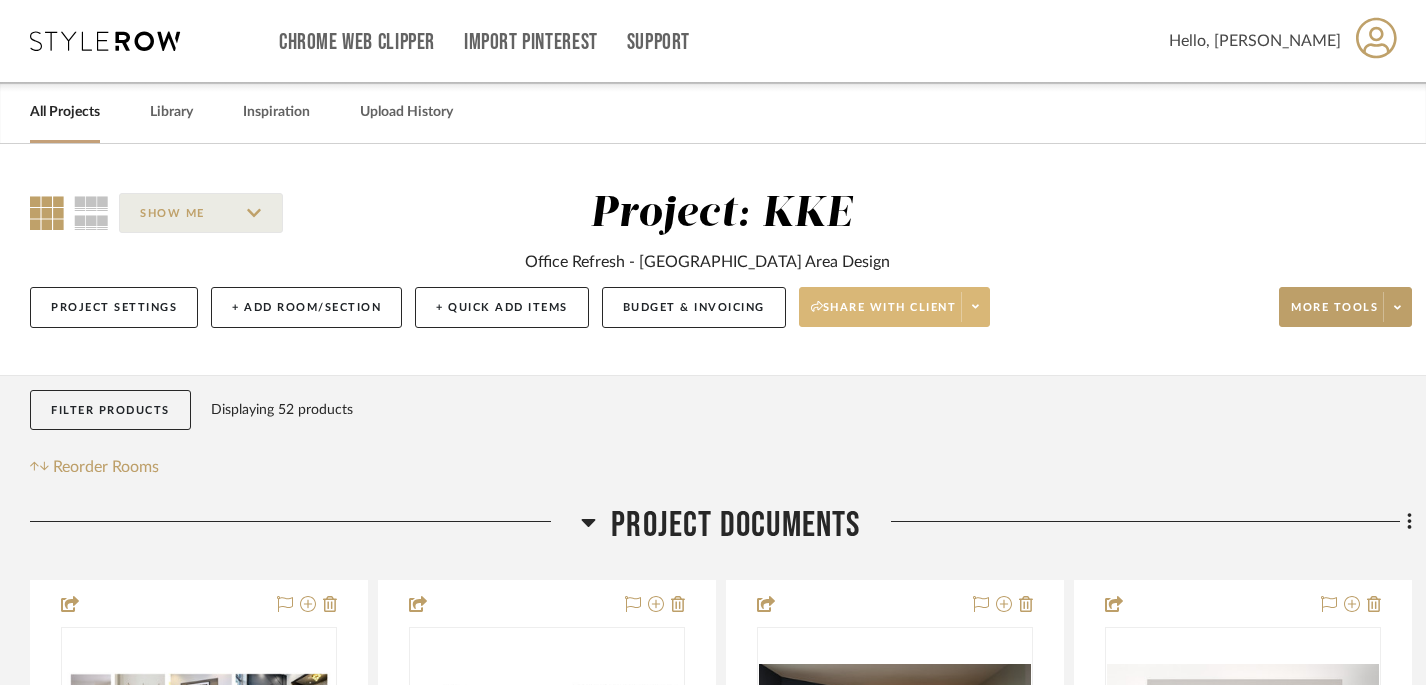 click 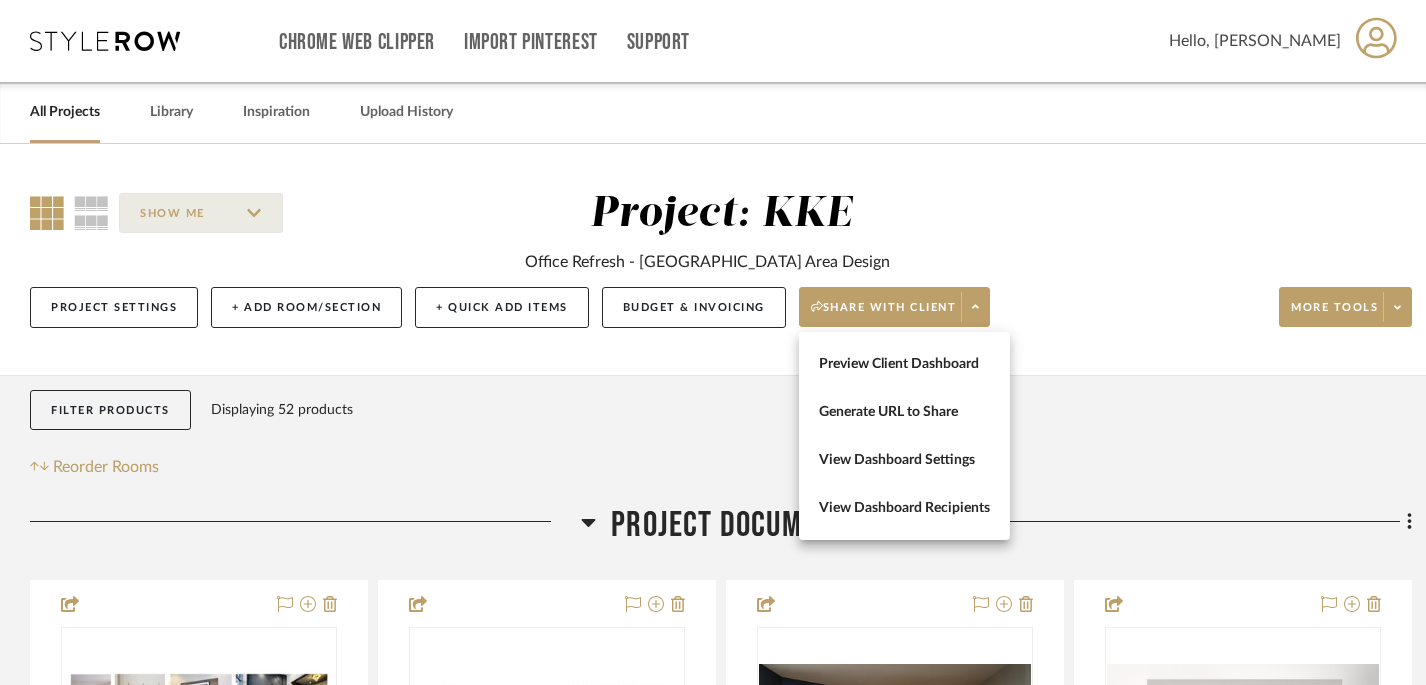 click on "View Dashboard Settings" at bounding box center [904, 460] 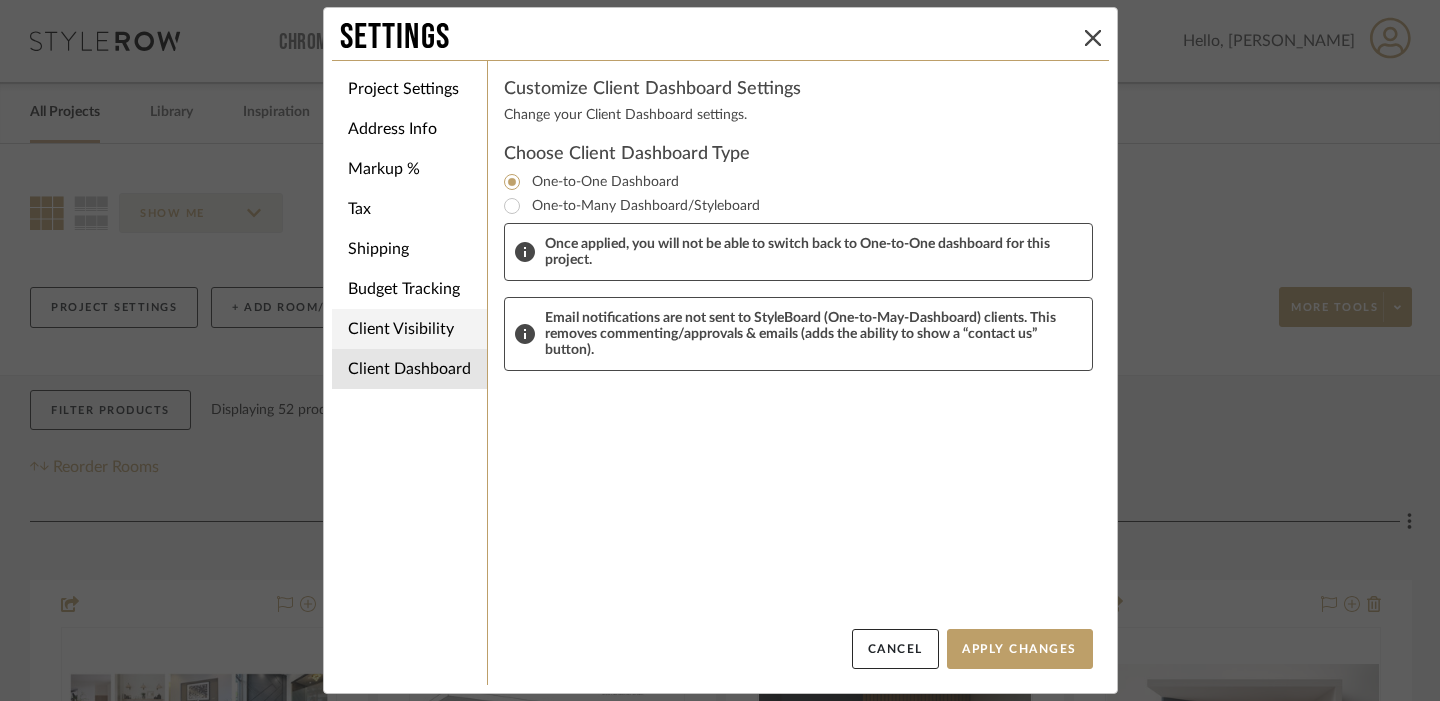 click on "Client Visibility" at bounding box center (409, 329) 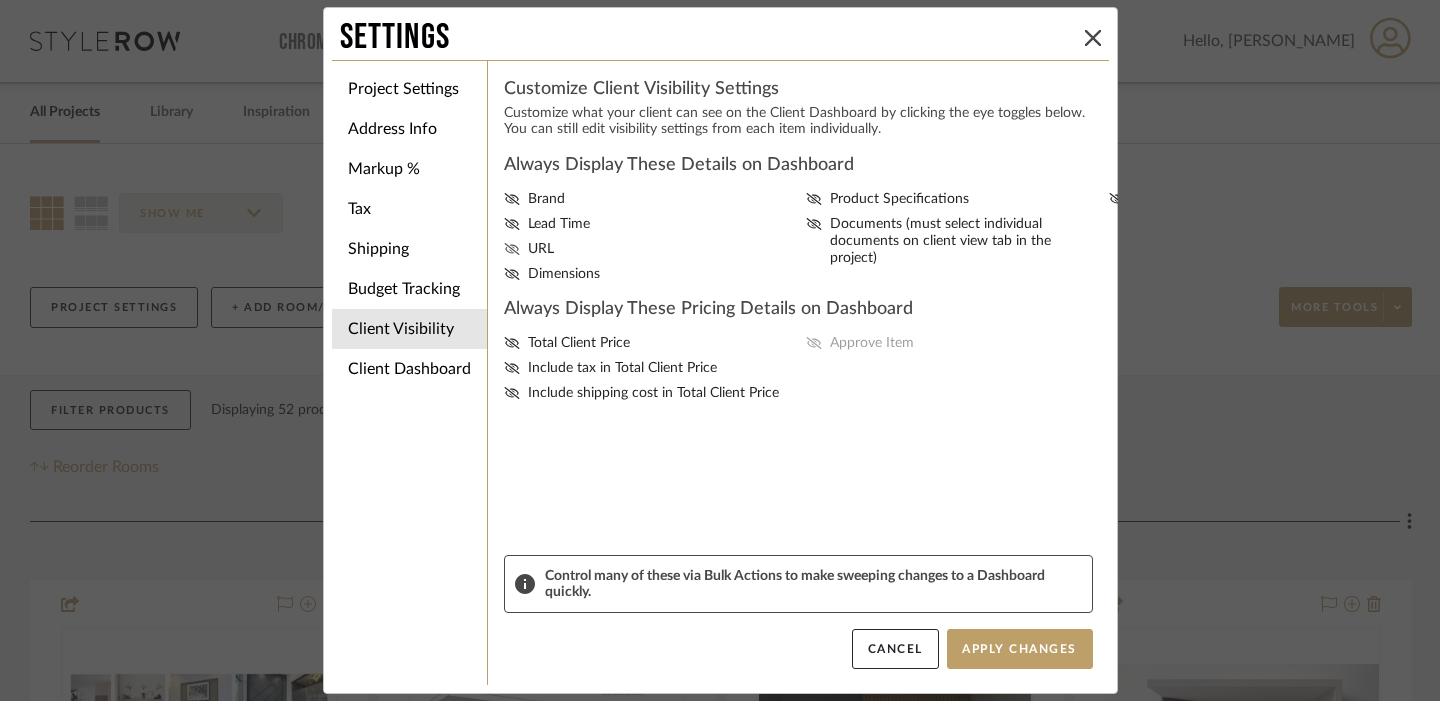 click 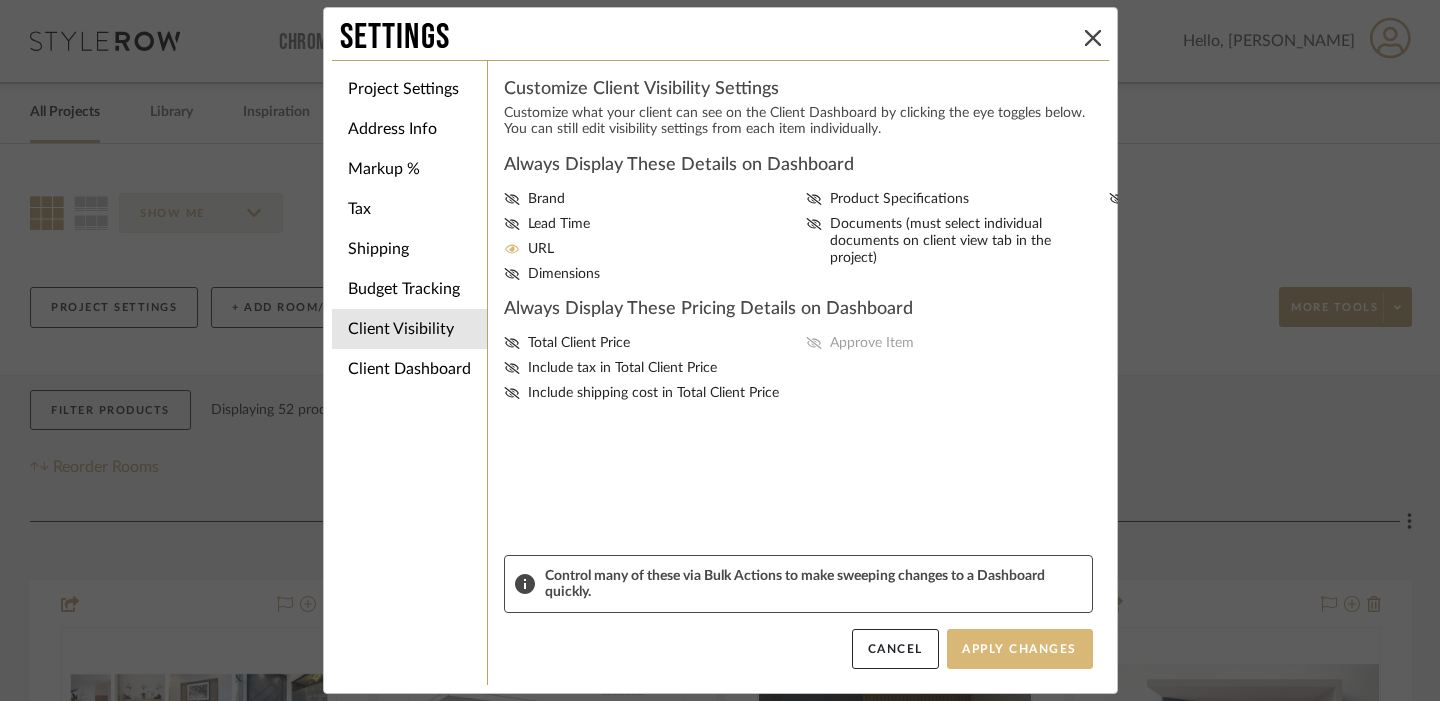 click on "Apply Changes" at bounding box center [1020, 649] 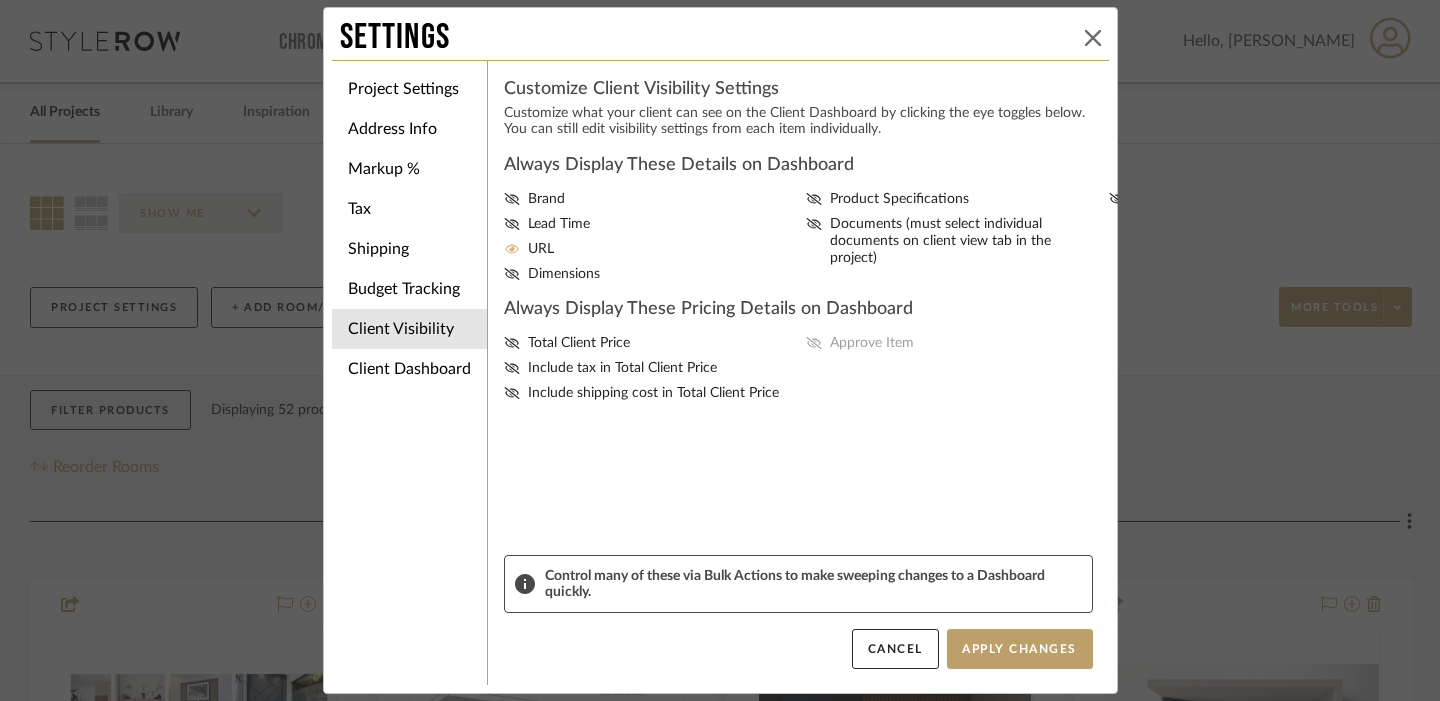 click 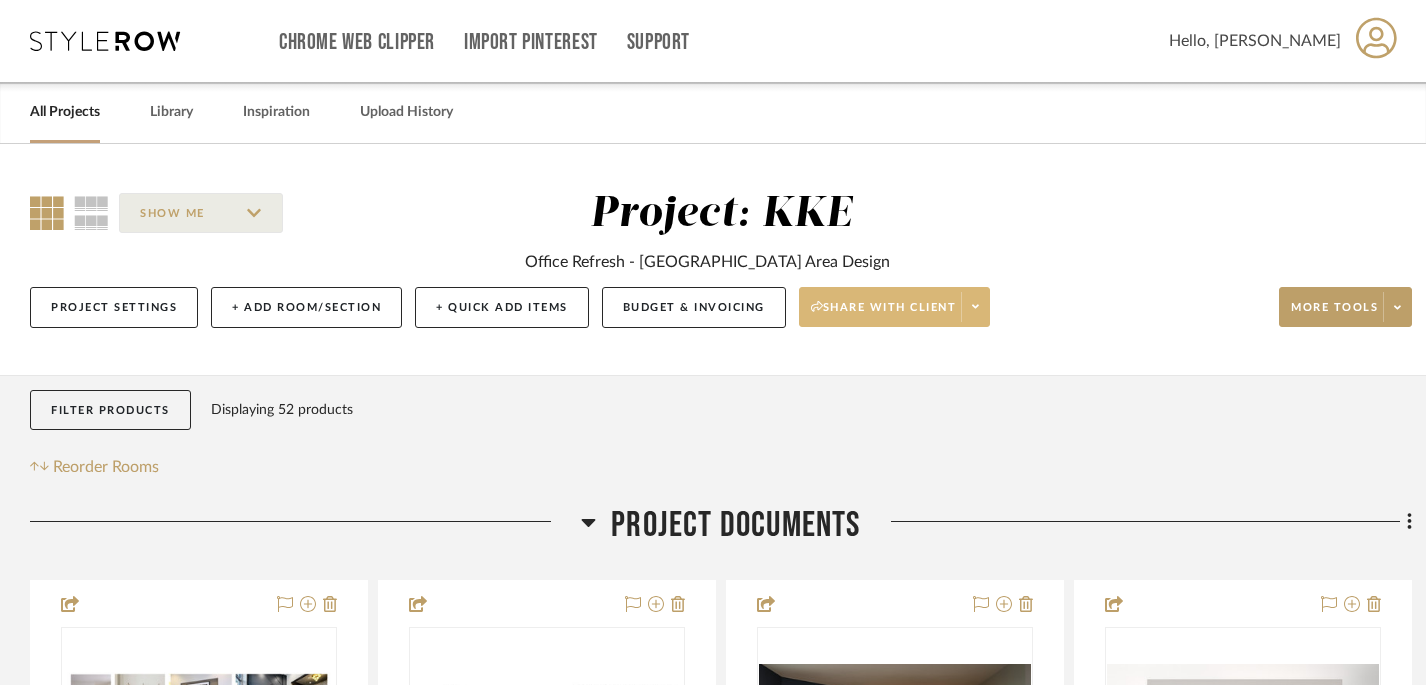 click 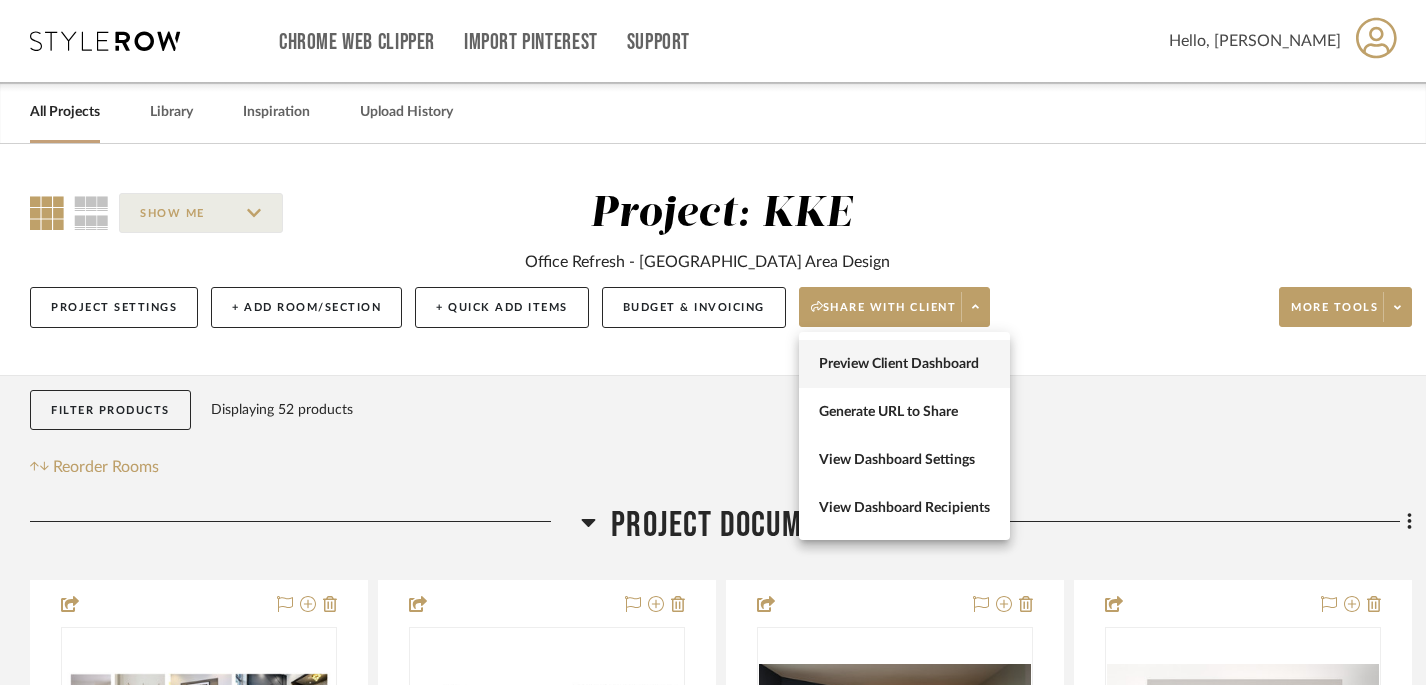 click on "Preview Client Dashboard" at bounding box center [904, 364] 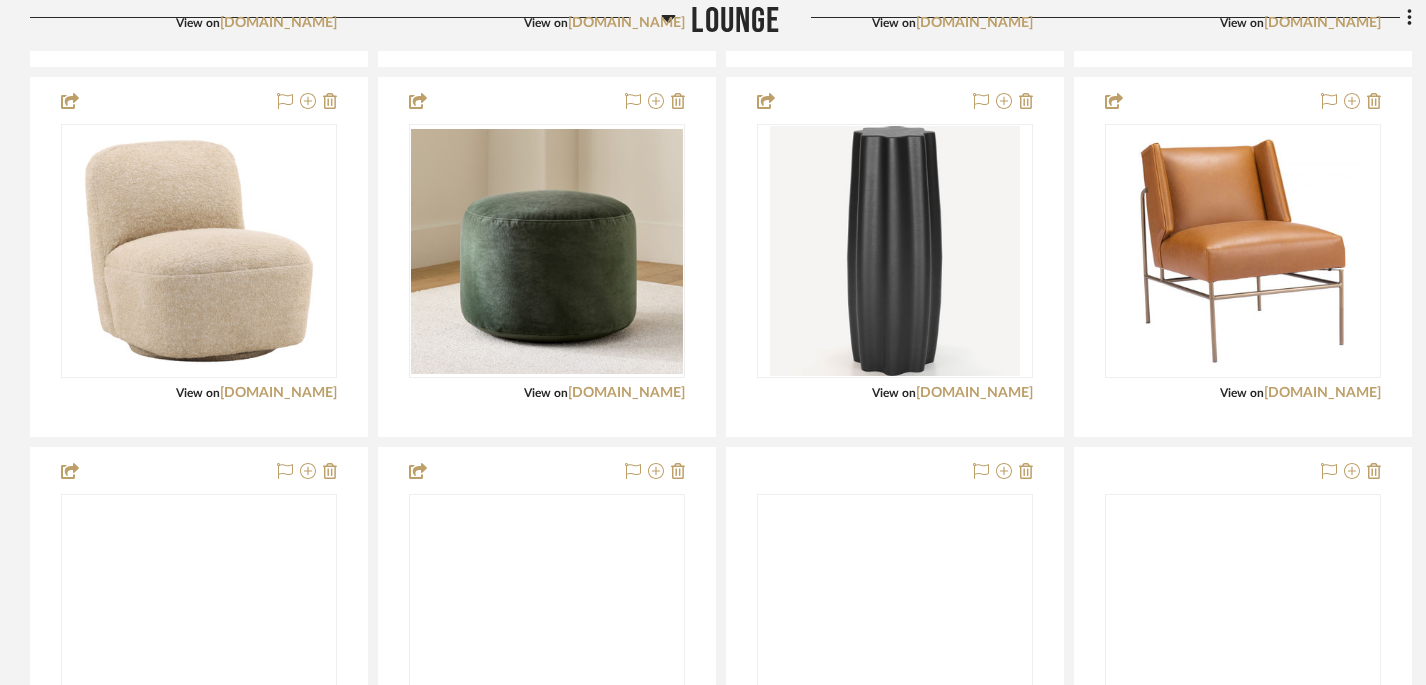scroll, scrollTop: 1523, scrollLeft: 0, axis: vertical 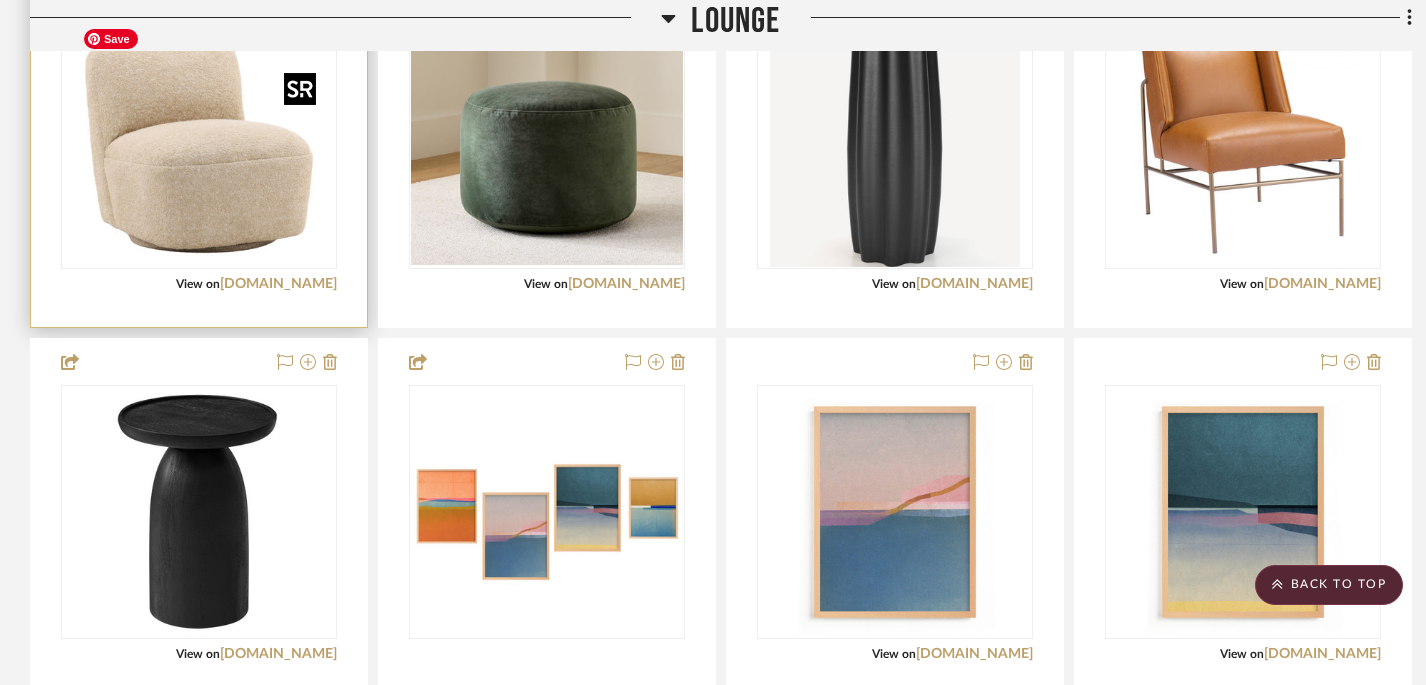 click at bounding box center [199, 142] 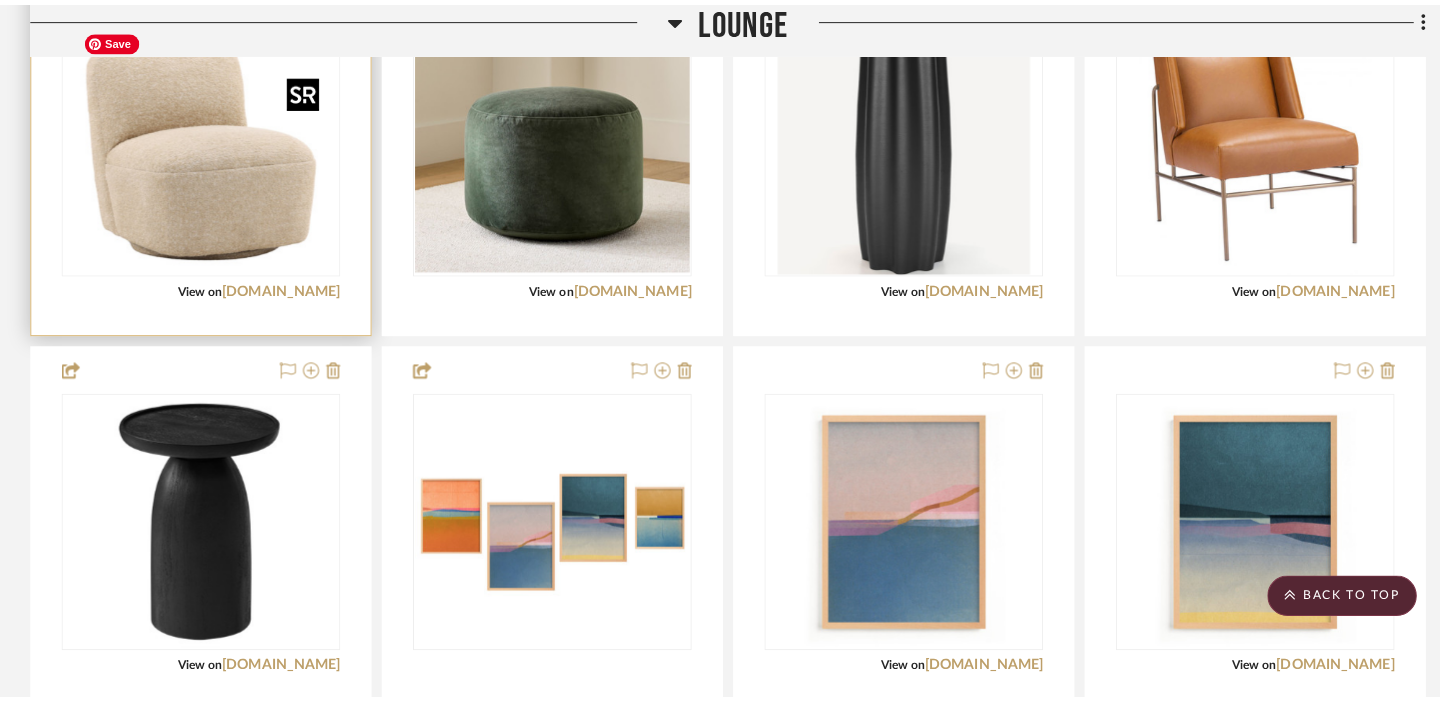 scroll, scrollTop: 0, scrollLeft: 0, axis: both 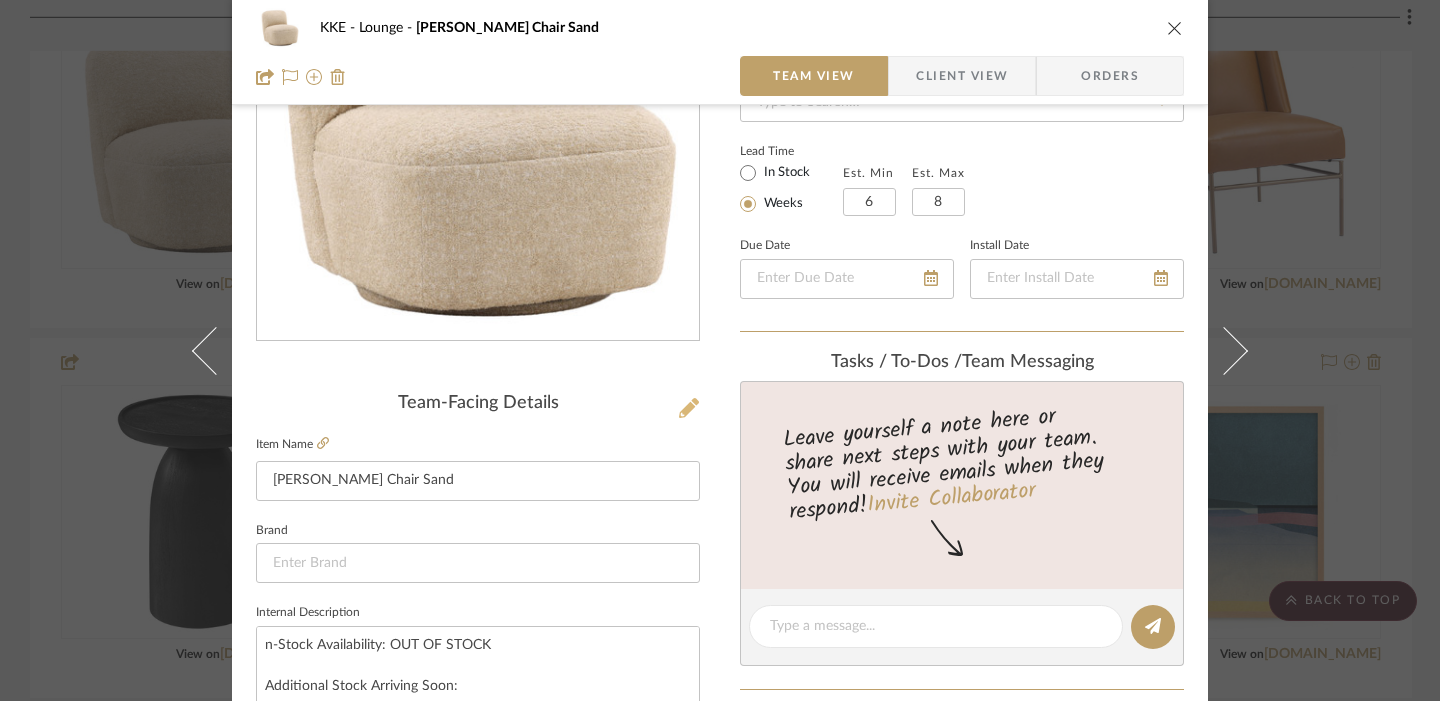 click 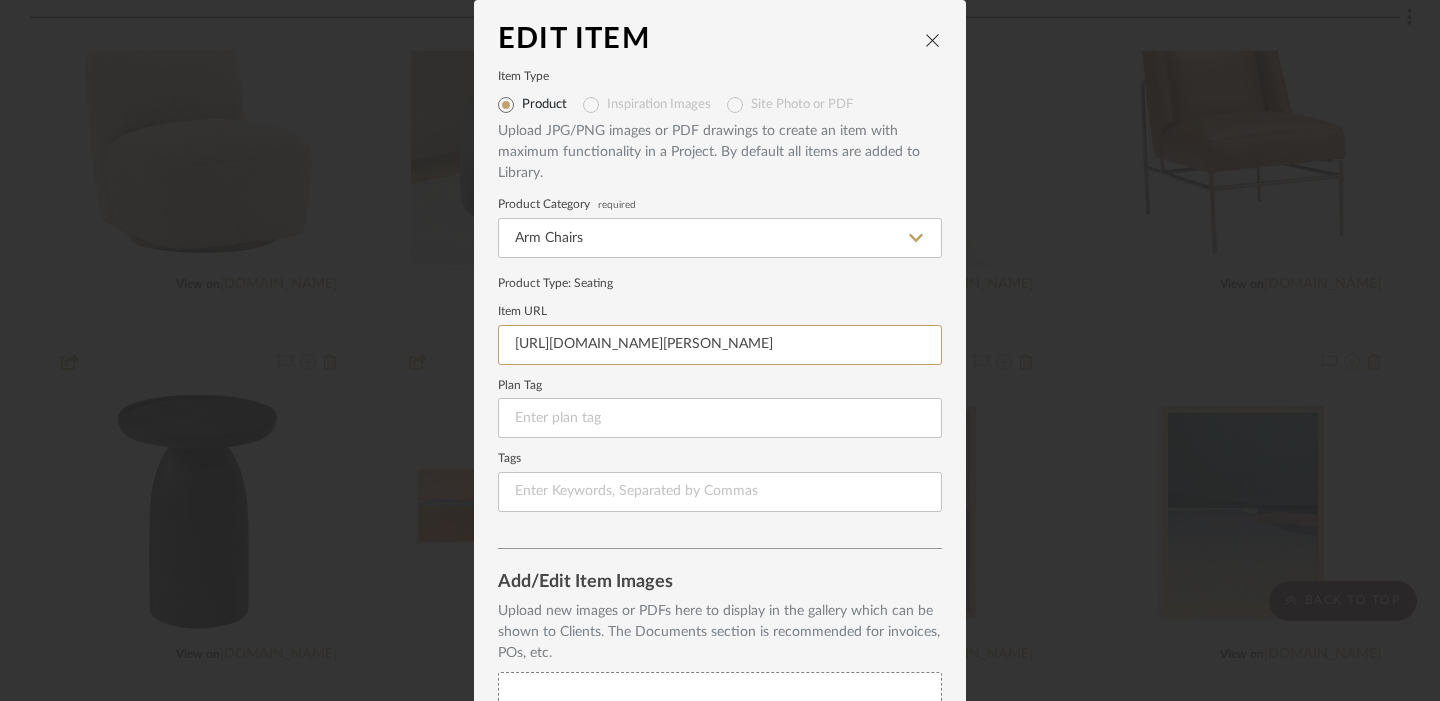drag, startPoint x: 891, startPoint y: 346, endPoint x: 479, endPoint y: 328, distance: 412.393 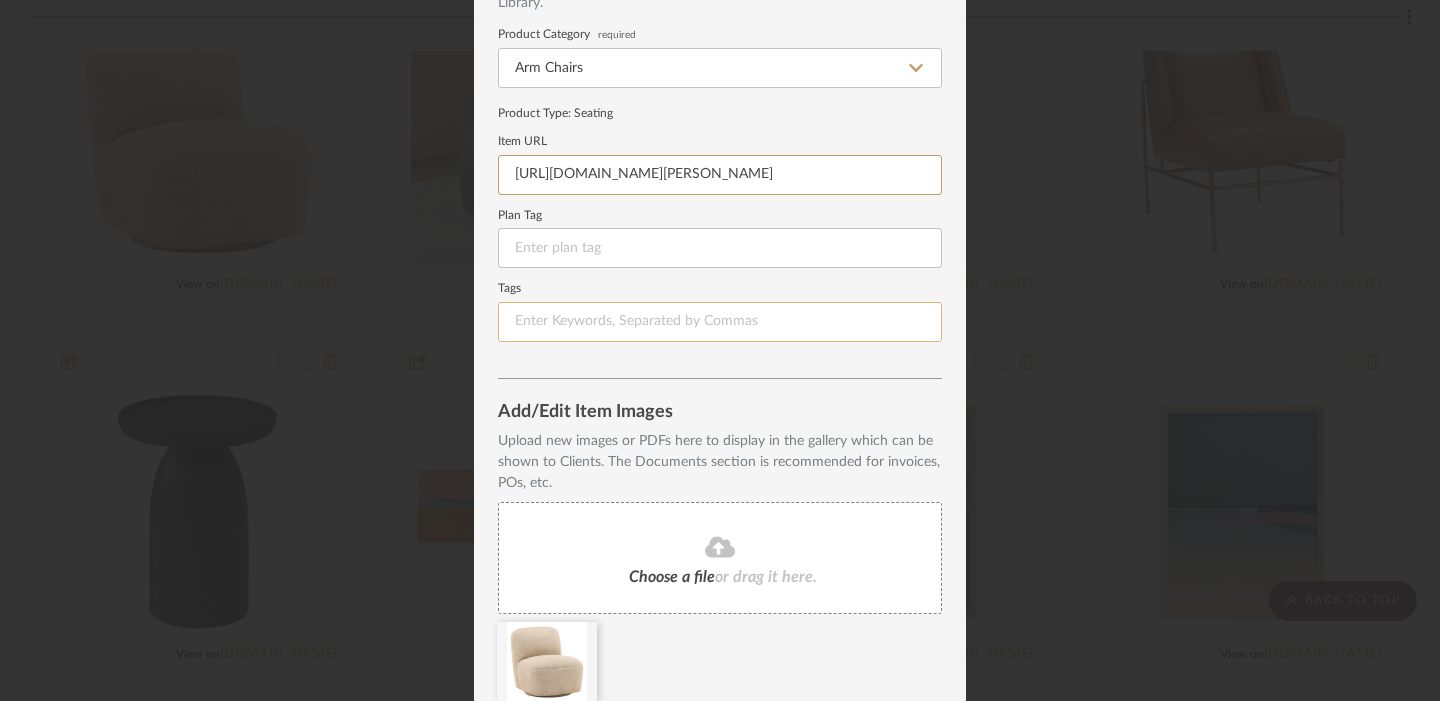 scroll, scrollTop: 252, scrollLeft: 0, axis: vertical 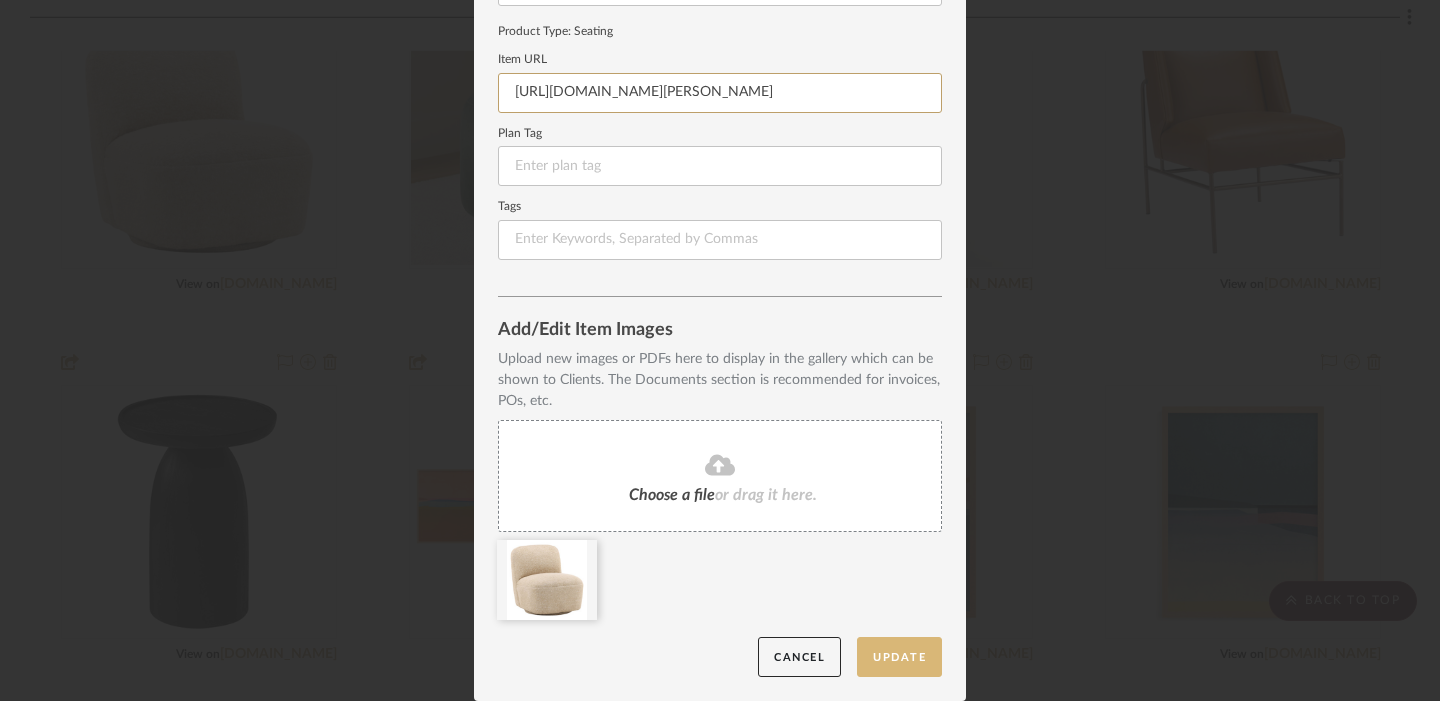 type on "https://www.dovetailhome.com/living/occasional-chairs/darrel-swivel-chair/?code=DOV34040-SAND" 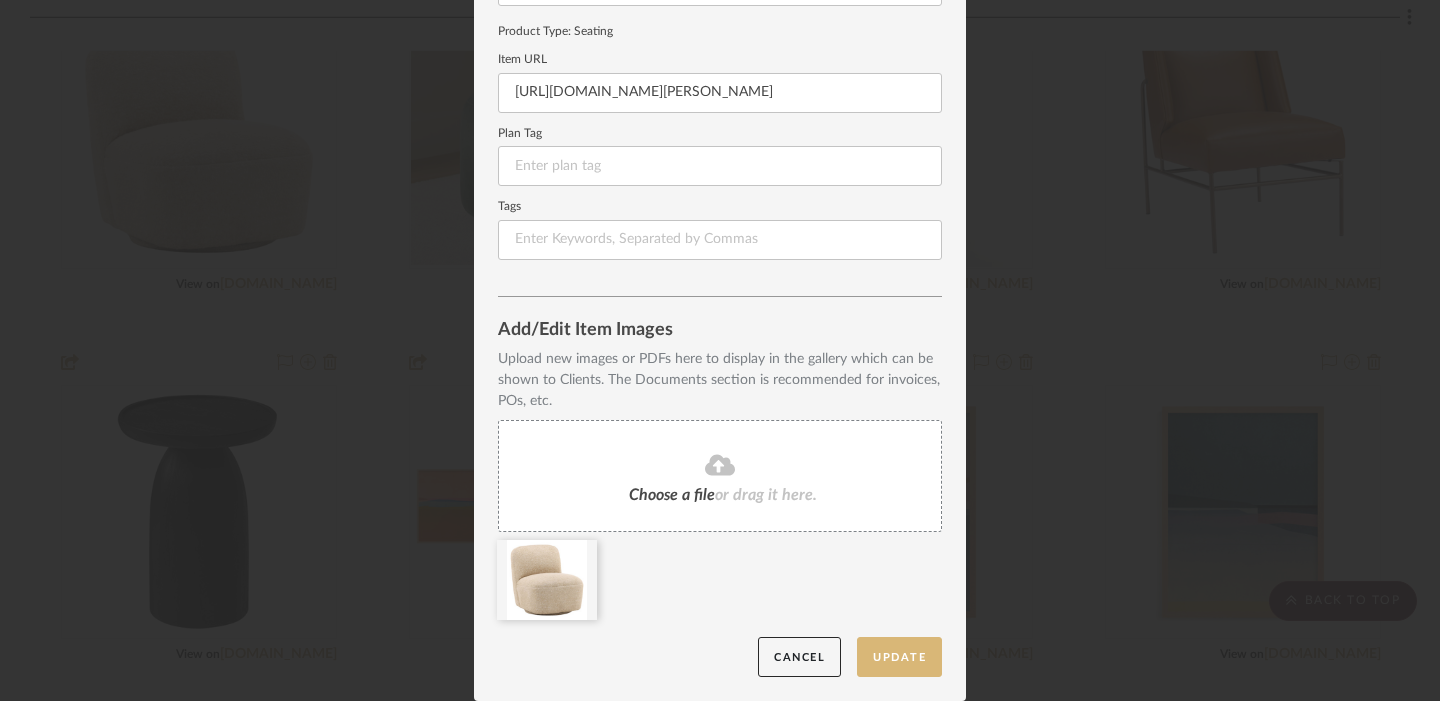 click on "Update" at bounding box center (899, 657) 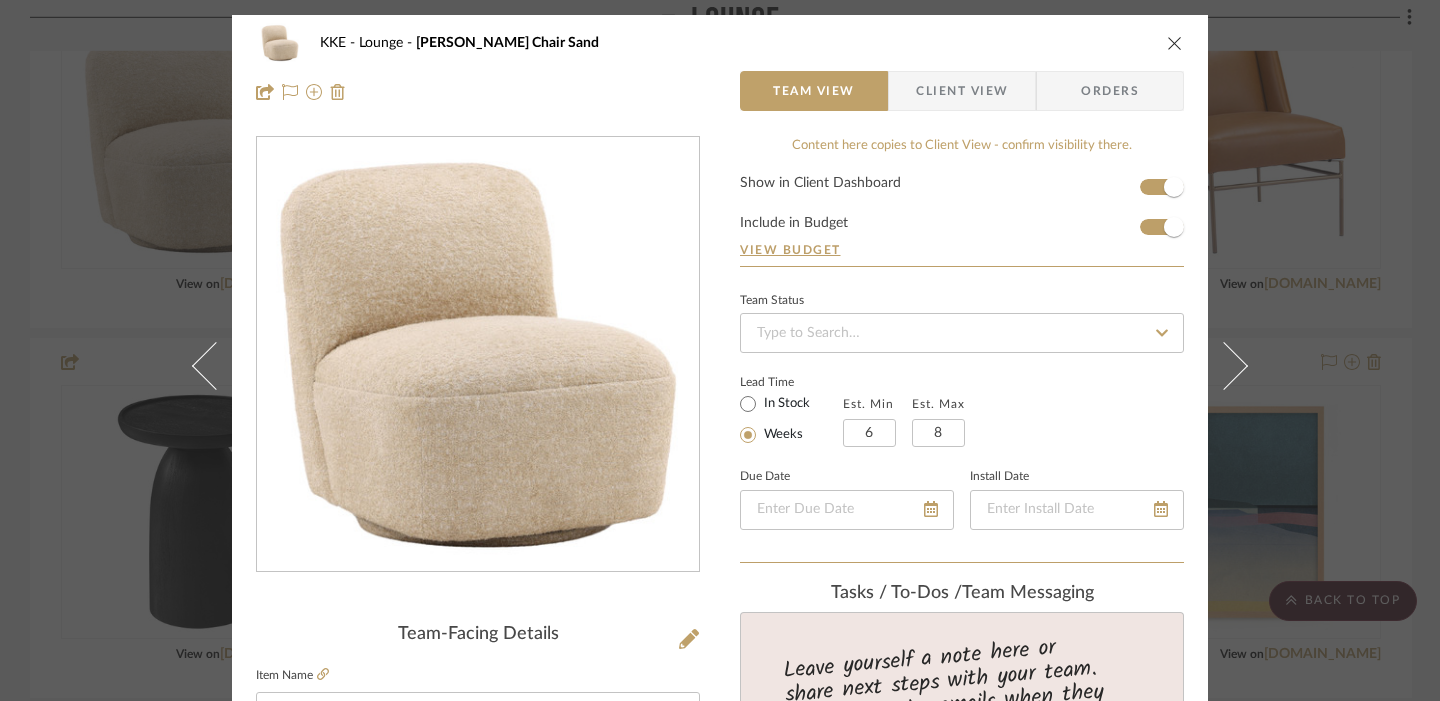 click at bounding box center (1175, 43) 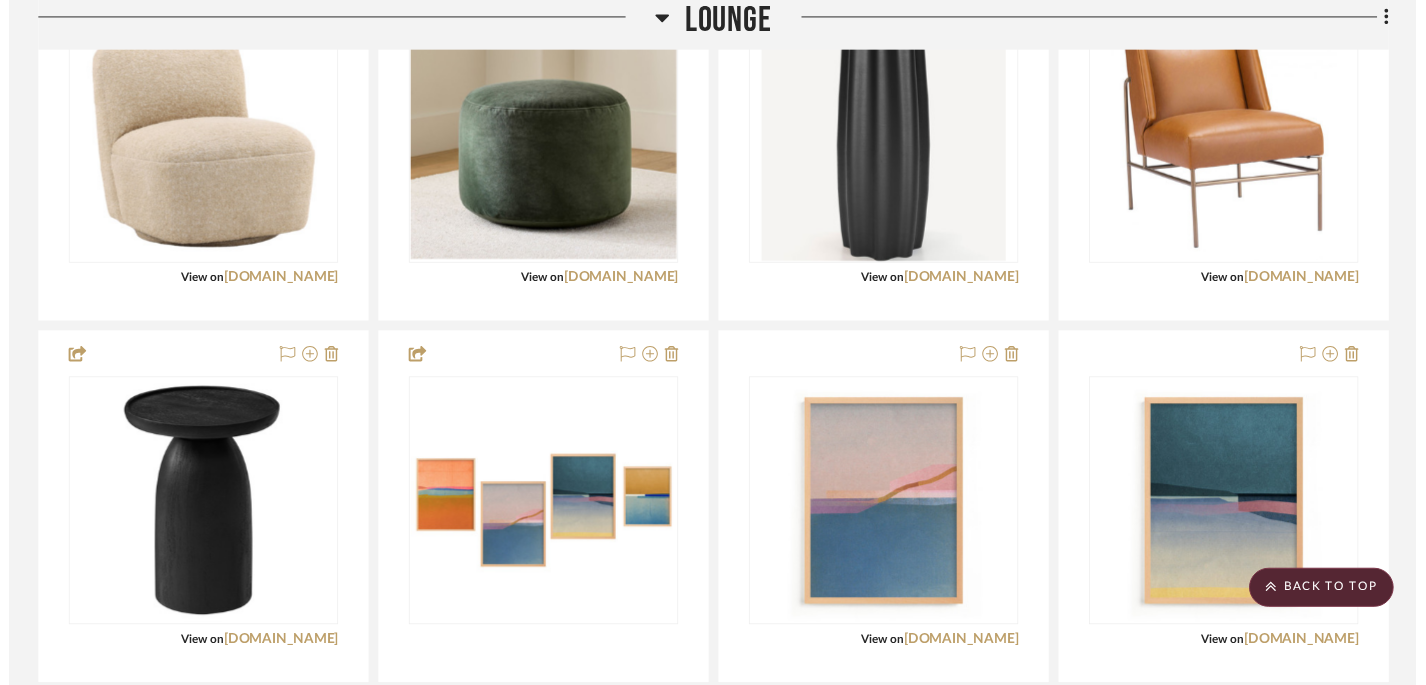 scroll, scrollTop: 1523, scrollLeft: 0, axis: vertical 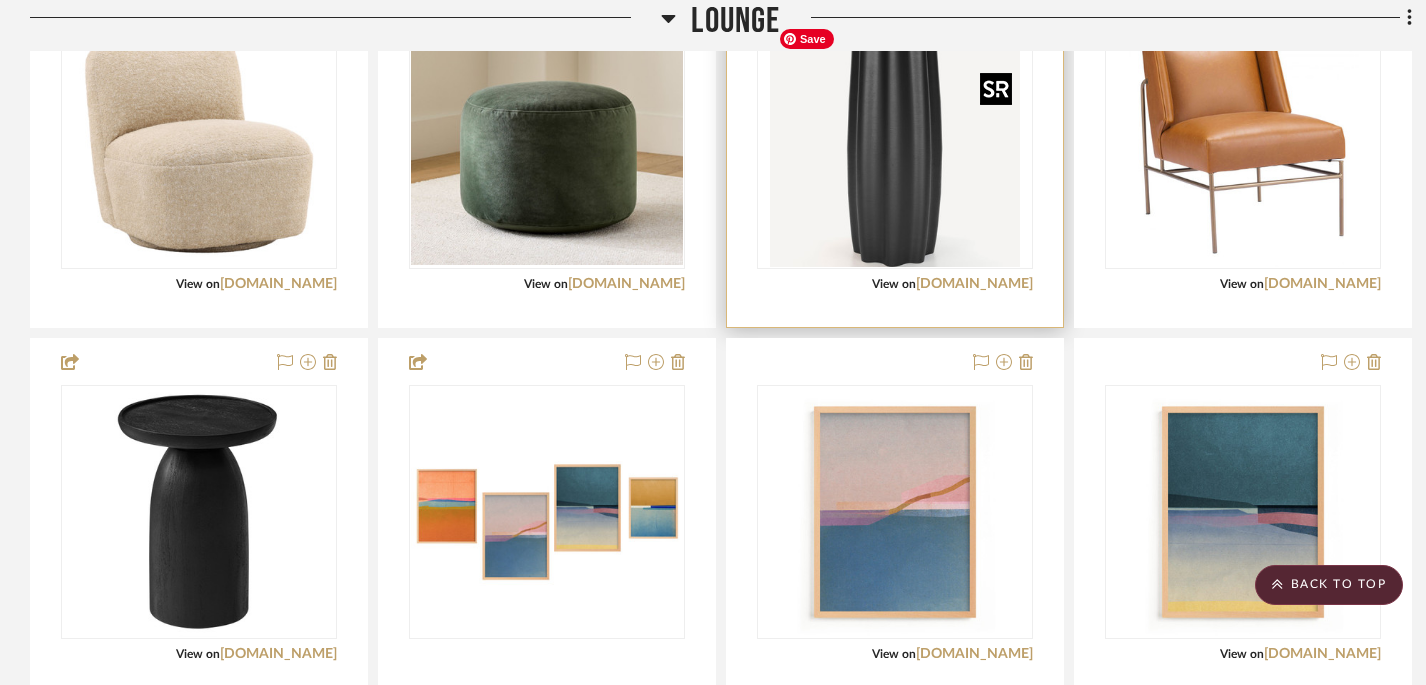 click at bounding box center [895, 142] 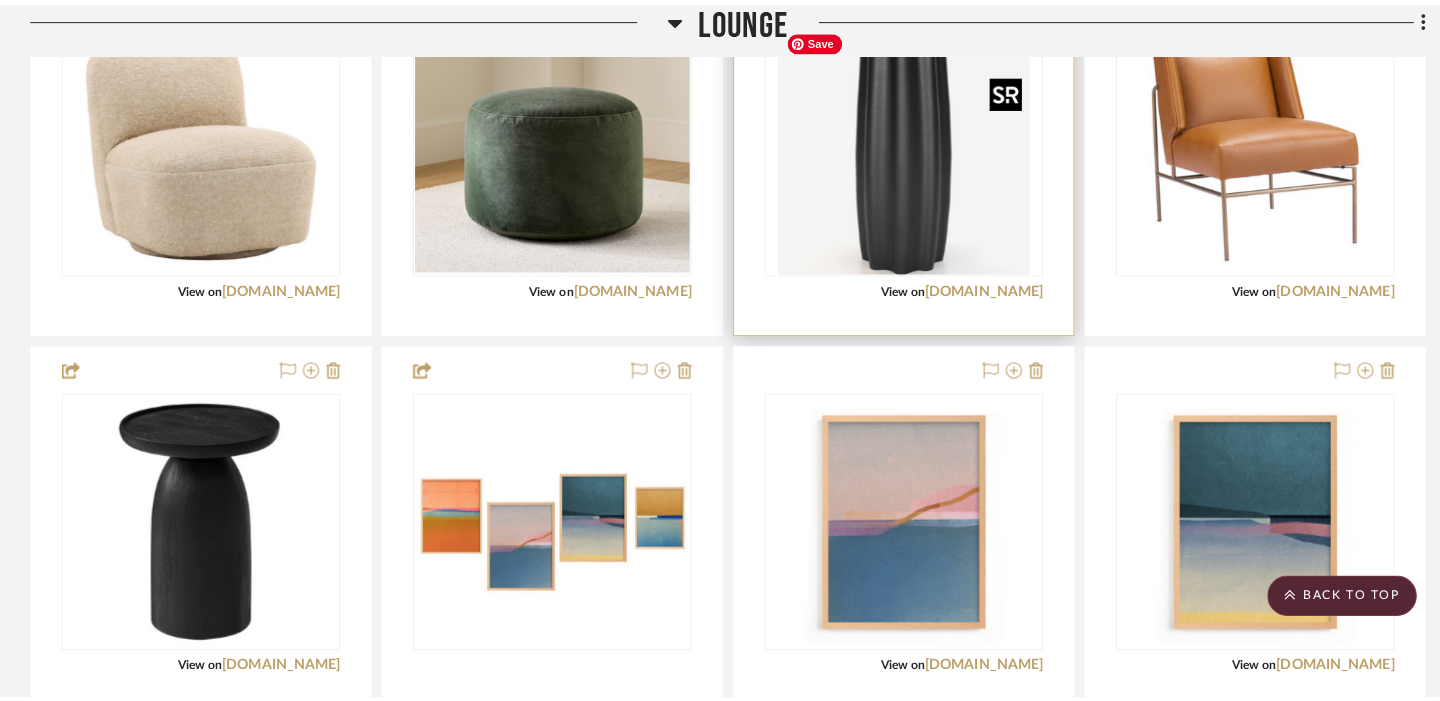 scroll, scrollTop: 0, scrollLeft: 0, axis: both 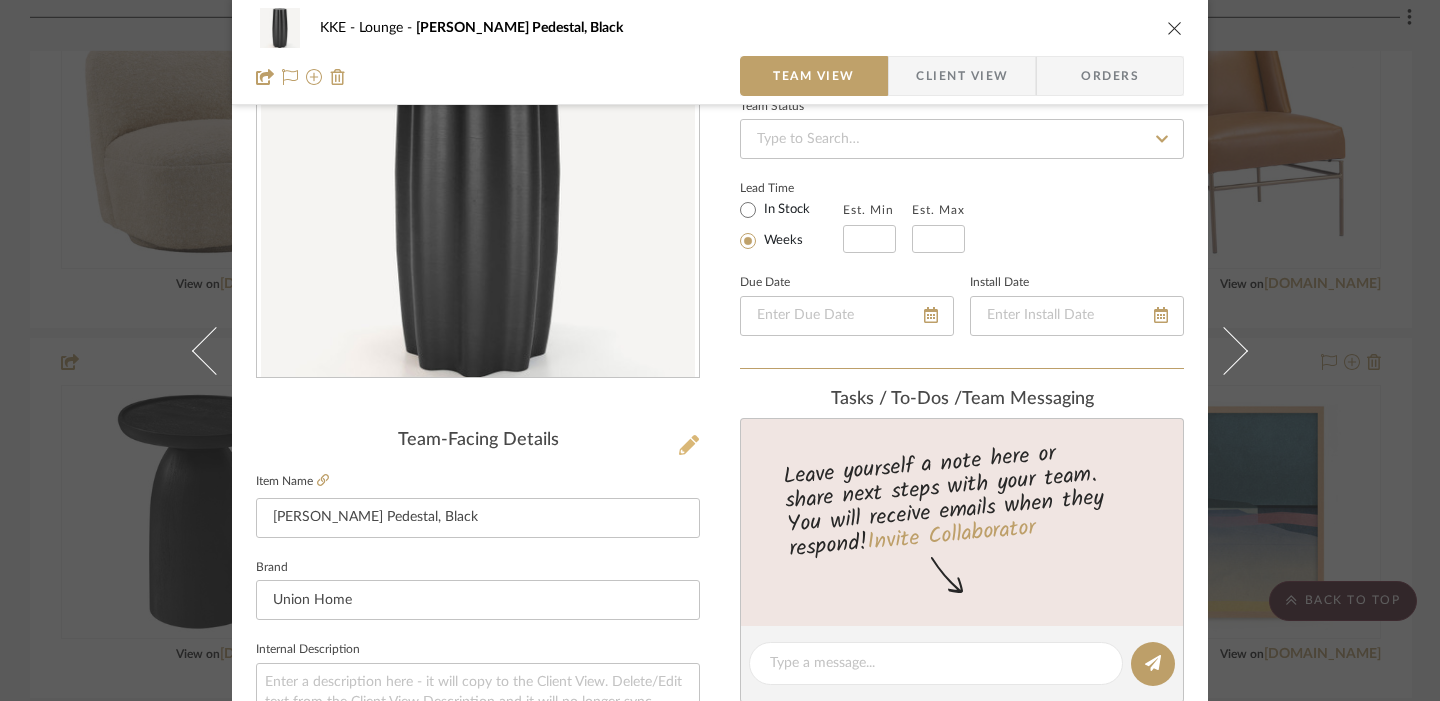 click 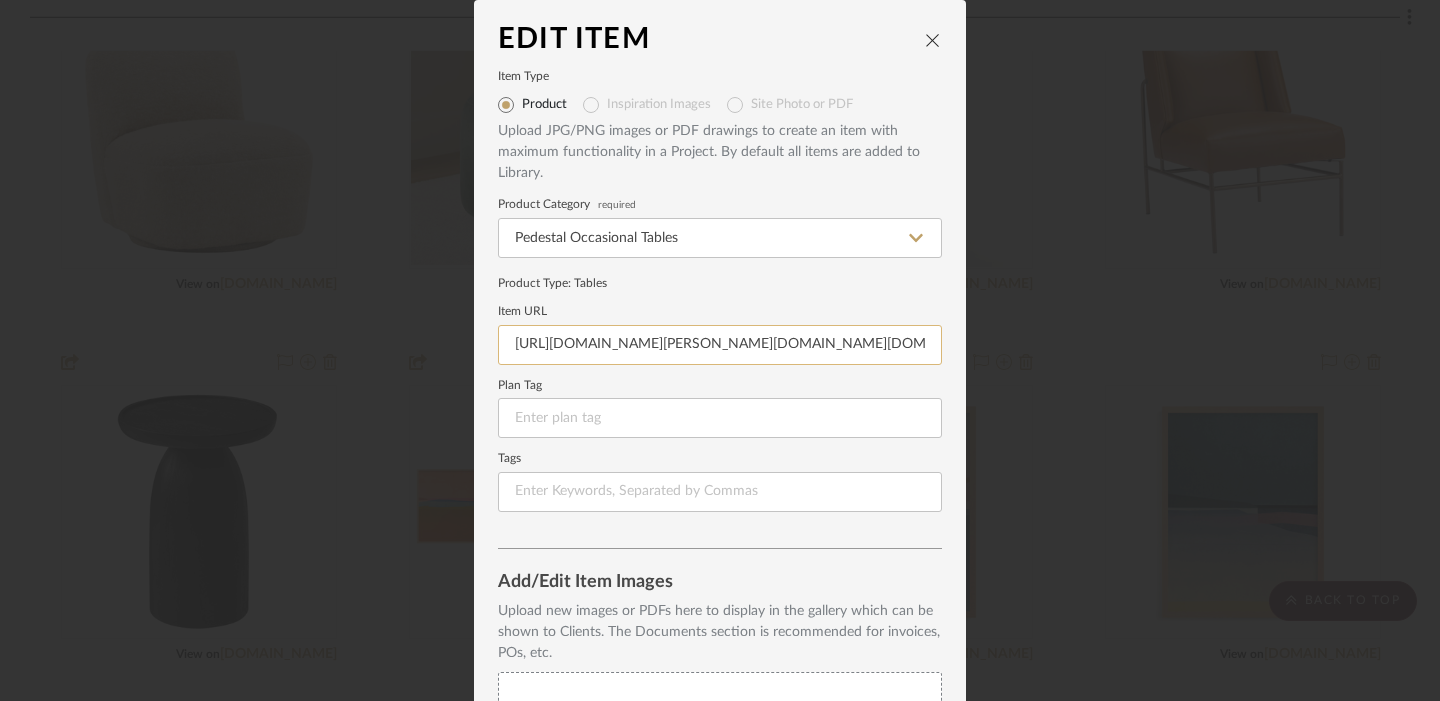 click on "https://www.highfashionhome.com/products/clara-pedestal-black?variant=41346012938315&nbt=nb%3Aadwords%3Ax%3A16625585934%3A%3A&nb_adtype=pla_with_promotion&nb_kwd=&nb_ti=&nb_mi=284531388&nb_pc=online&nb_pi=shopify_US_7318839951435_41346012938315&nb_ppi=&nb_placement=&nb_li_ms=&nb_lp_ms=&nb_fii=&nb_ap=&nb_mt=&tw_source=google&tw_adid=&tw_campaign=16625585934&utm_source=google&utm_medium=cpc&utm_campaign=%7Bcampaign.name%7D&utm_content=%7Badgroup.name%7D&utm_term=&gad_source=1&gad_campaignid=16625629395&gbraid=0AAAAAD9CczQ9W9RbOrh_sAjtiQPu1b1Kv&gclid=EAIaIQobChMI1a7IytifjgMVvCdECB0jGQ2CEAYYASABEgJO6fD_BwE" at bounding box center [720, 345] 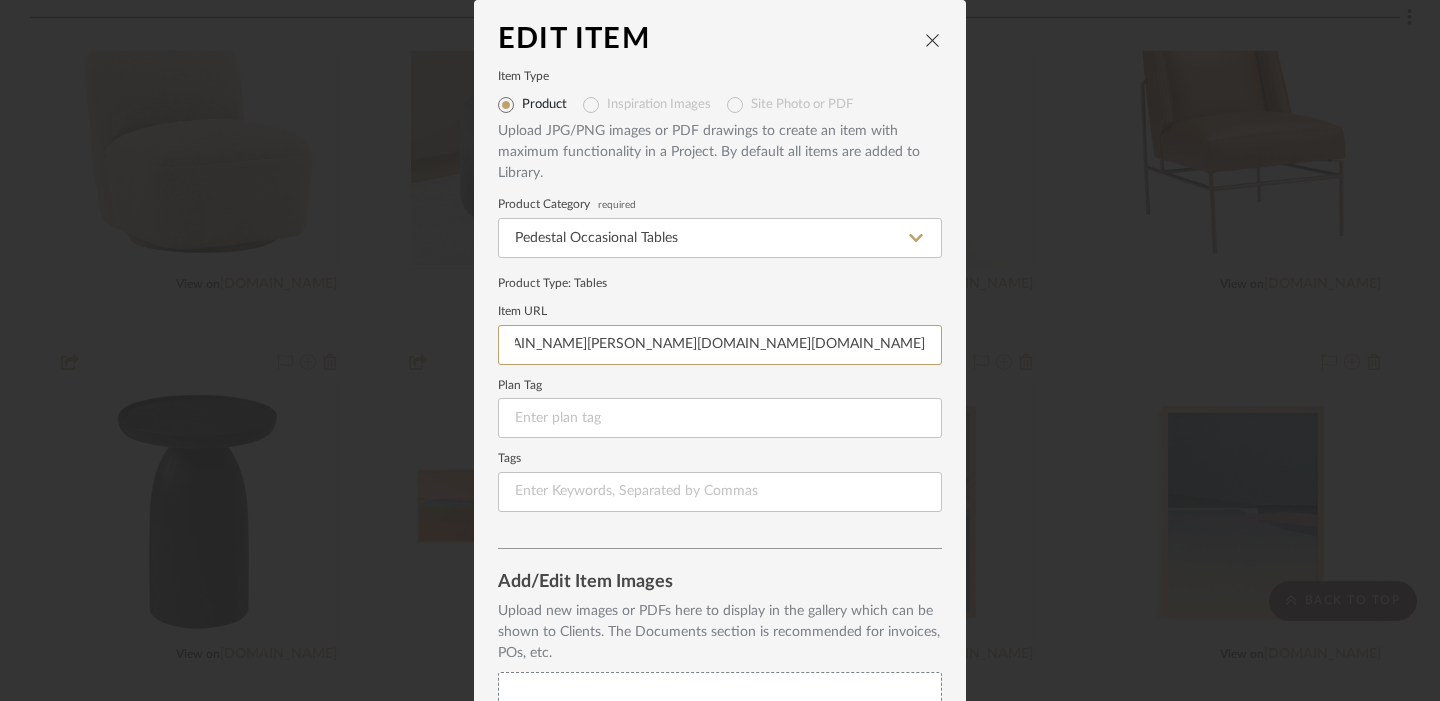 scroll, scrollTop: 0, scrollLeft: 4200, axis: horizontal 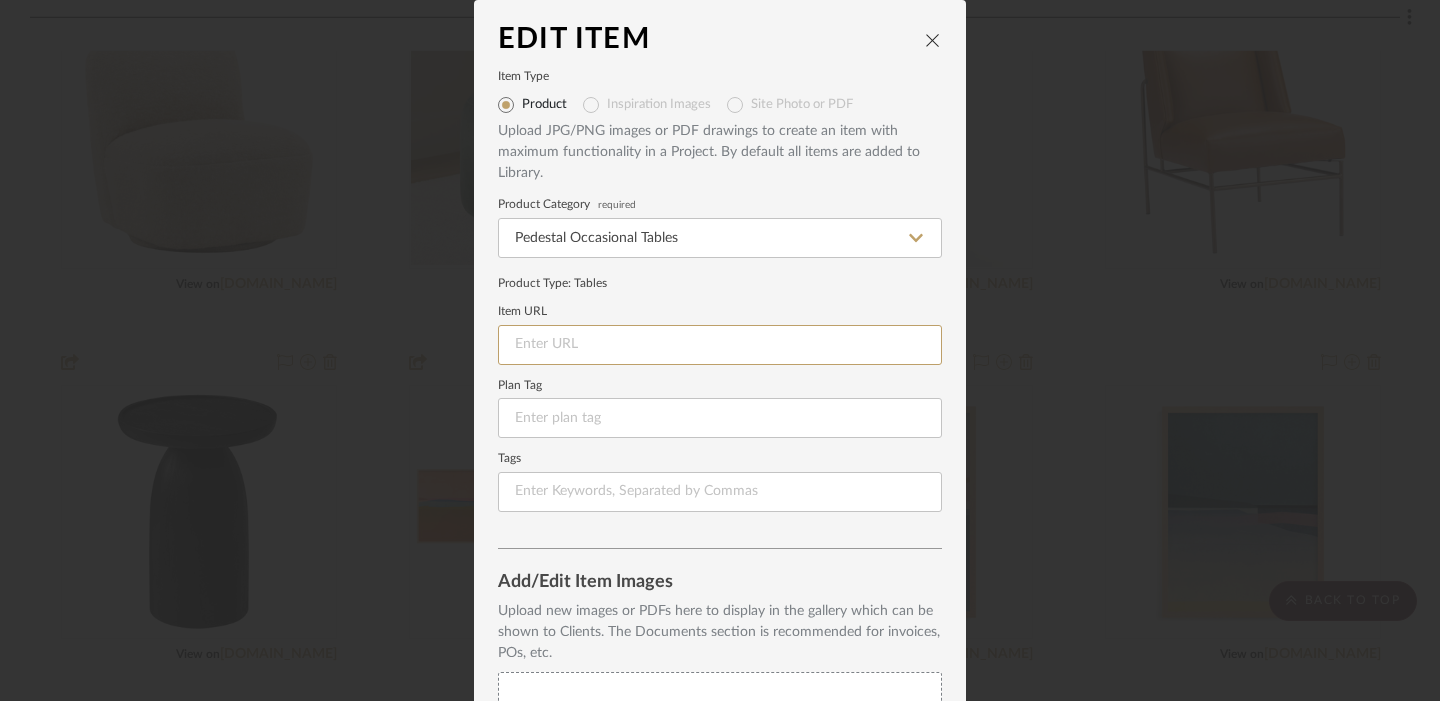 paste on "https://danielhouse.club/products/clara-pedestal?variant=41481755557963" 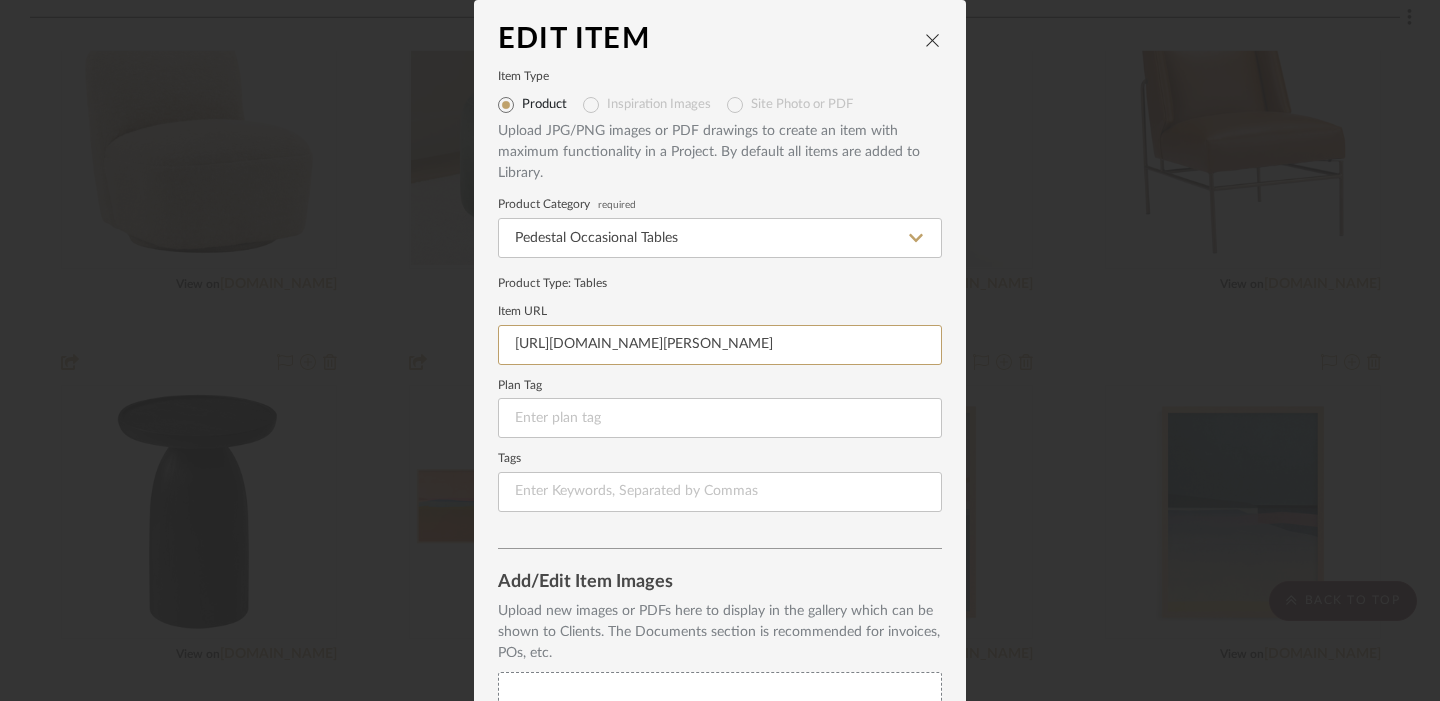 scroll, scrollTop: 0, scrollLeft: 57, axis: horizontal 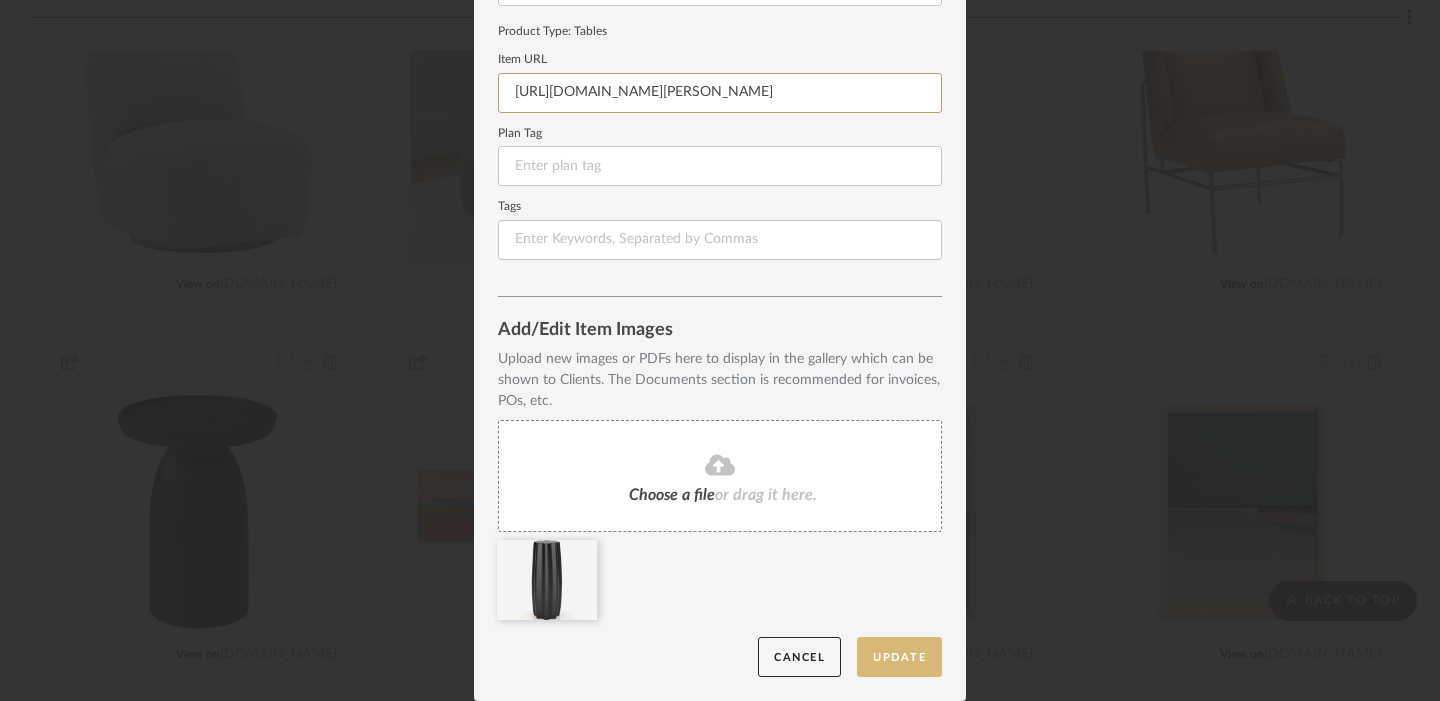 type on "https://danielhouse.club/products/clara-pedestal?variant=41481755557963" 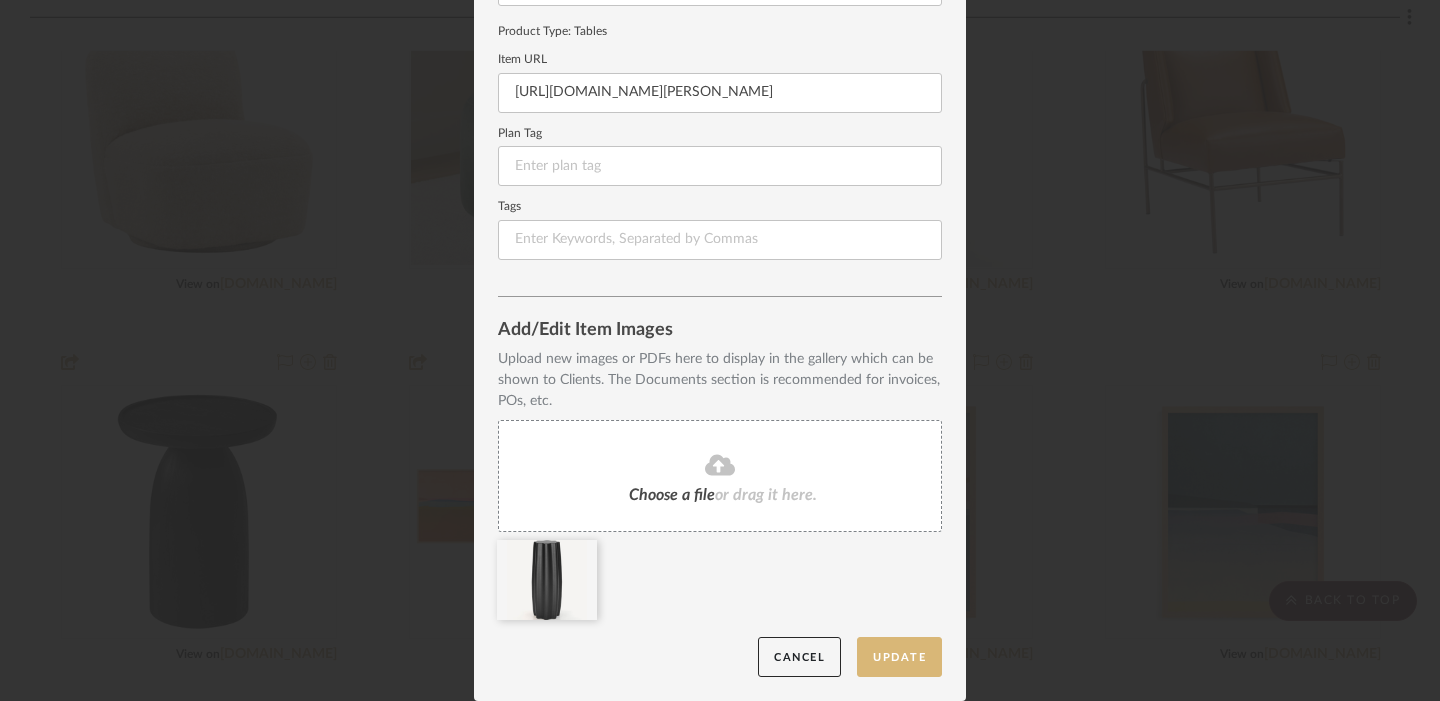 click on "Update" at bounding box center (899, 657) 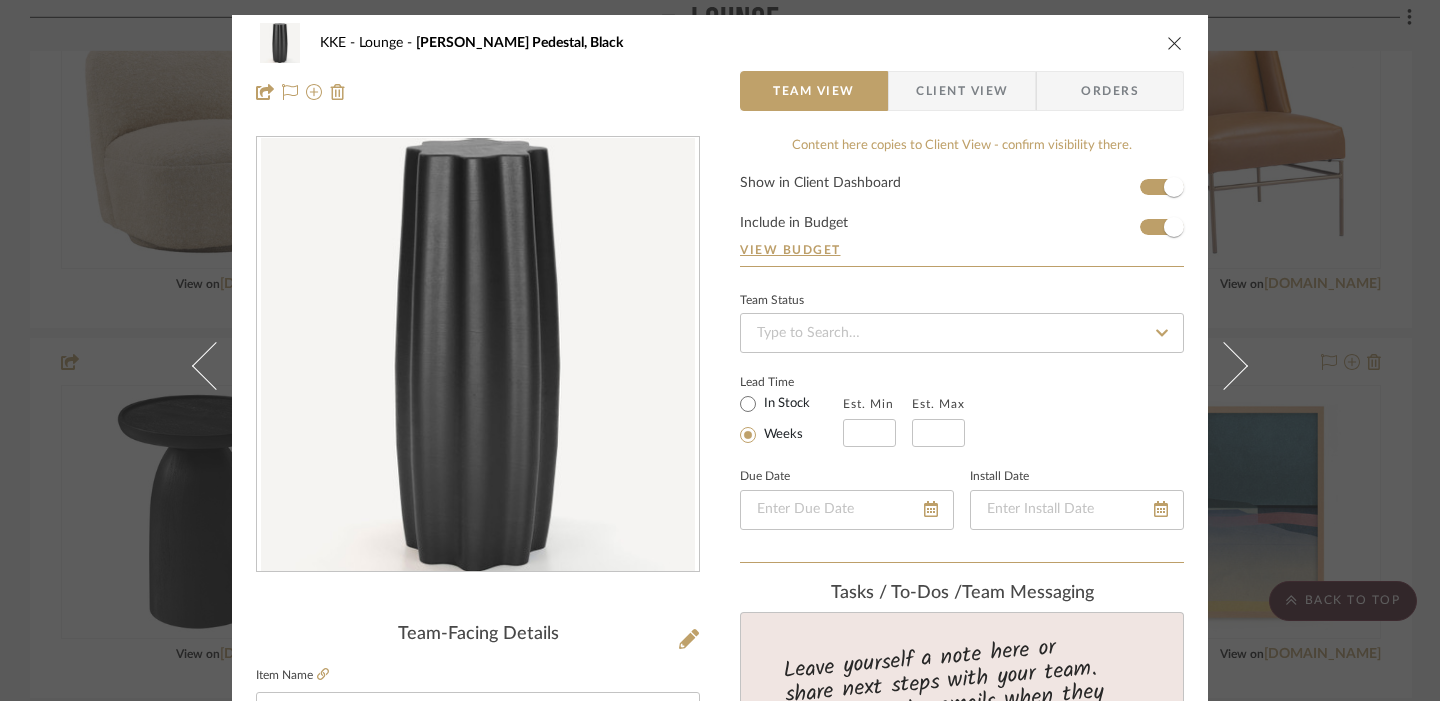 click at bounding box center (1175, 43) 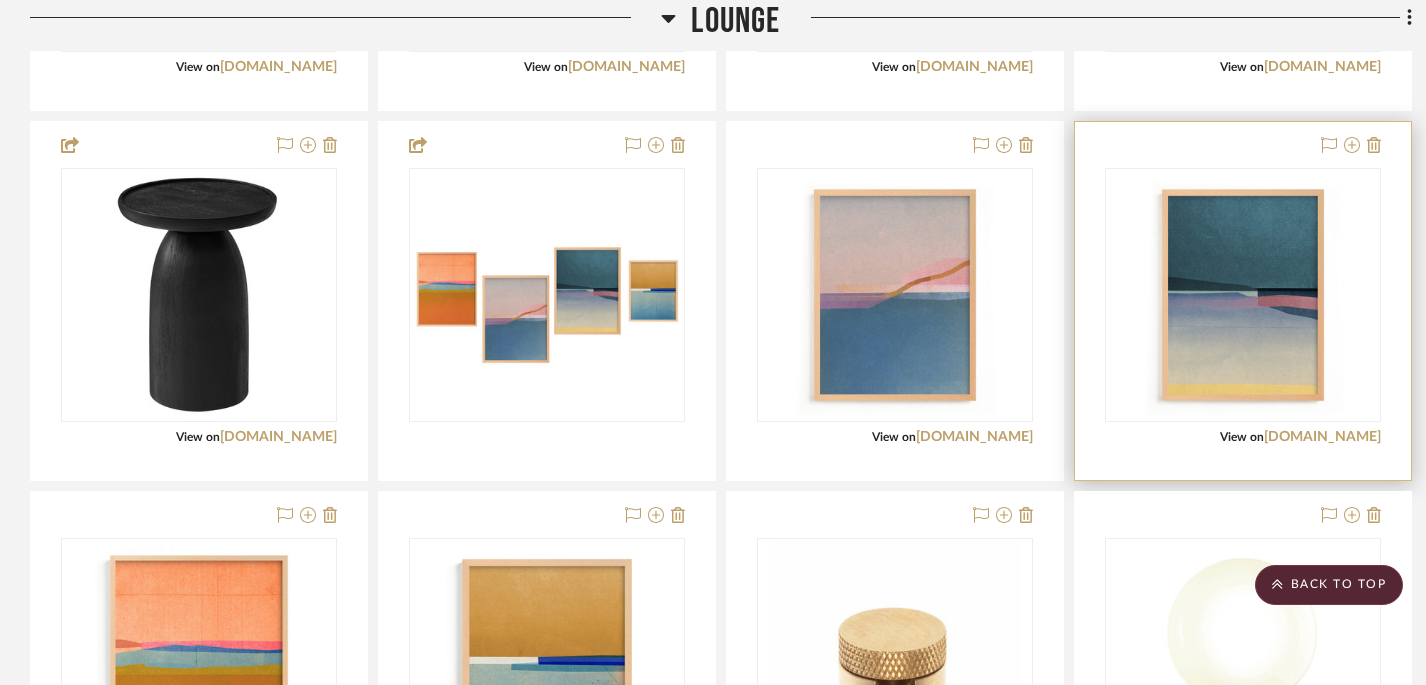 scroll, scrollTop: 1753, scrollLeft: 0, axis: vertical 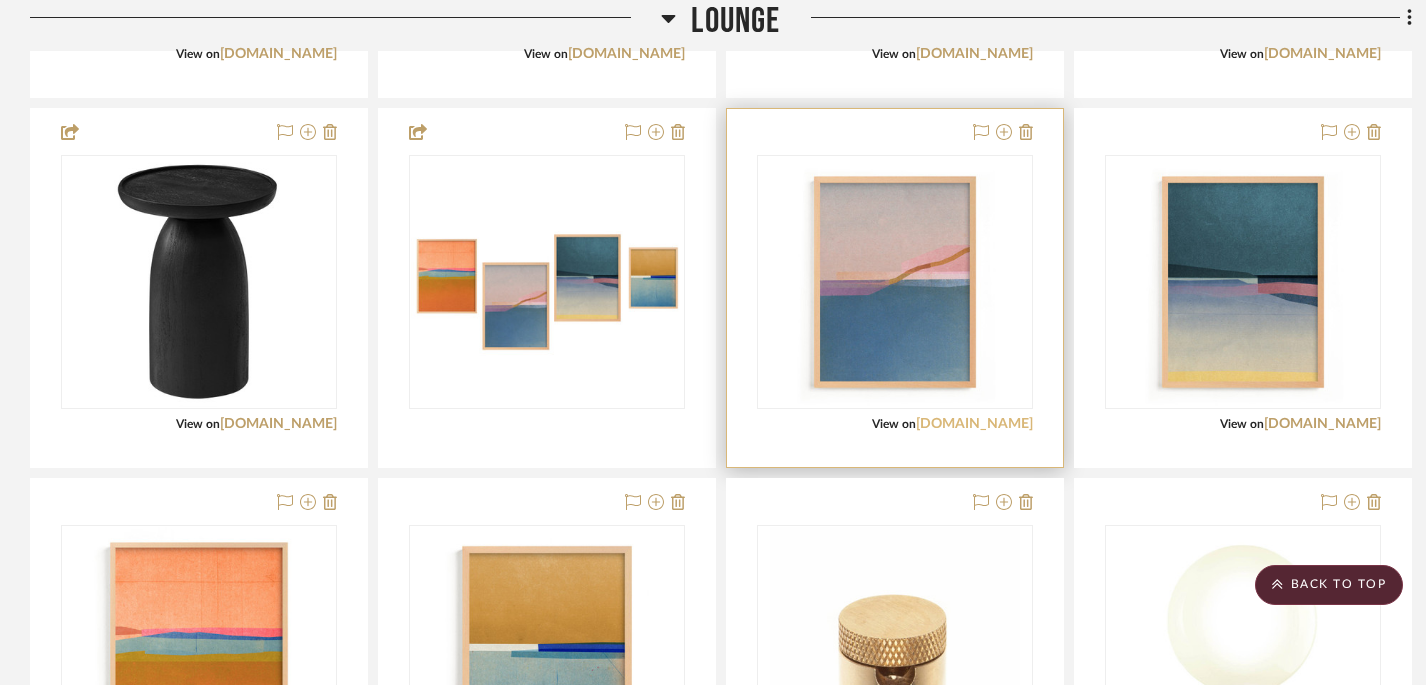 click on "[DOMAIN_NAME]" at bounding box center [974, 424] 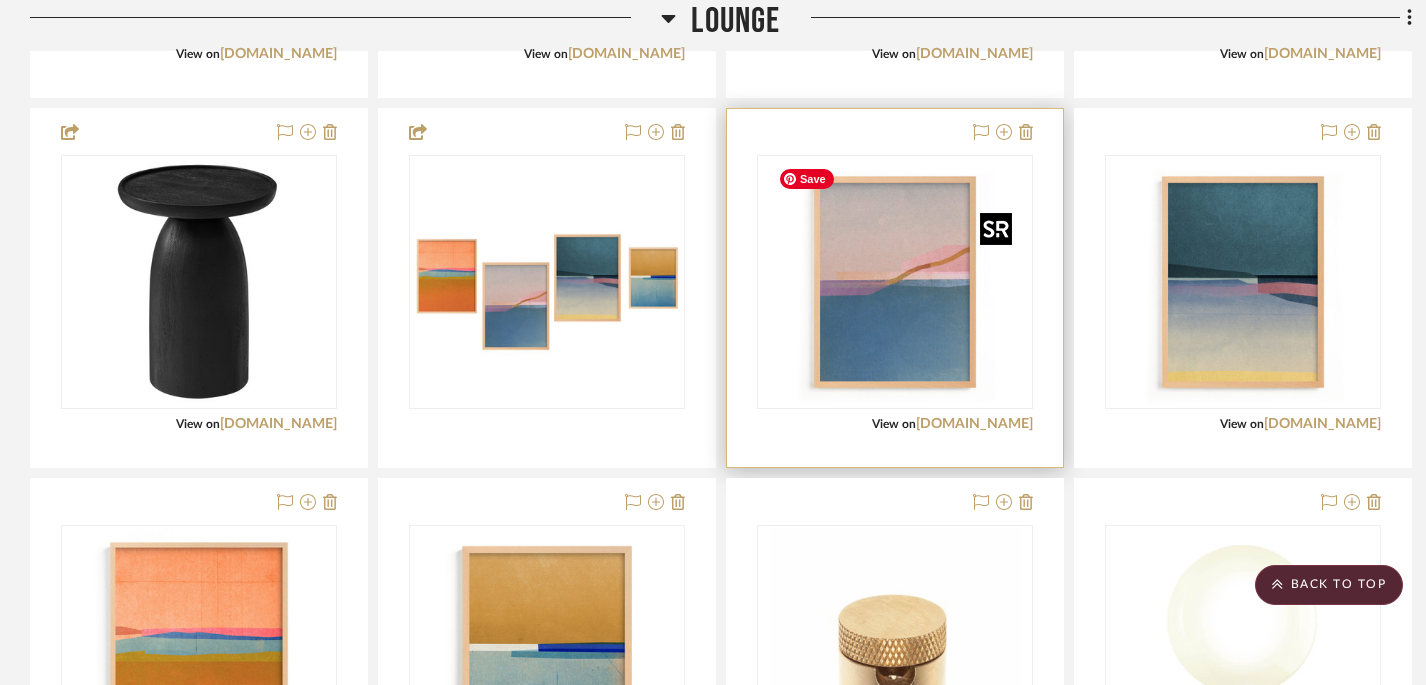 click at bounding box center [895, 282] 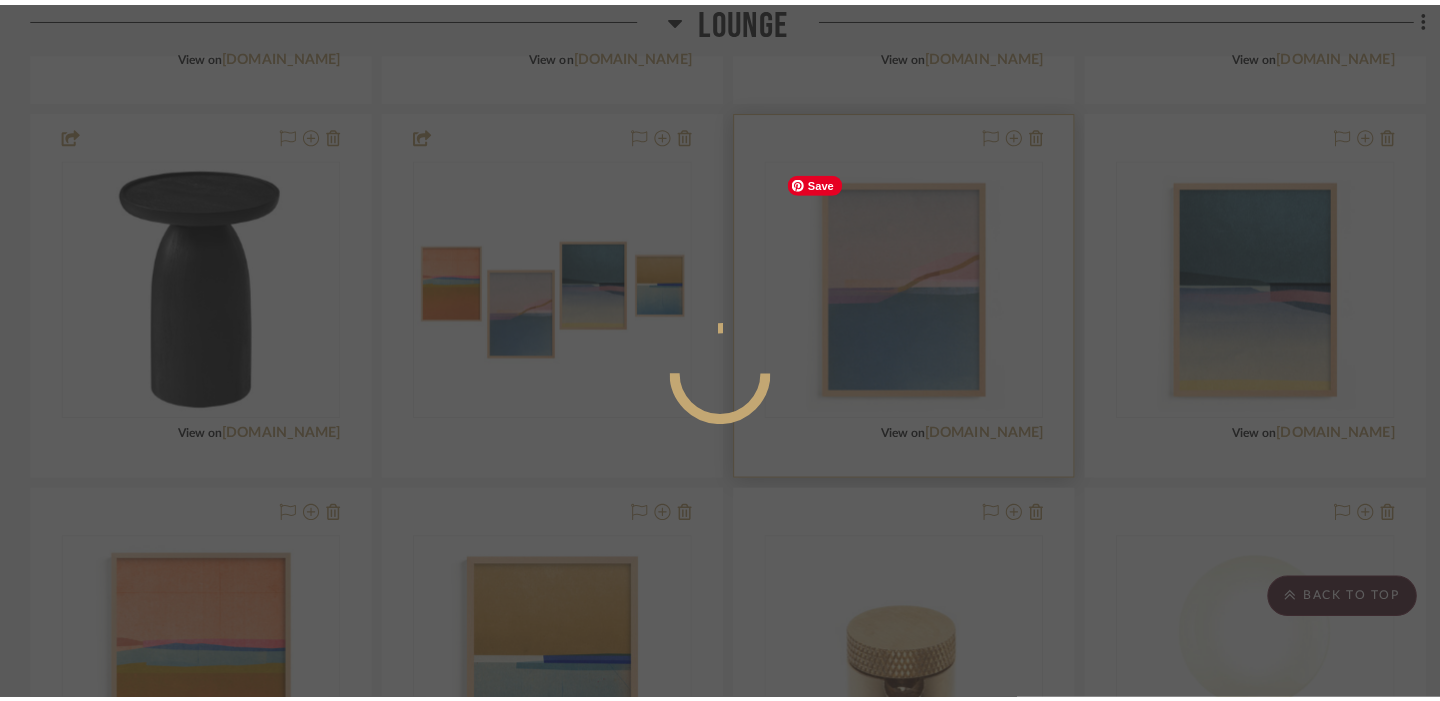scroll, scrollTop: 0, scrollLeft: 0, axis: both 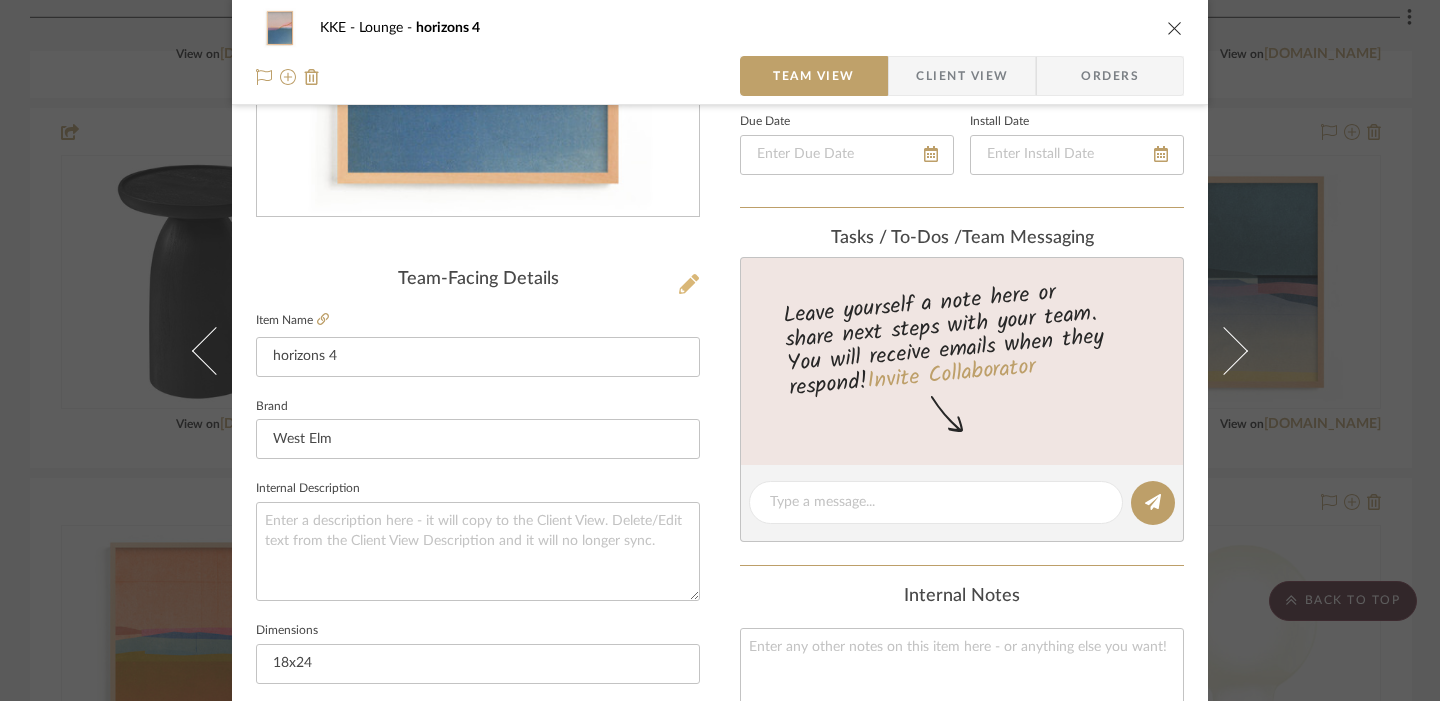 click 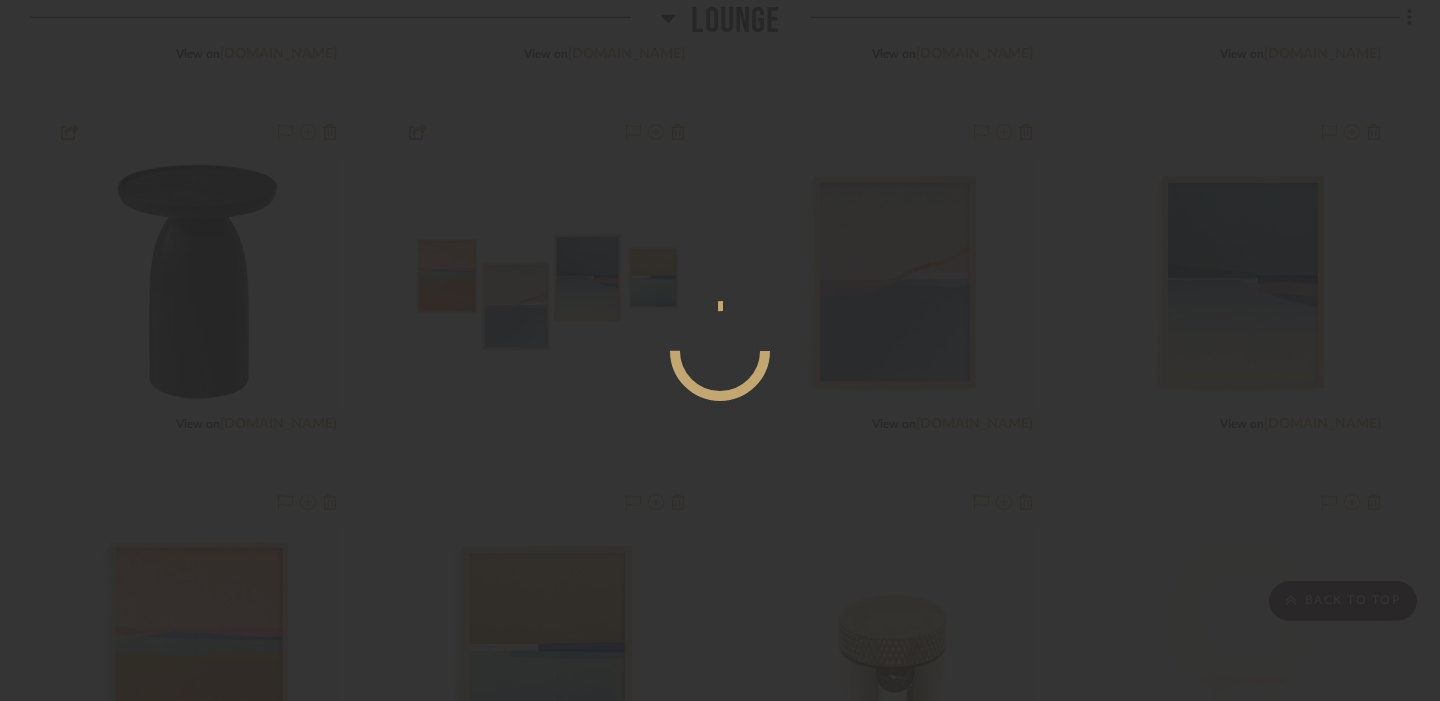scroll, scrollTop: 0, scrollLeft: 0, axis: both 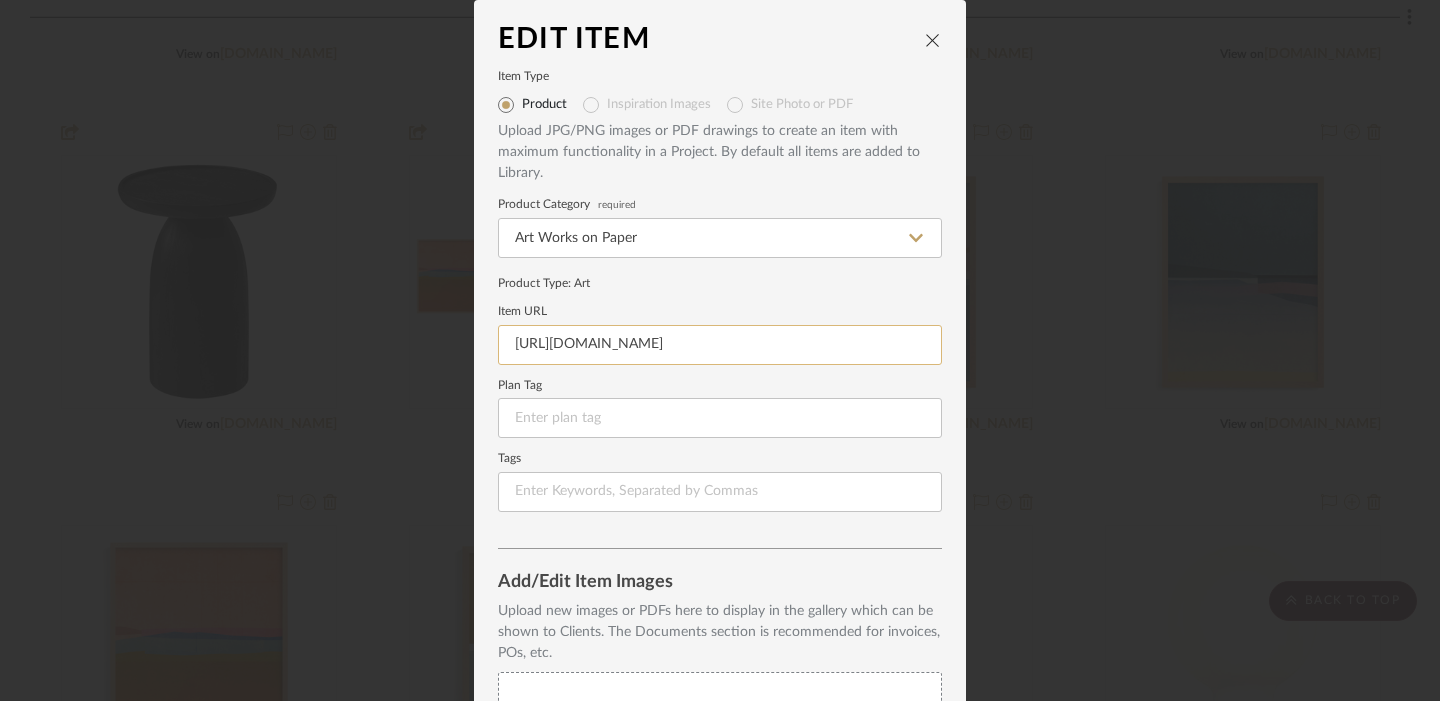 click on "https://www.westelm.com/products/horizons-framed-wall-art-by-minted-for-west-elm-w4794/" at bounding box center (720, 345) 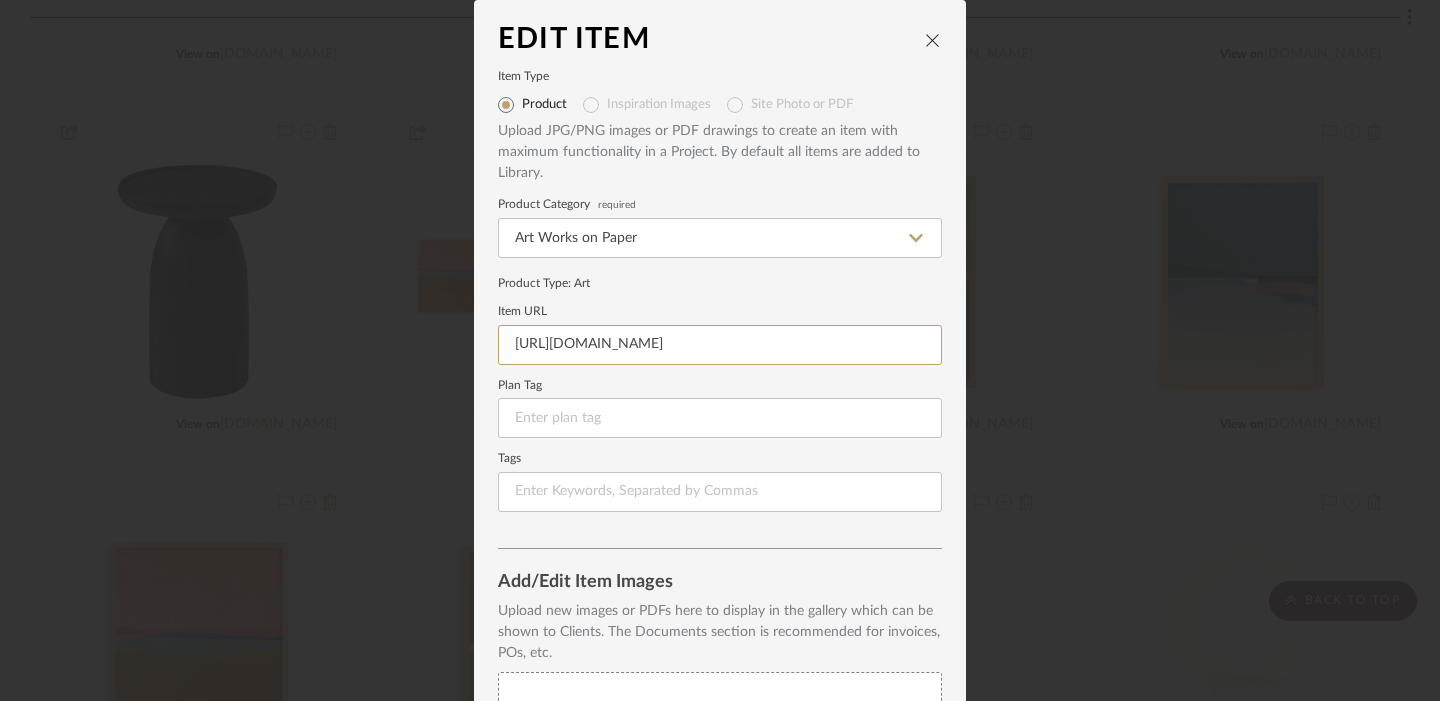 scroll, scrollTop: 0, scrollLeft: 177, axis: horizontal 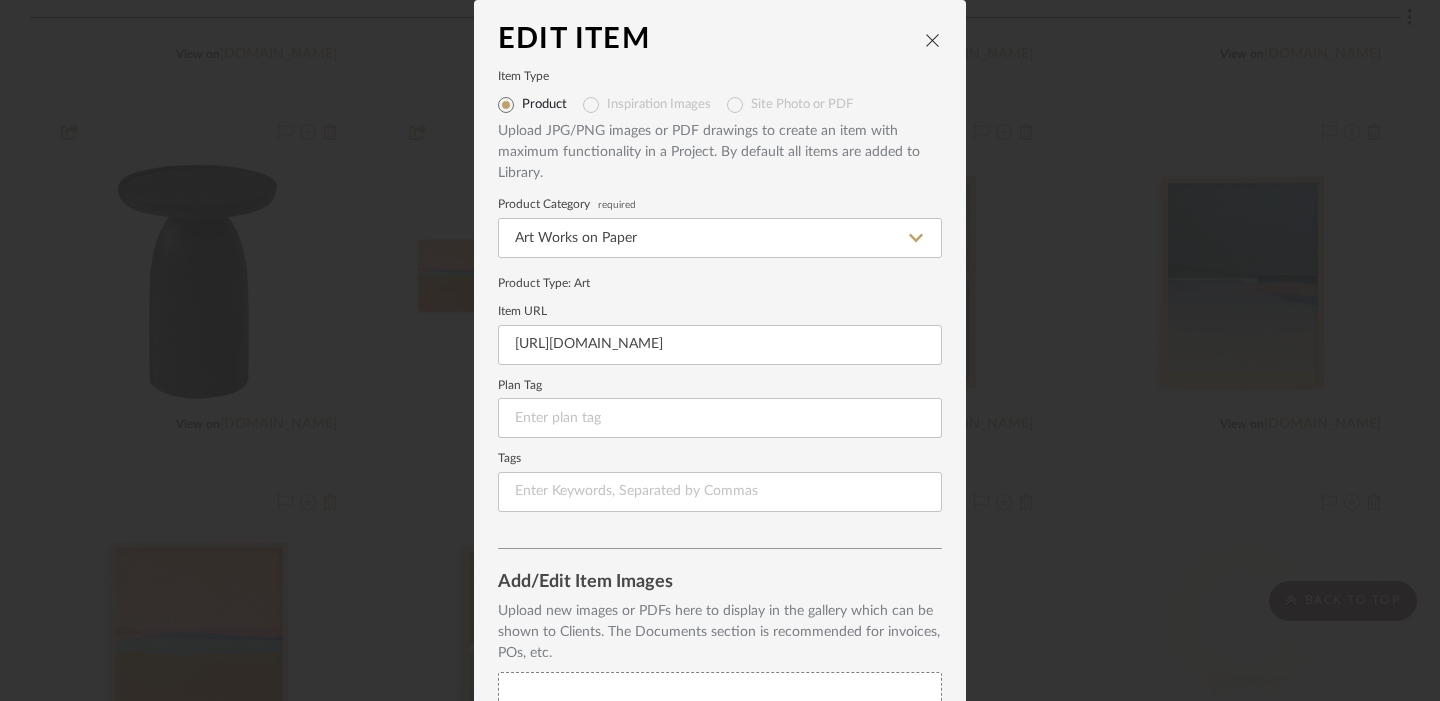 click at bounding box center [933, 40] 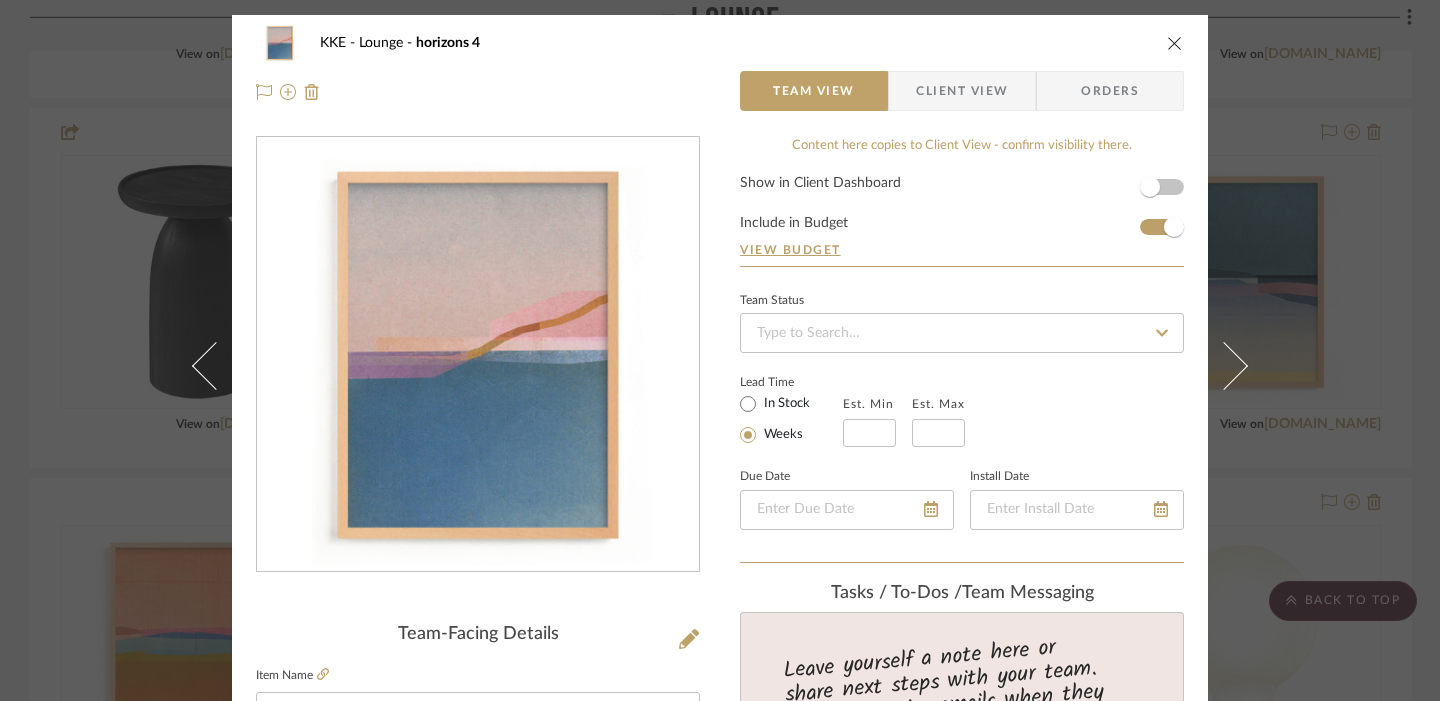 click at bounding box center [1175, 43] 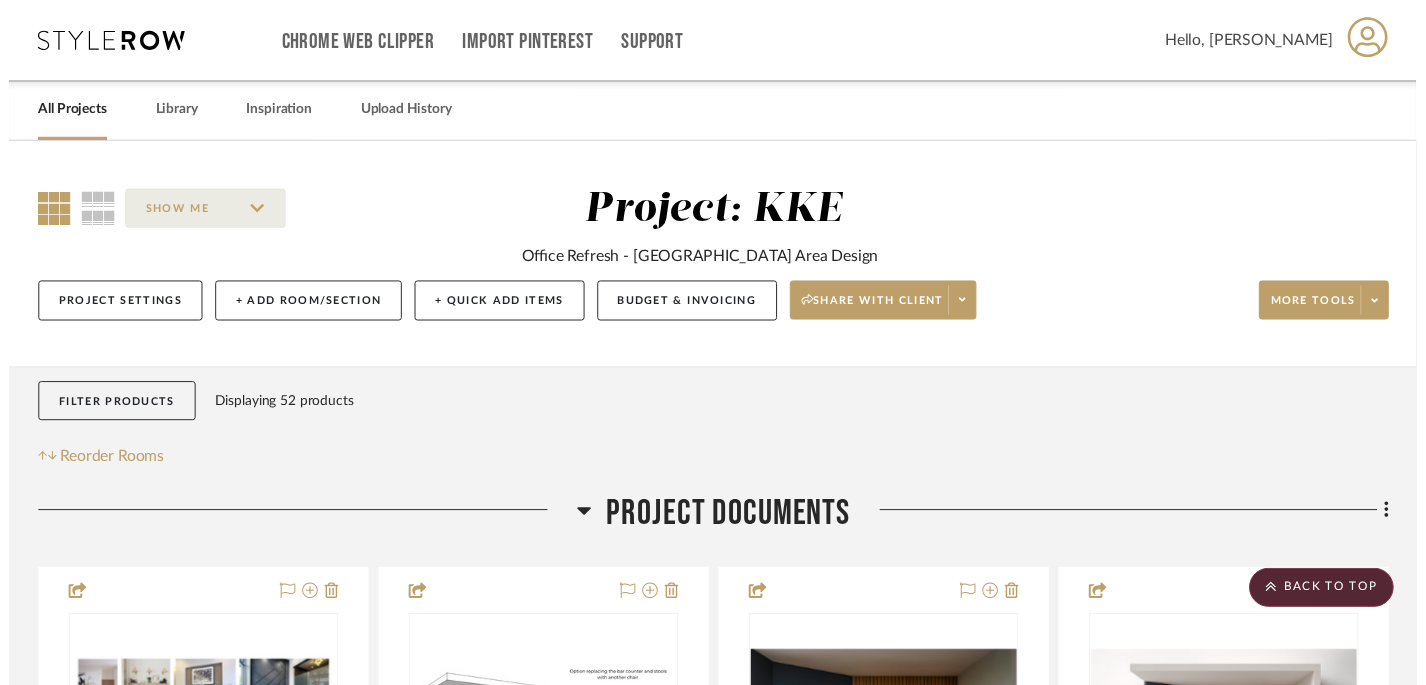 scroll, scrollTop: 1753, scrollLeft: 0, axis: vertical 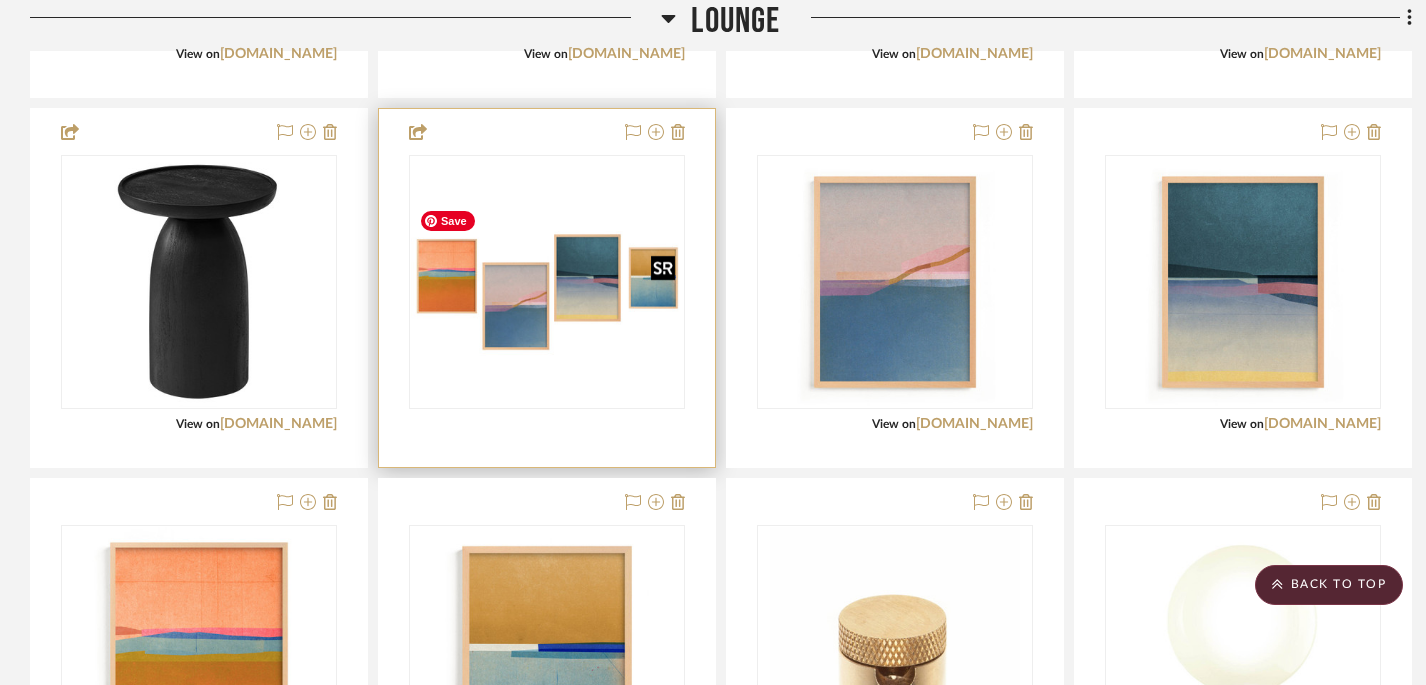 click at bounding box center (547, 282) 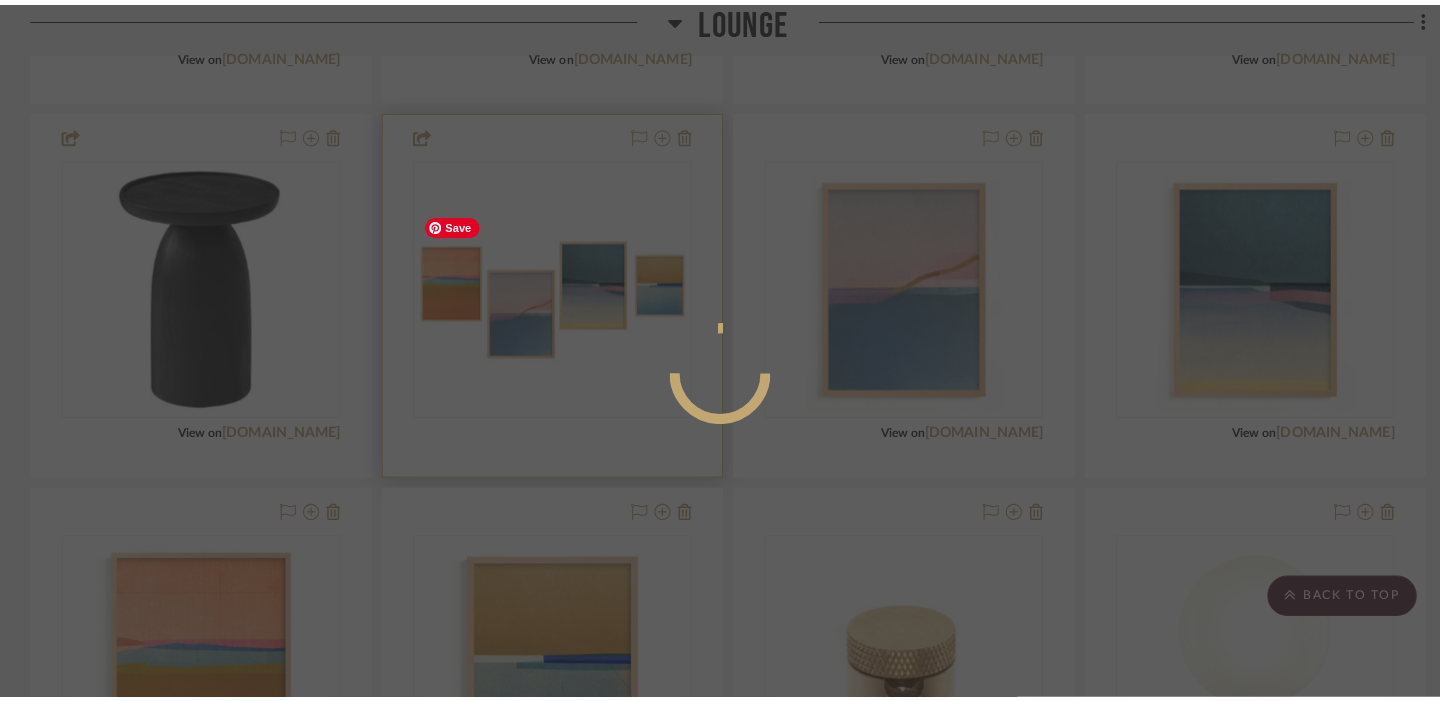 scroll, scrollTop: 0, scrollLeft: 0, axis: both 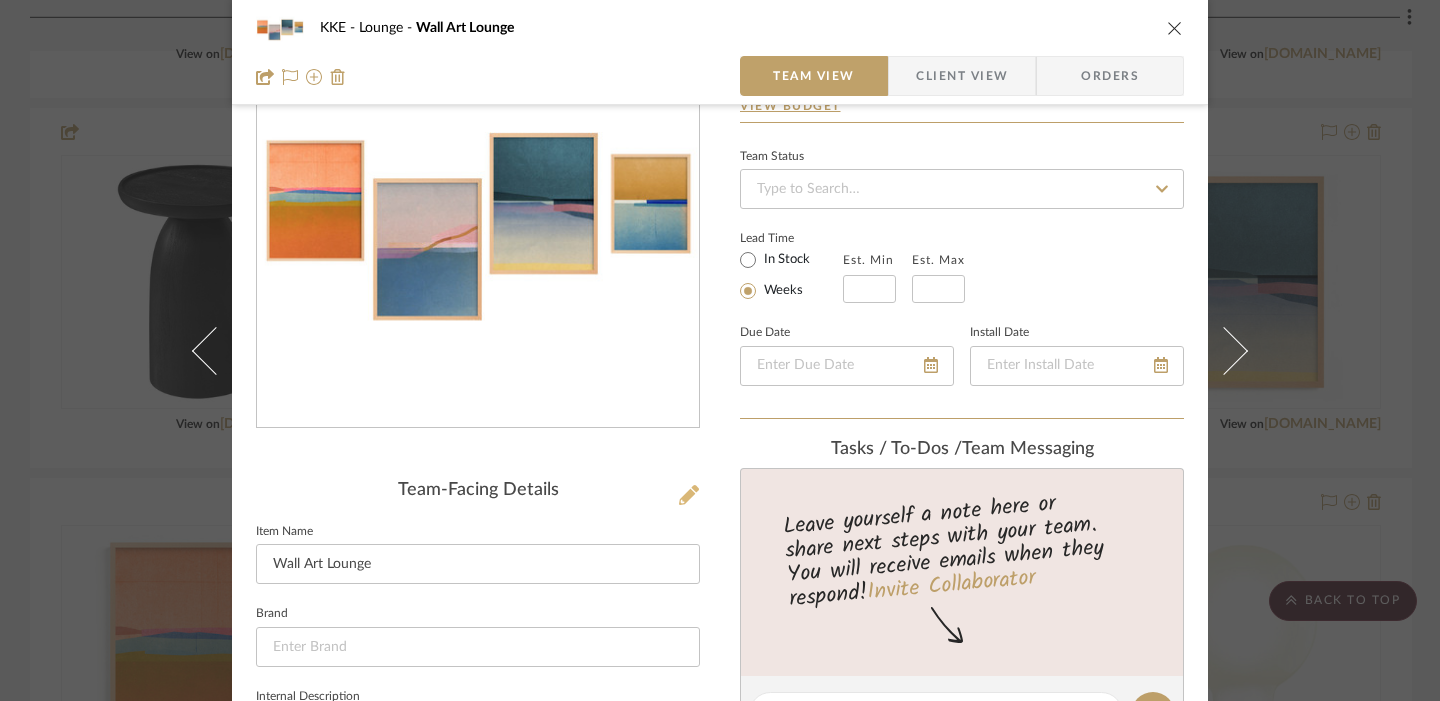 click 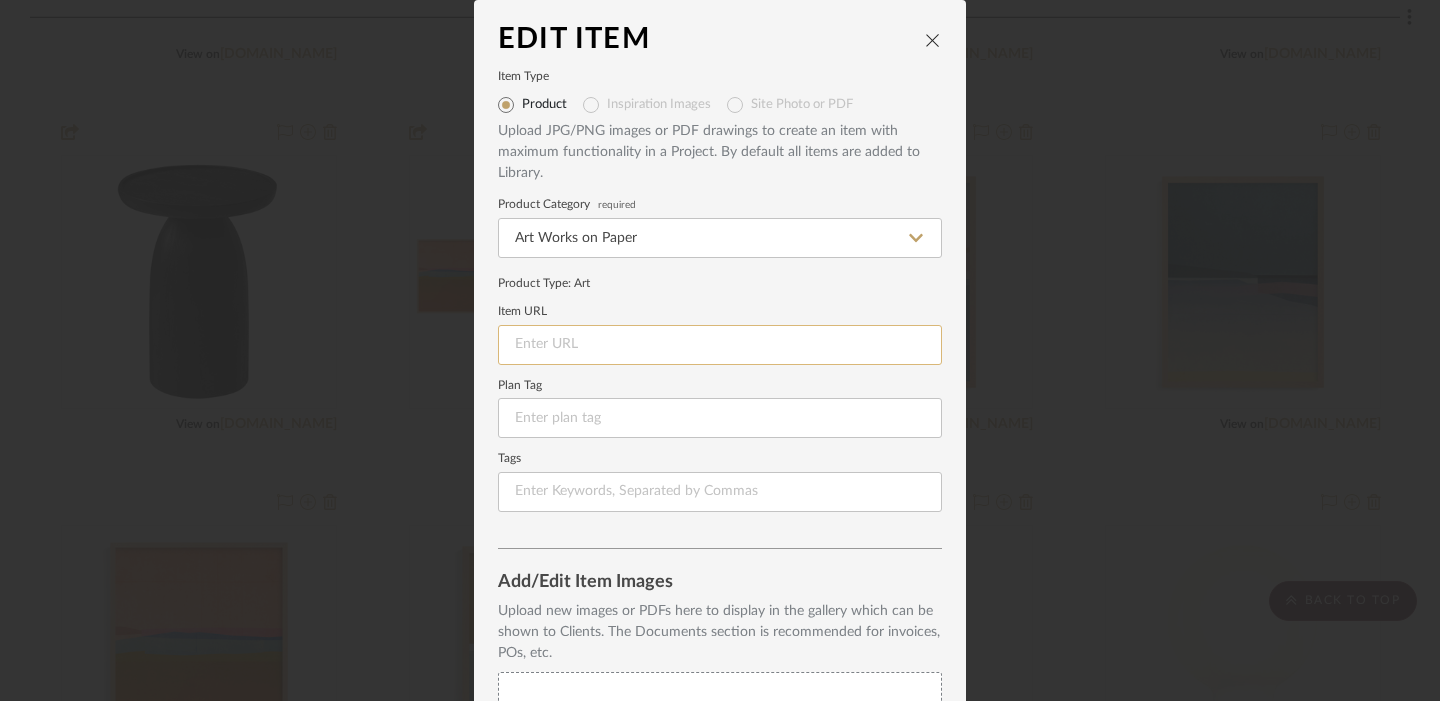 click at bounding box center [720, 345] 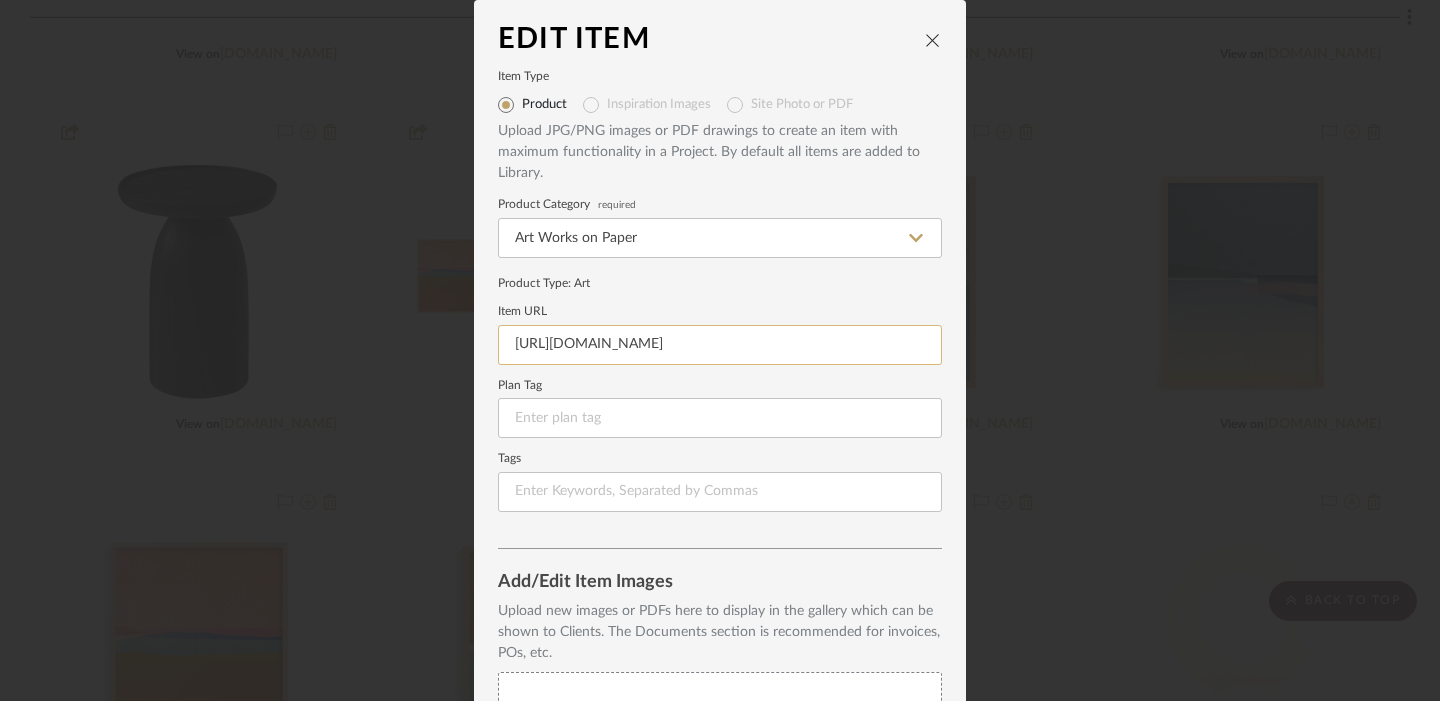 scroll, scrollTop: 0, scrollLeft: 177, axis: horizontal 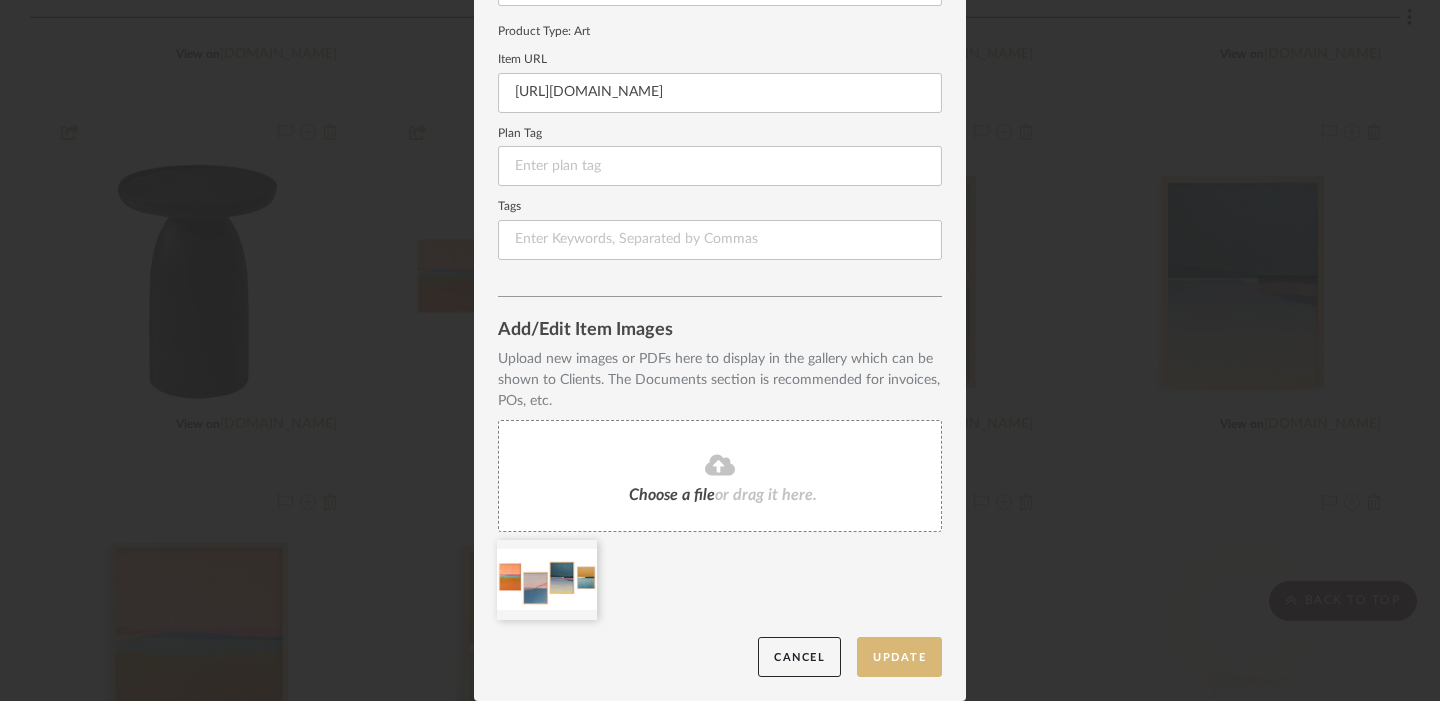 click on "Update" at bounding box center (899, 657) 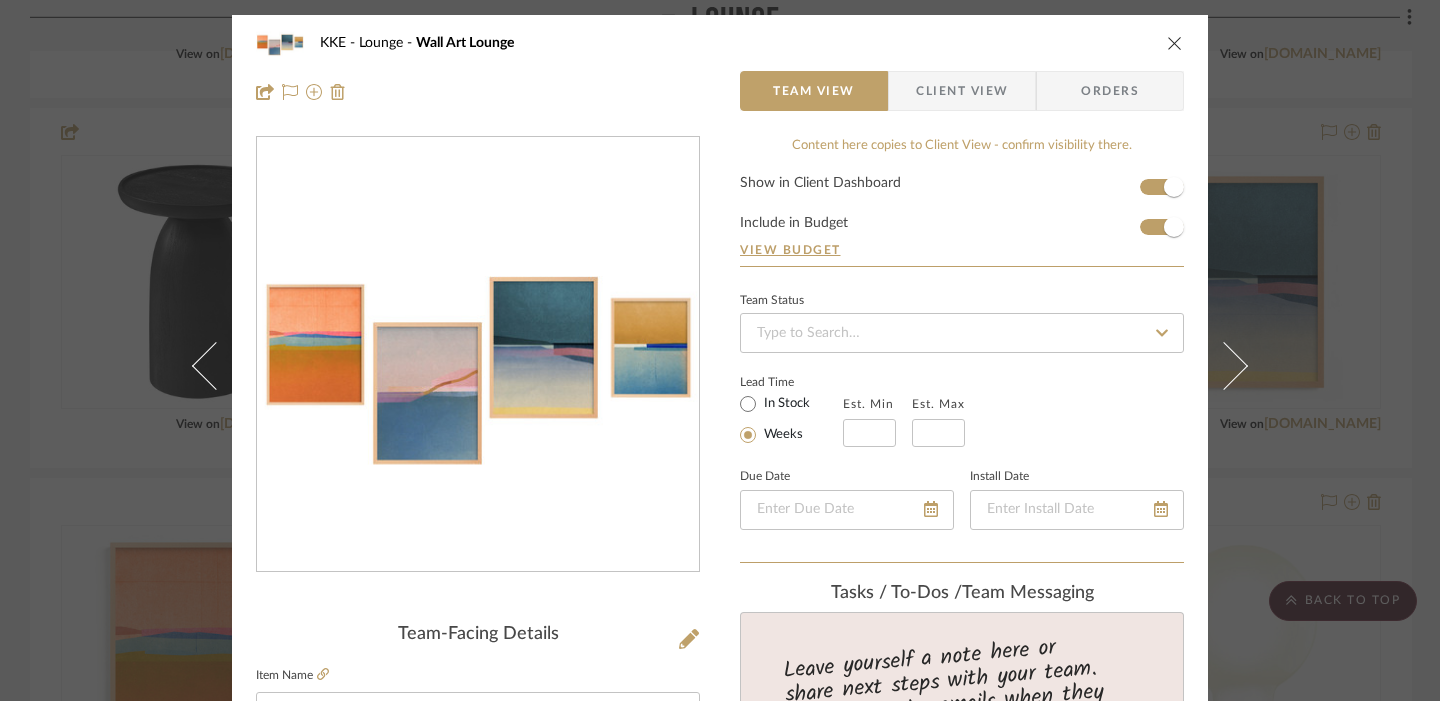 click at bounding box center [1175, 43] 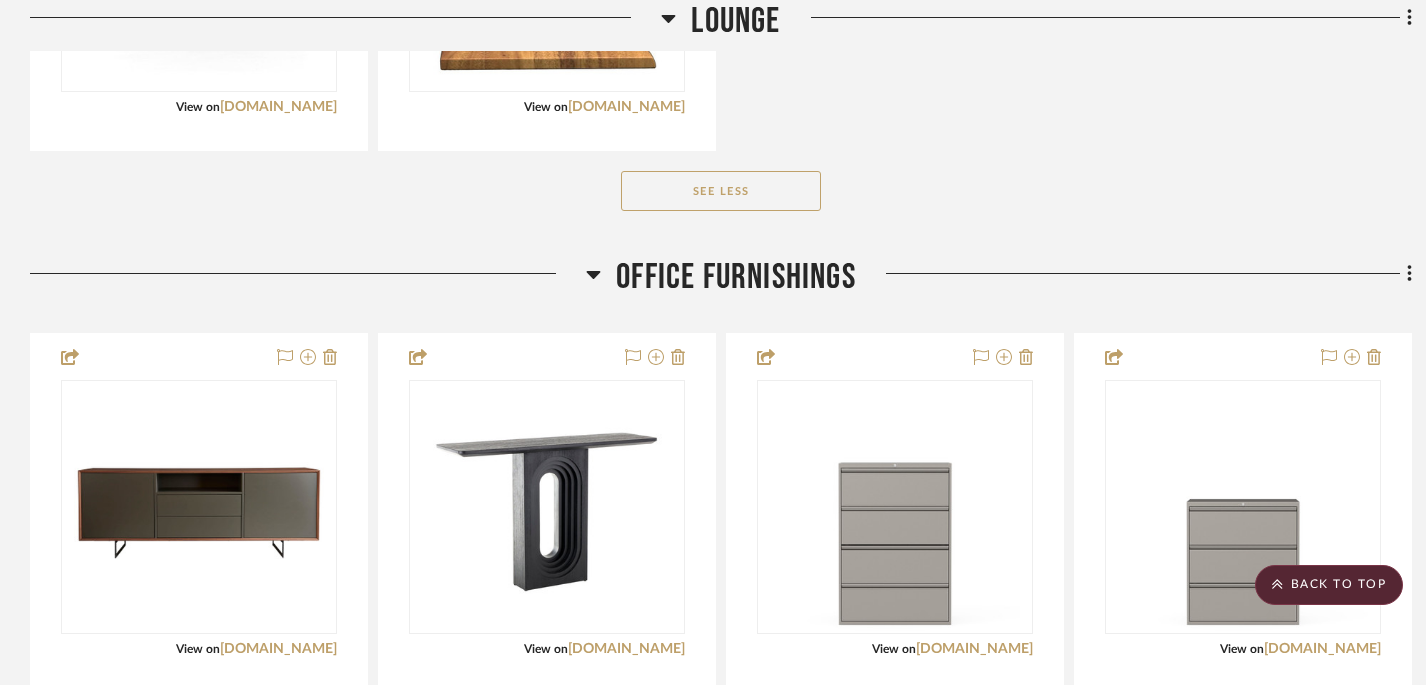 scroll, scrollTop: 4423, scrollLeft: 0, axis: vertical 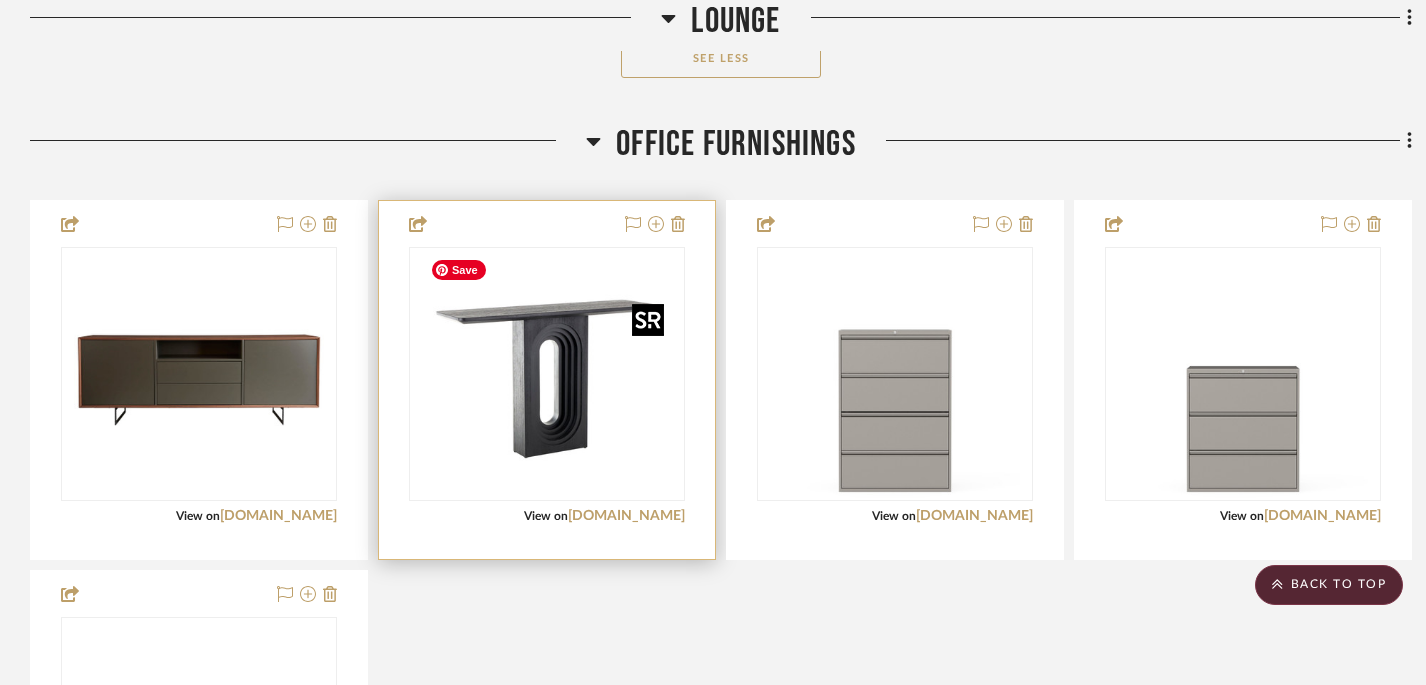 click at bounding box center [547, 374] 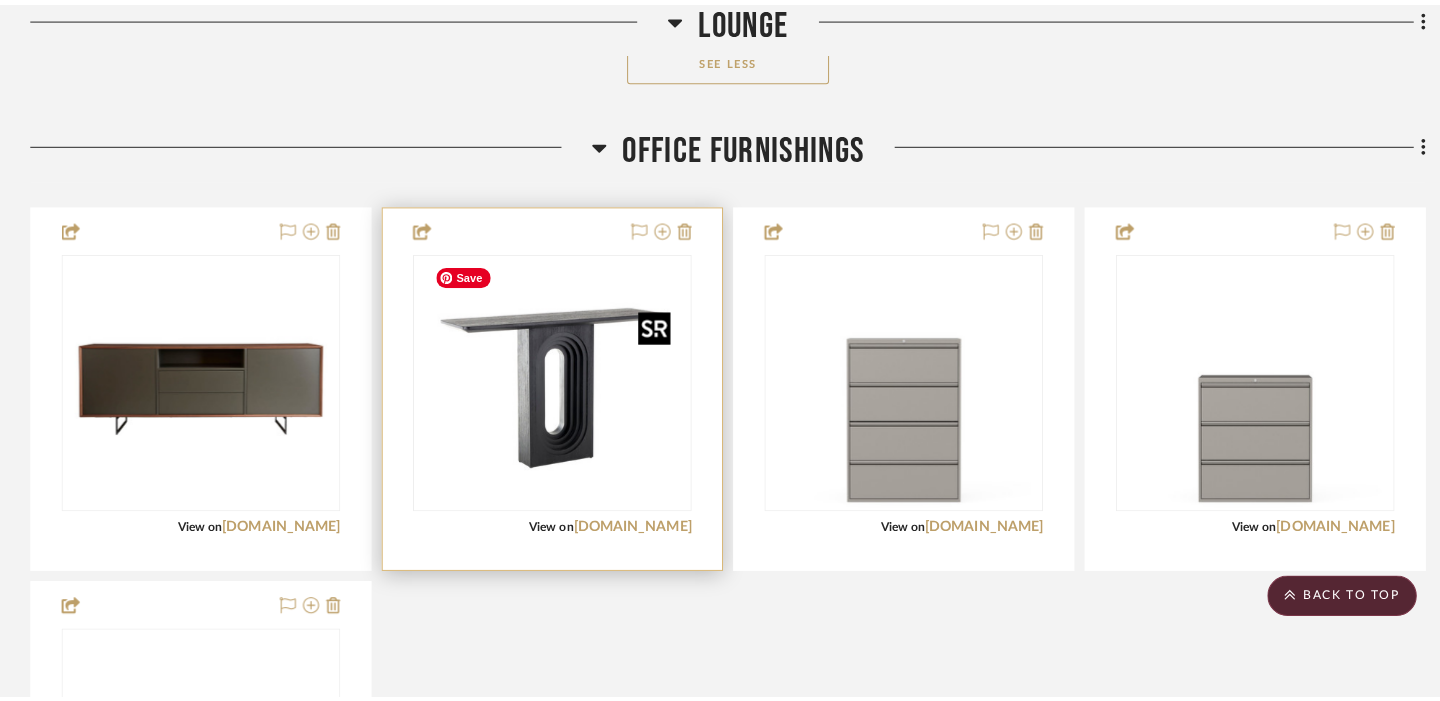 scroll, scrollTop: 0, scrollLeft: 0, axis: both 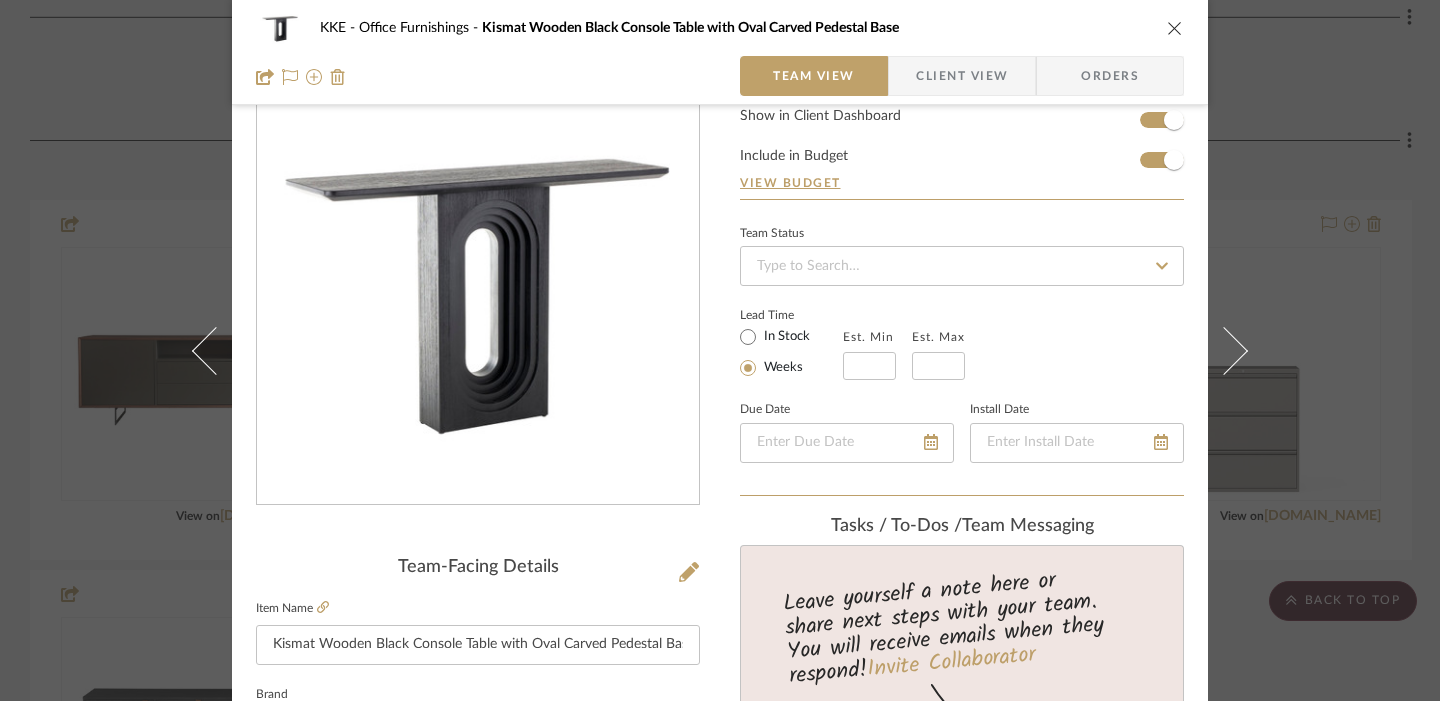 click at bounding box center [1175, 28] 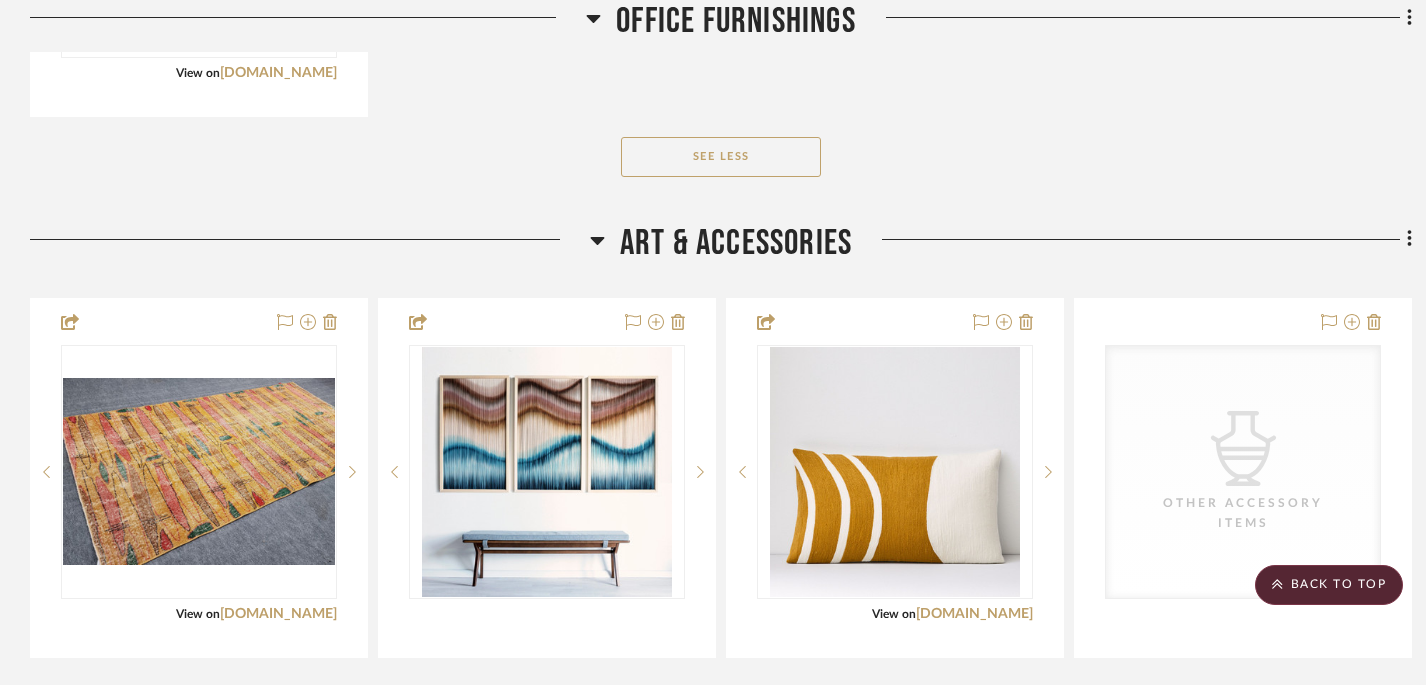 scroll, scrollTop: 5346, scrollLeft: 0, axis: vertical 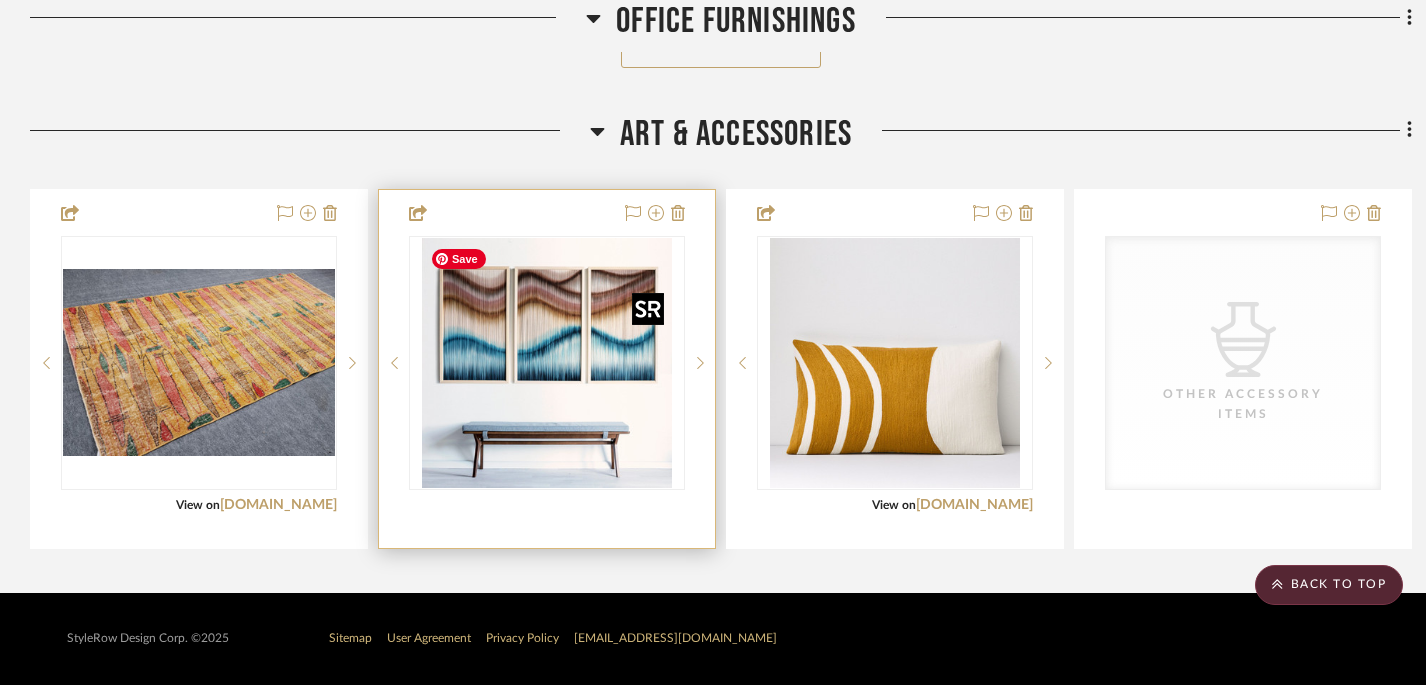 click at bounding box center (547, 363) 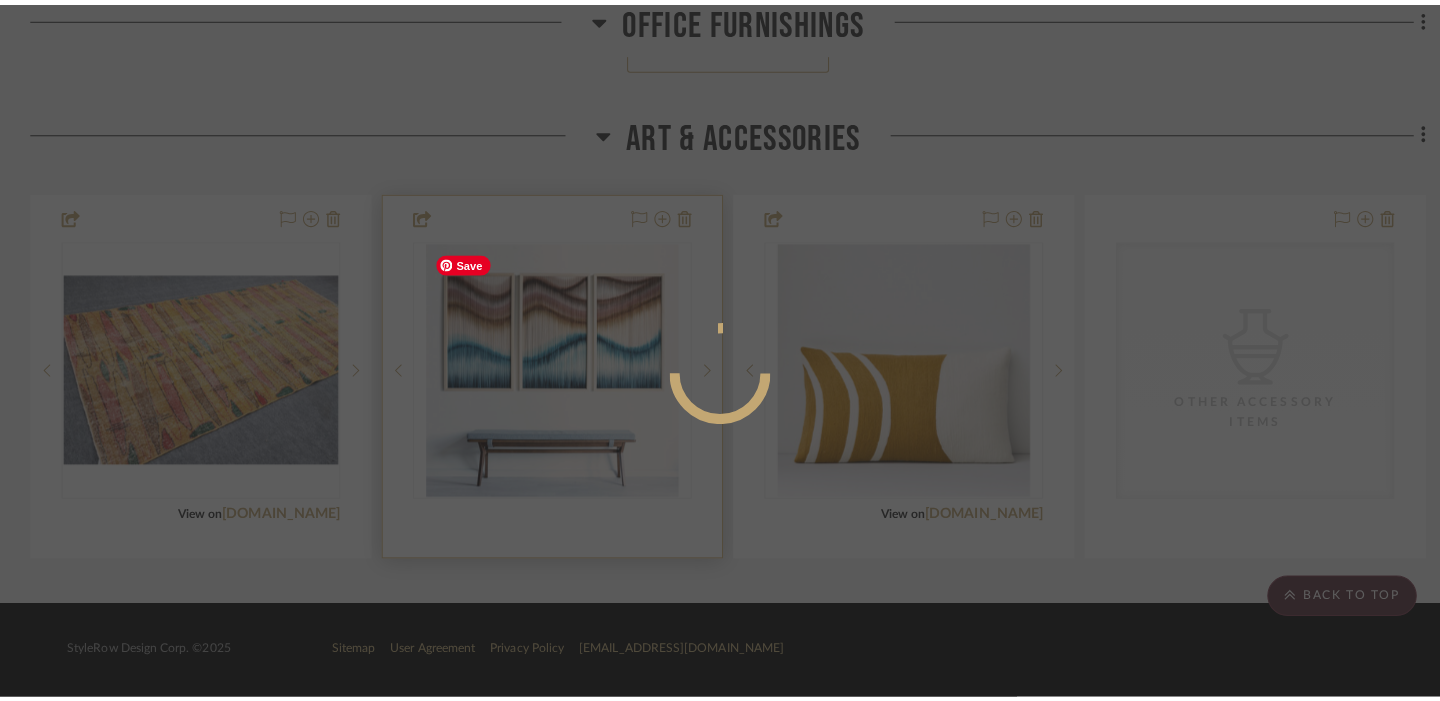 scroll, scrollTop: 0, scrollLeft: 0, axis: both 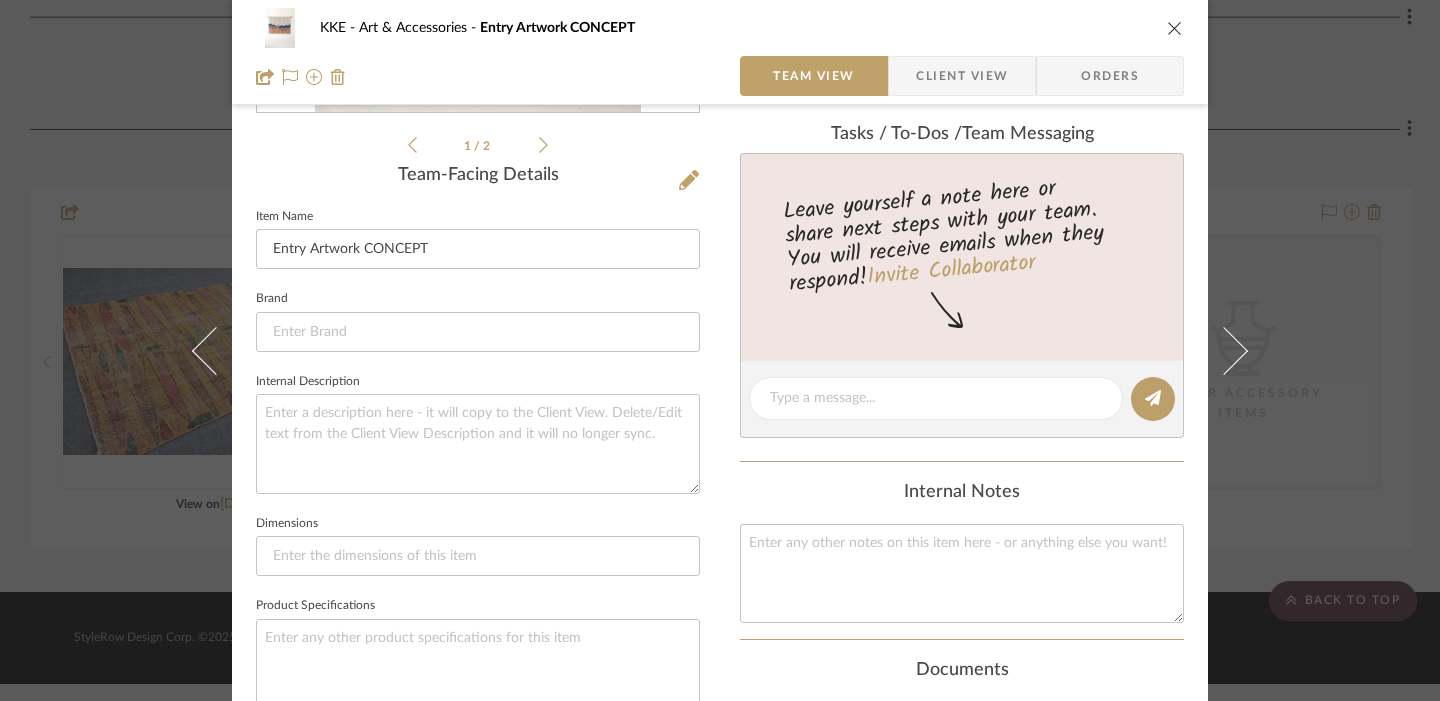 click at bounding box center [1175, 28] 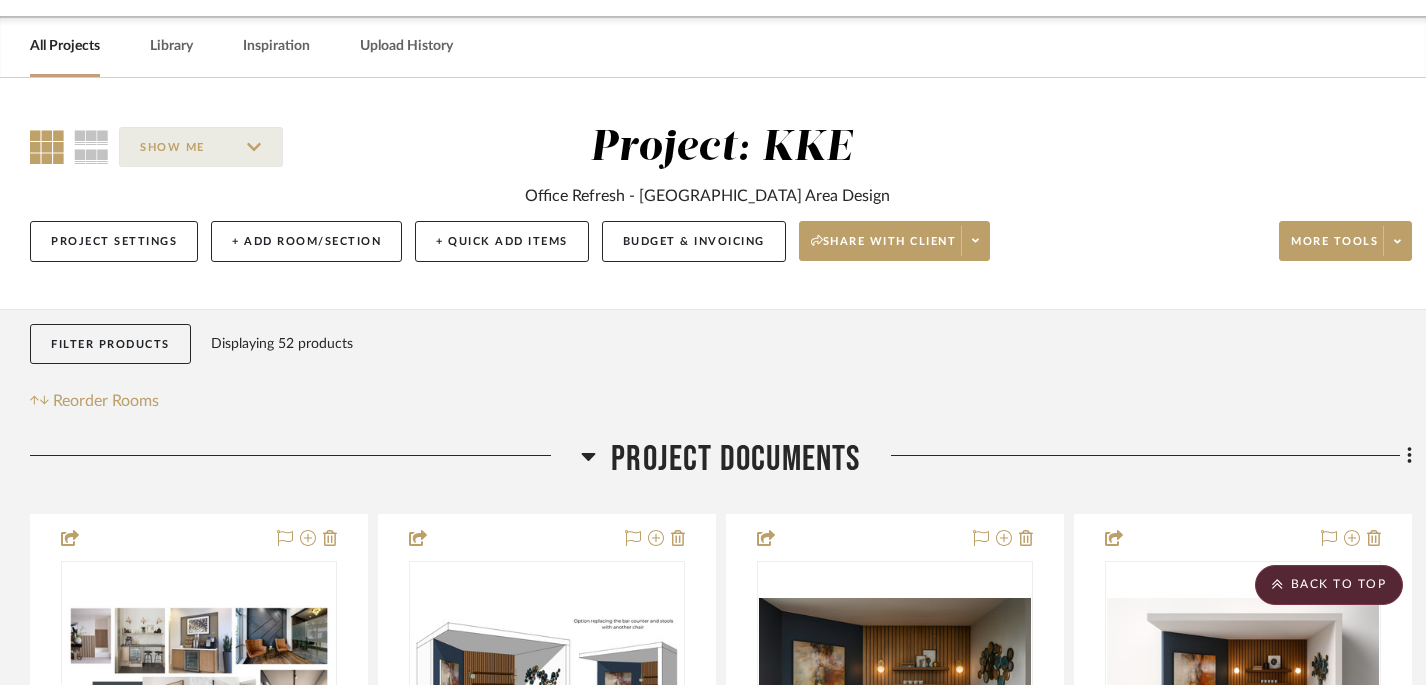 scroll, scrollTop: 0, scrollLeft: 0, axis: both 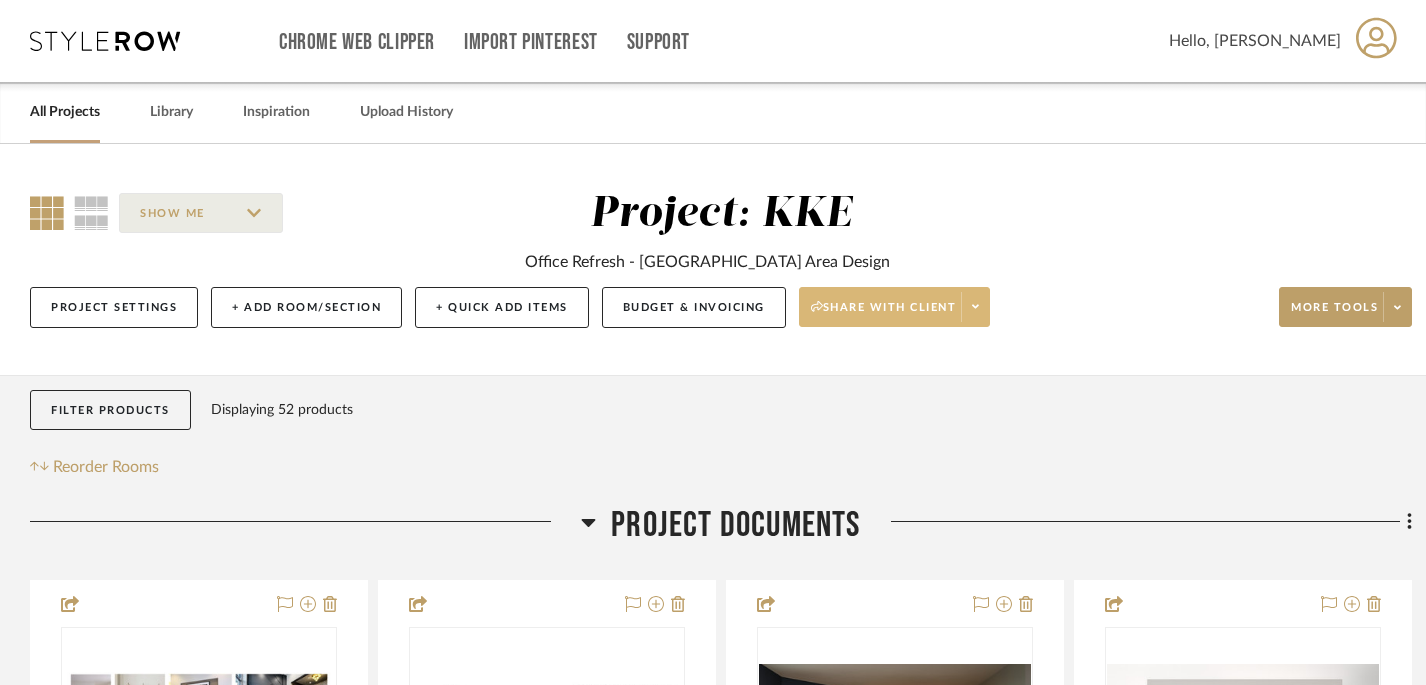 click 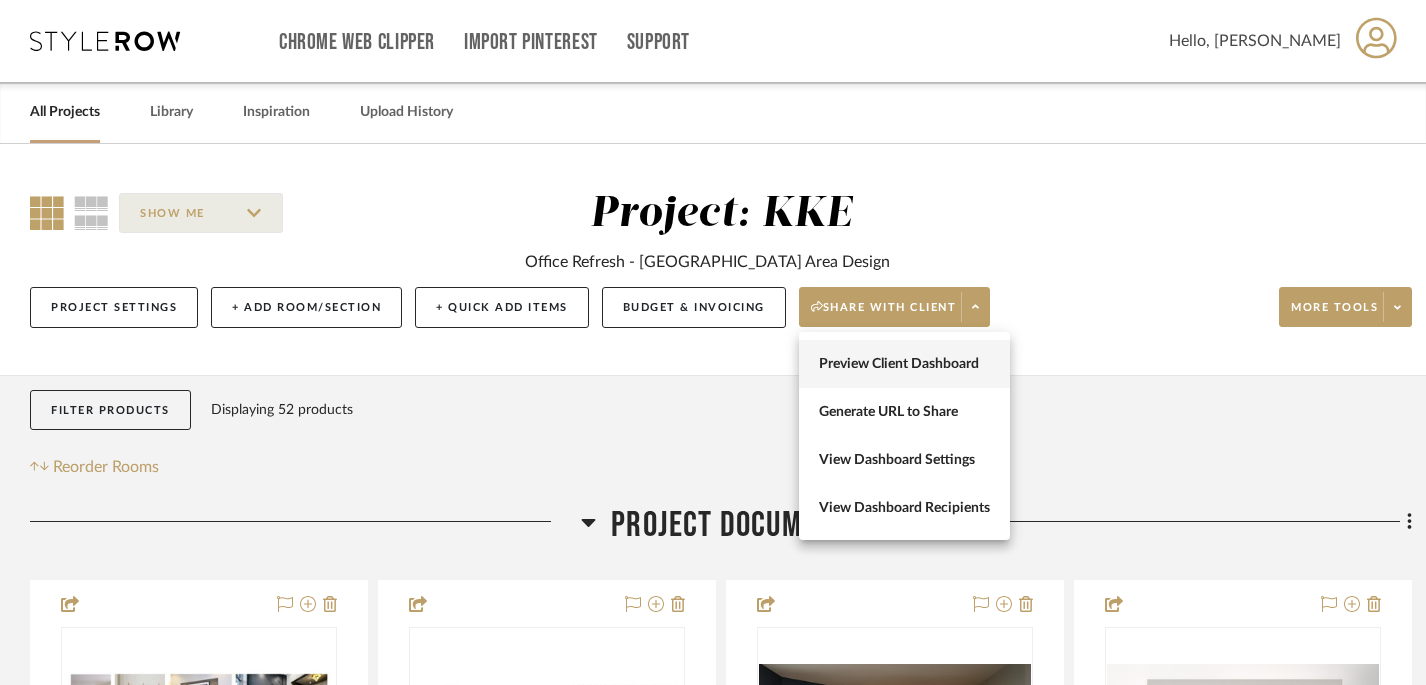 click on "Preview Client Dashboard" at bounding box center (904, 364) 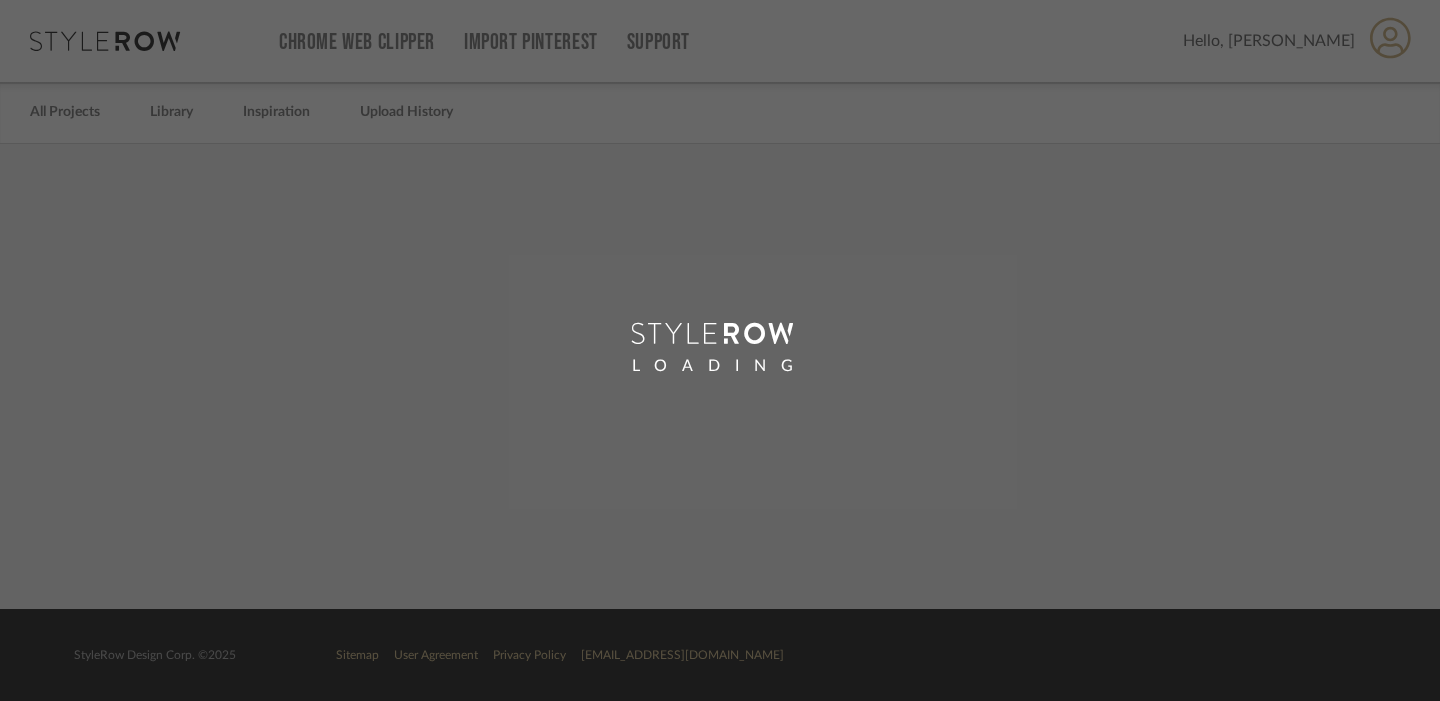 scroll, scrollTop: 0, scrollLeft: 0, axis: both 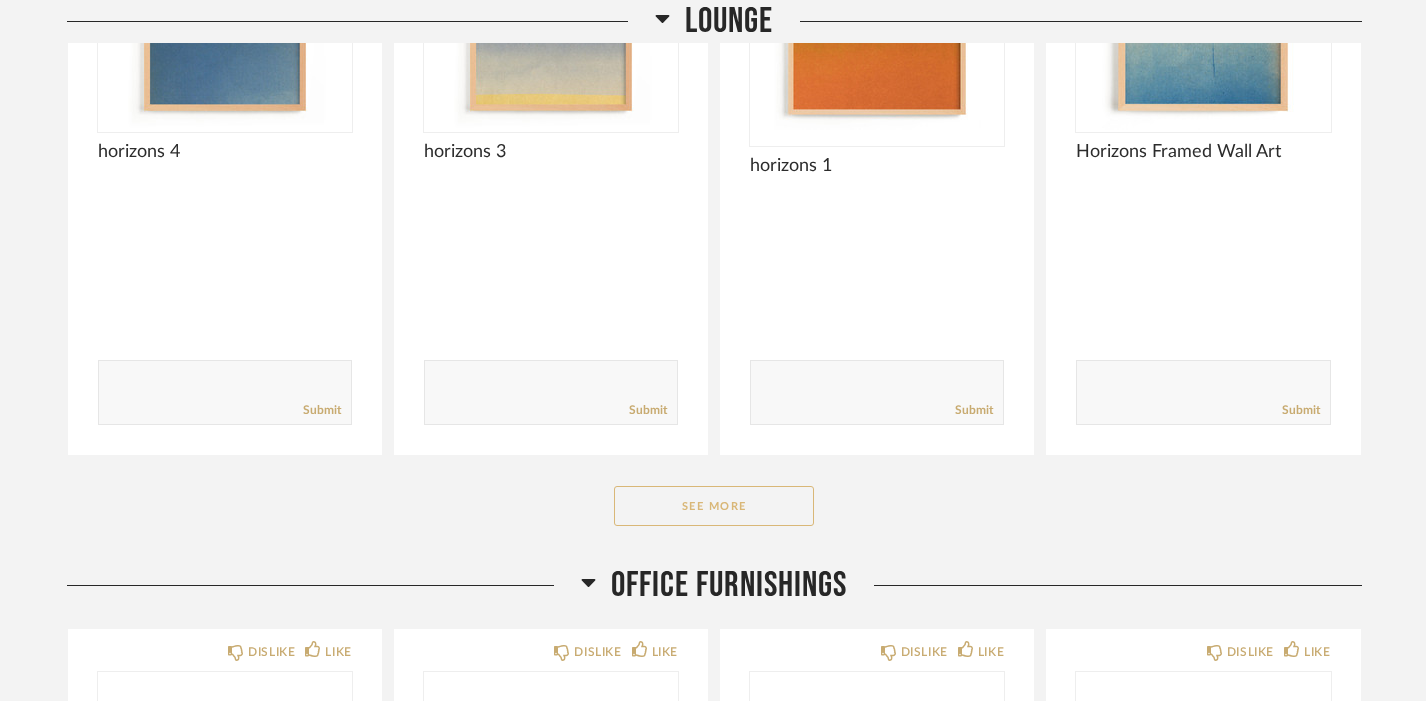 click on "See More" 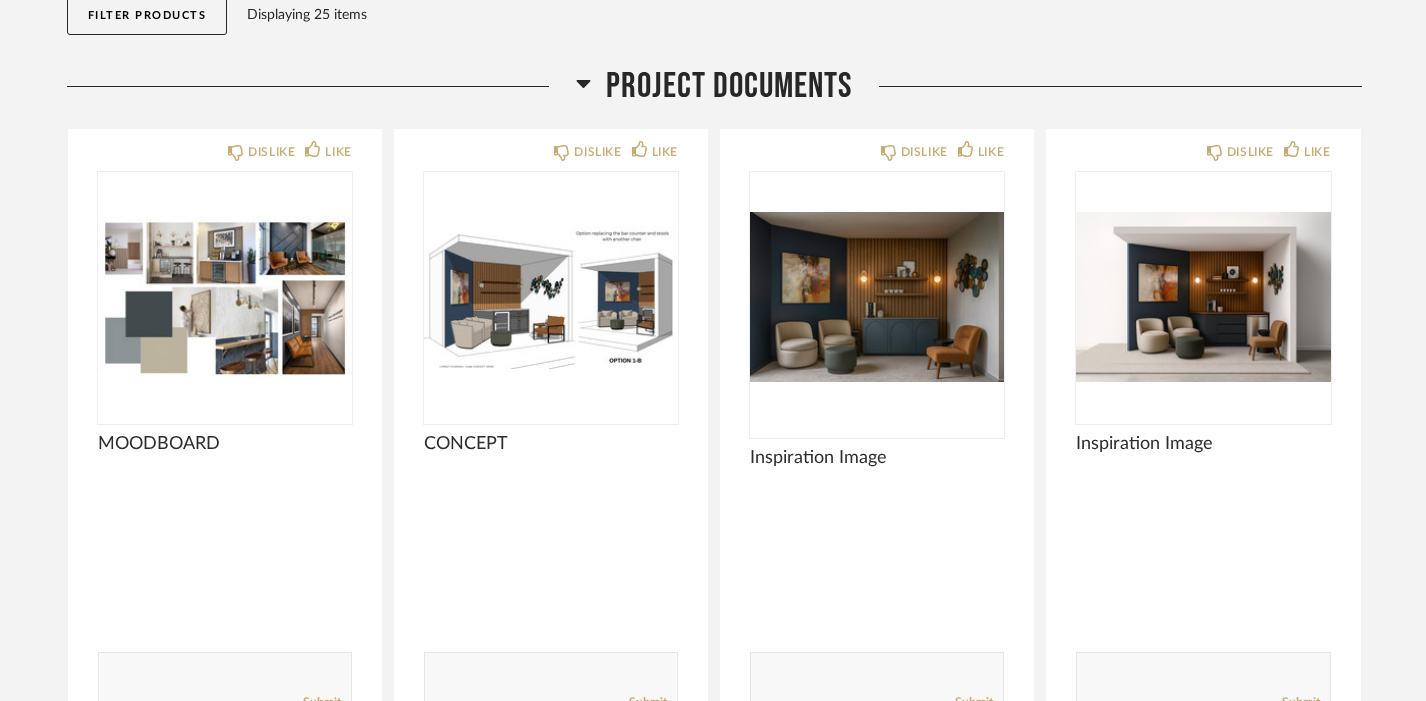 scroll, scrollTop: 0, scrollLeft: 0, axis: both 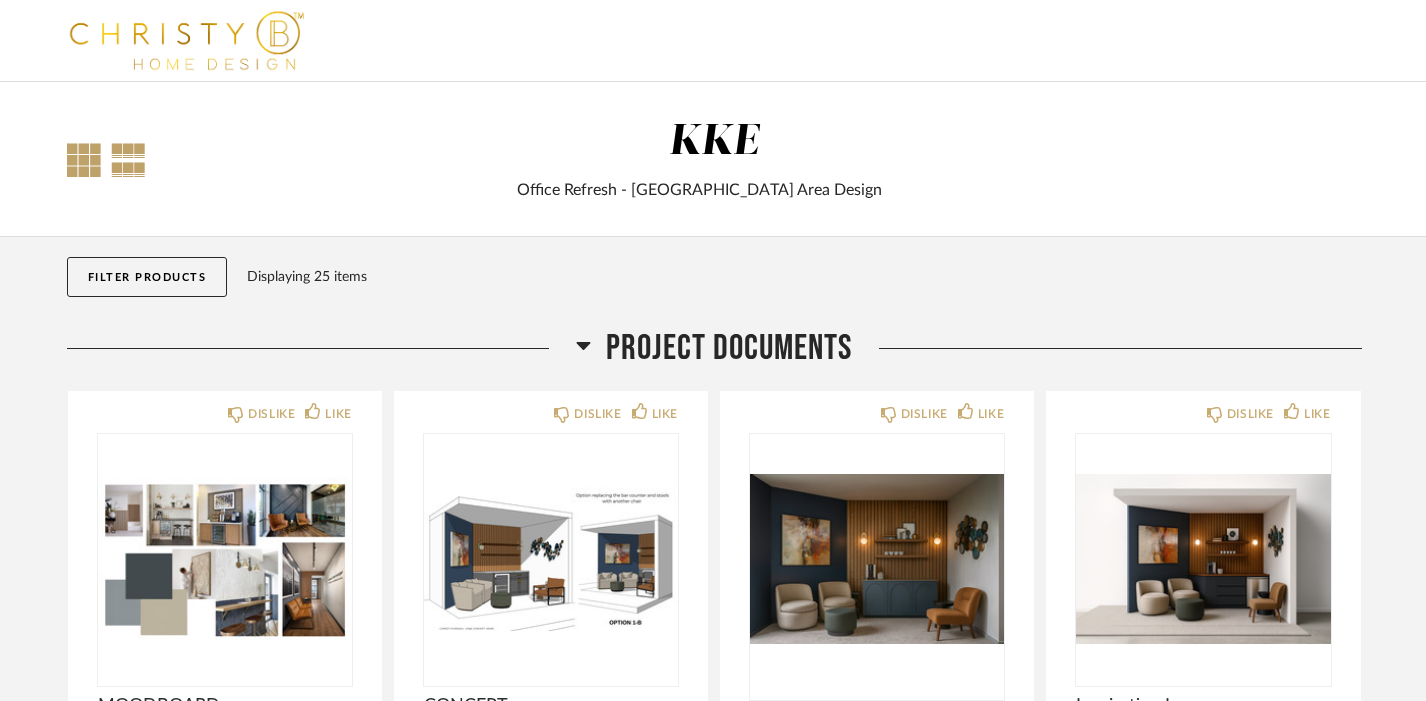 click 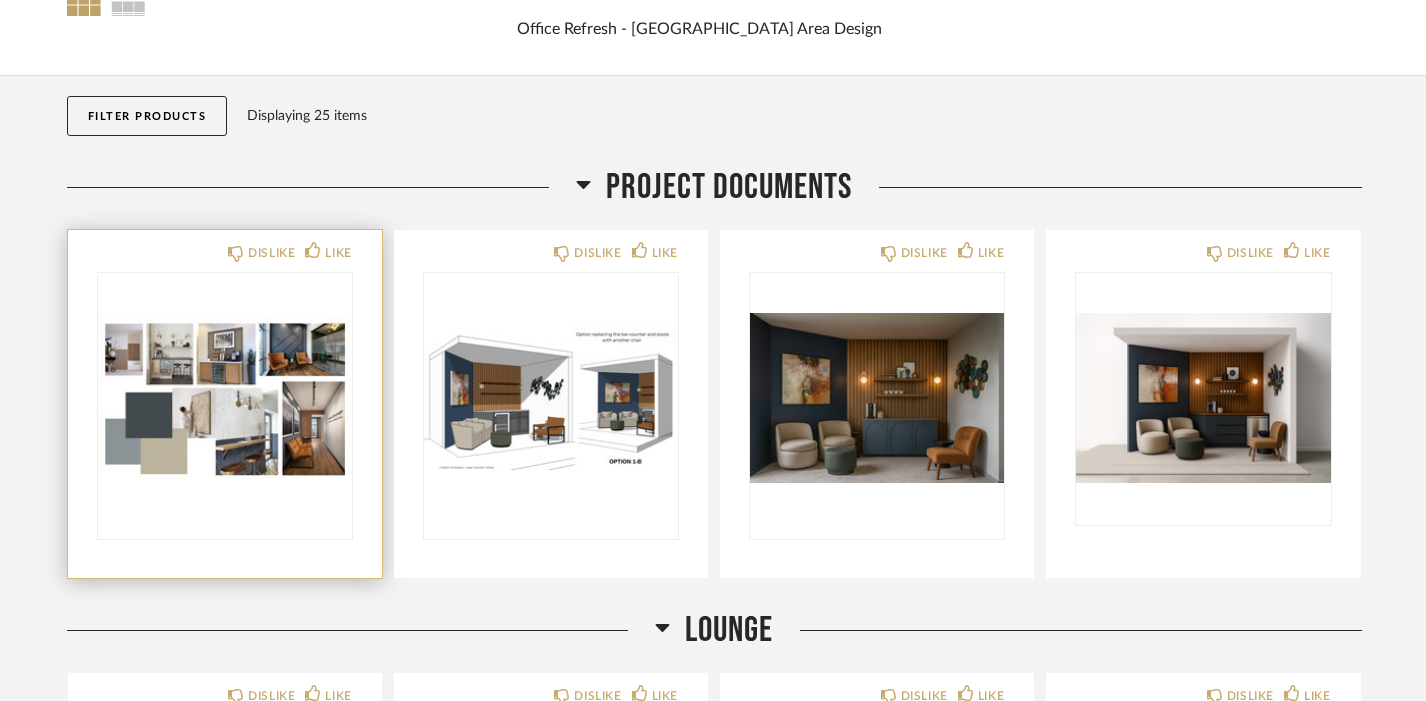 scroll, scrollTop: 0, scrollLeft: 0, axis: both 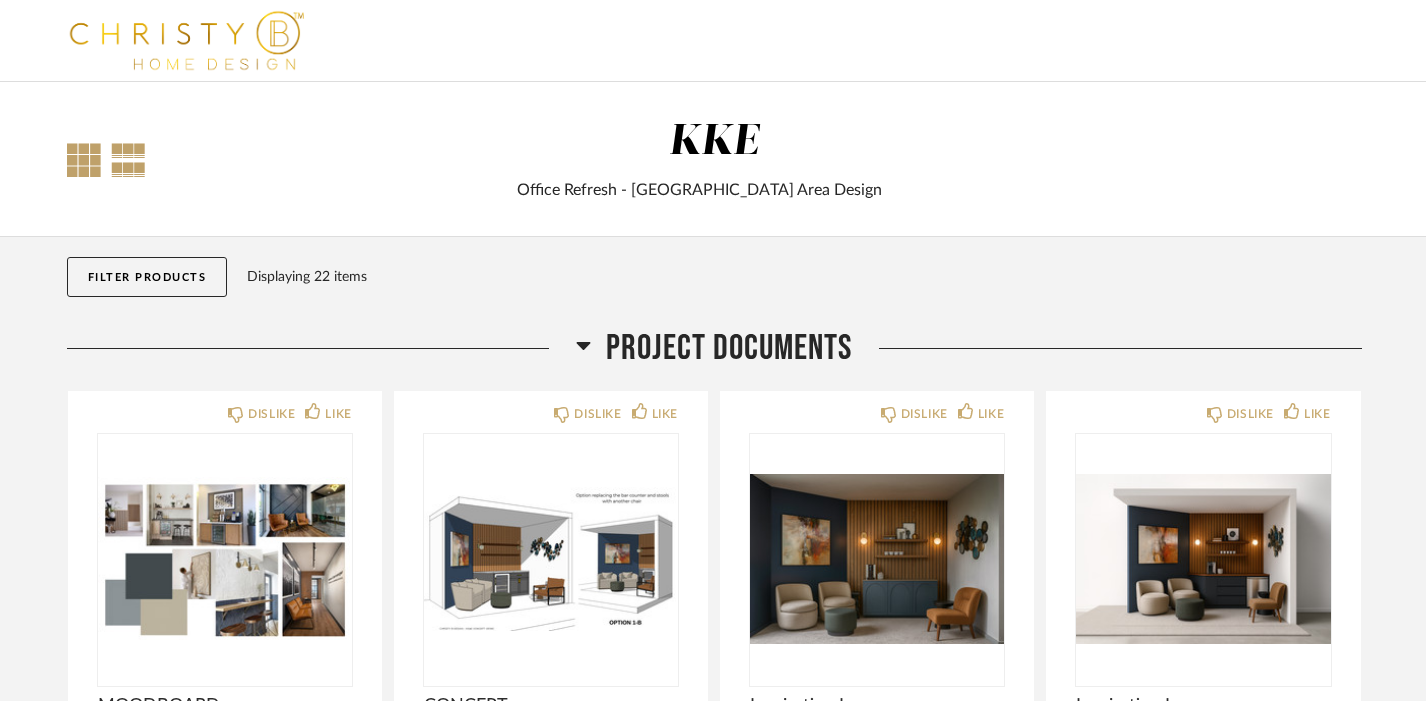 click 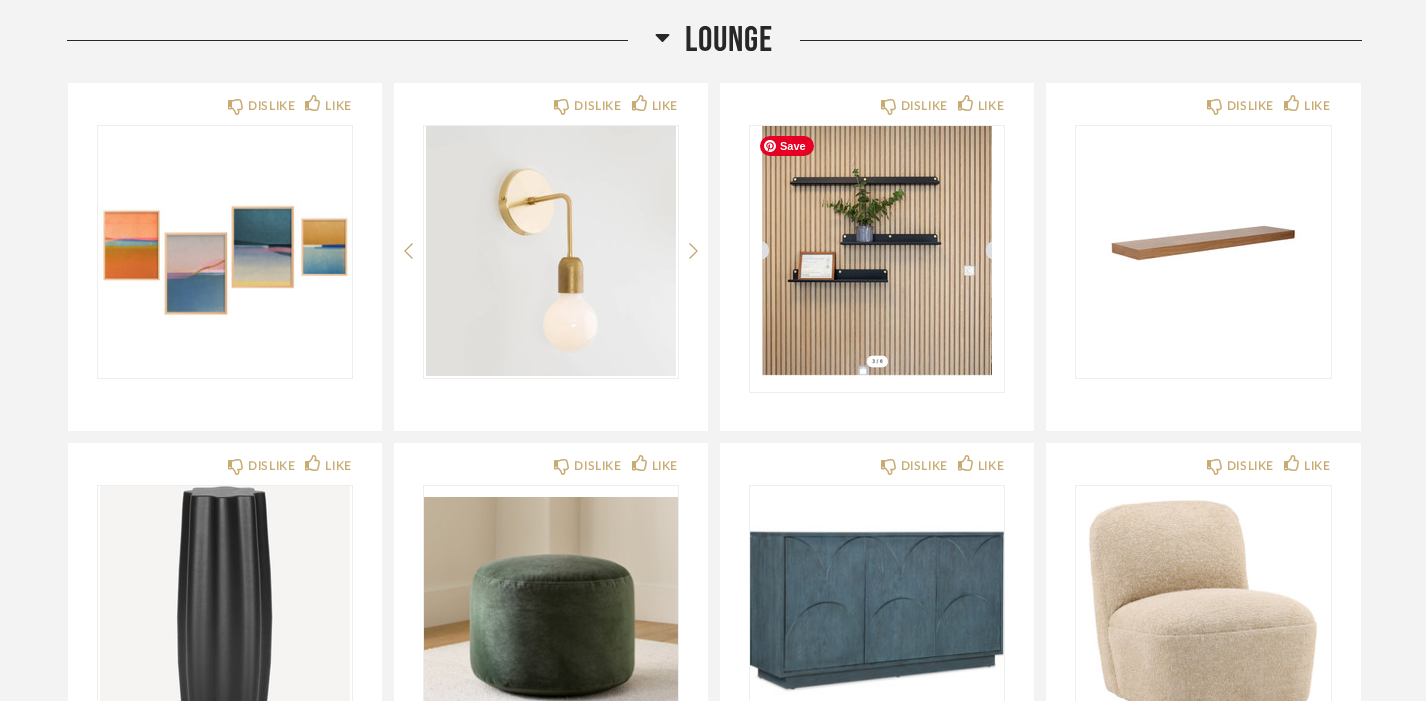 scroll, scrollTop: 752, scrollLeft: 0, axis: vertical 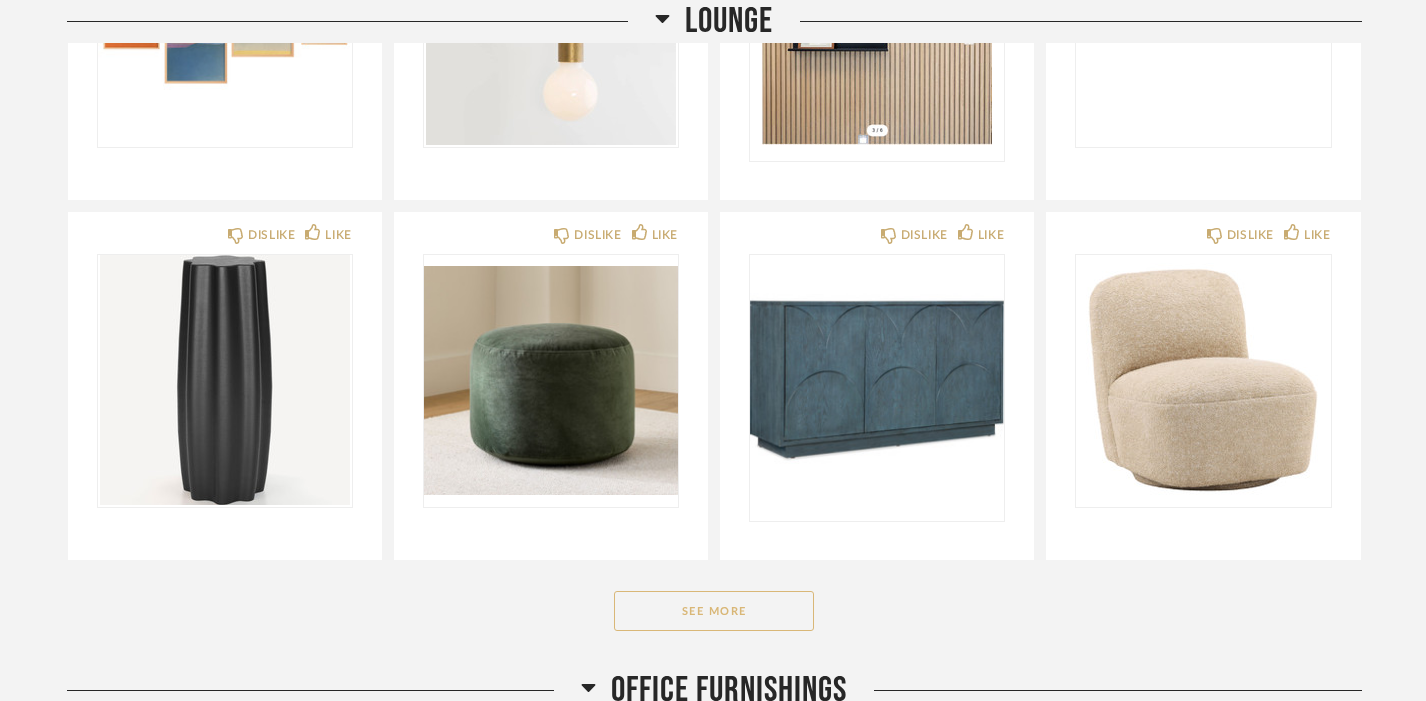 click on "See More" 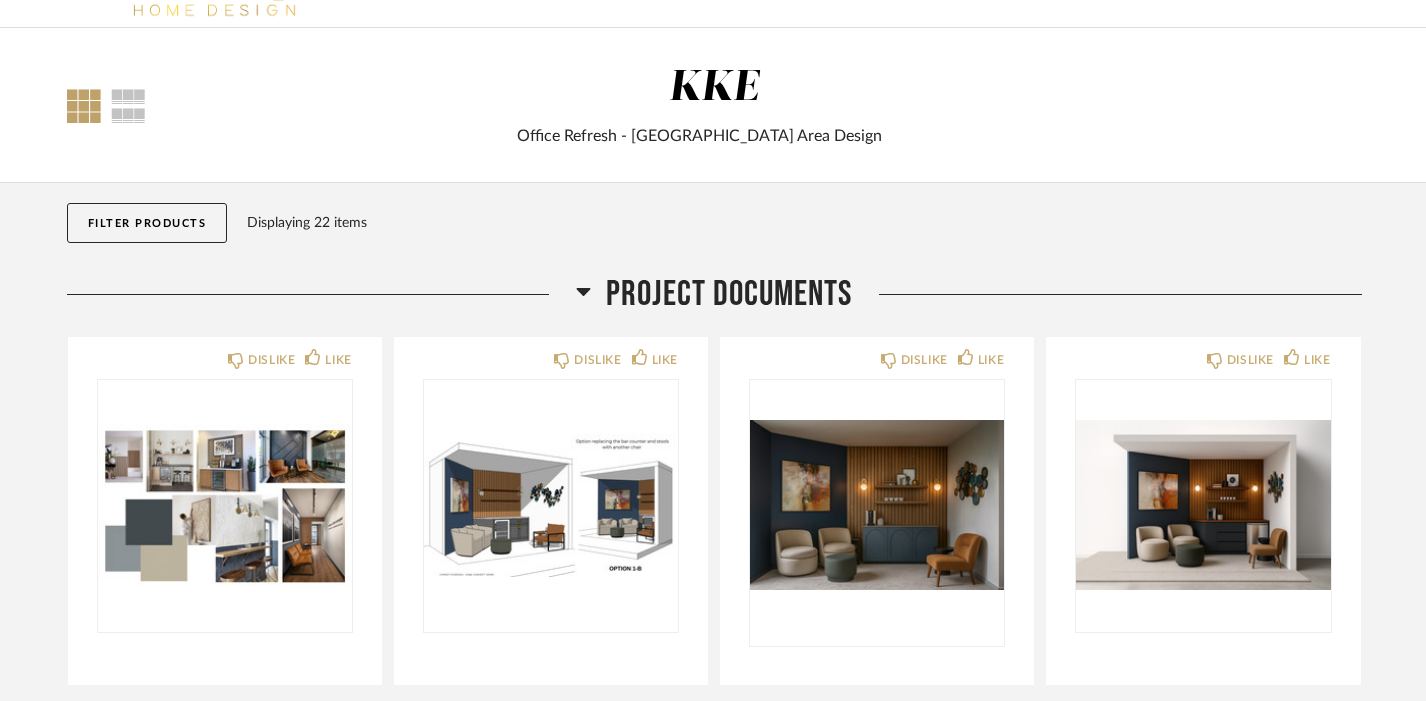 scroll, scrollTop: 0, scrollLeft: 0, axis: both 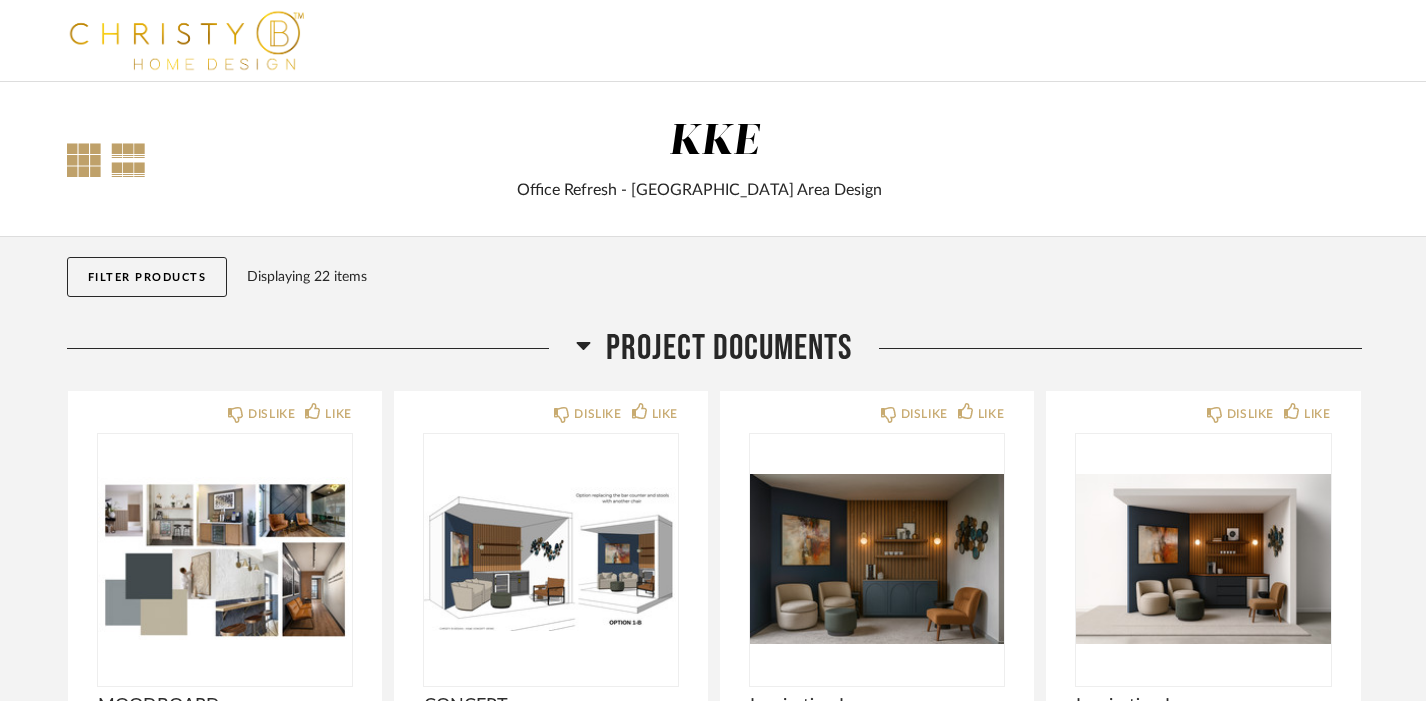 click 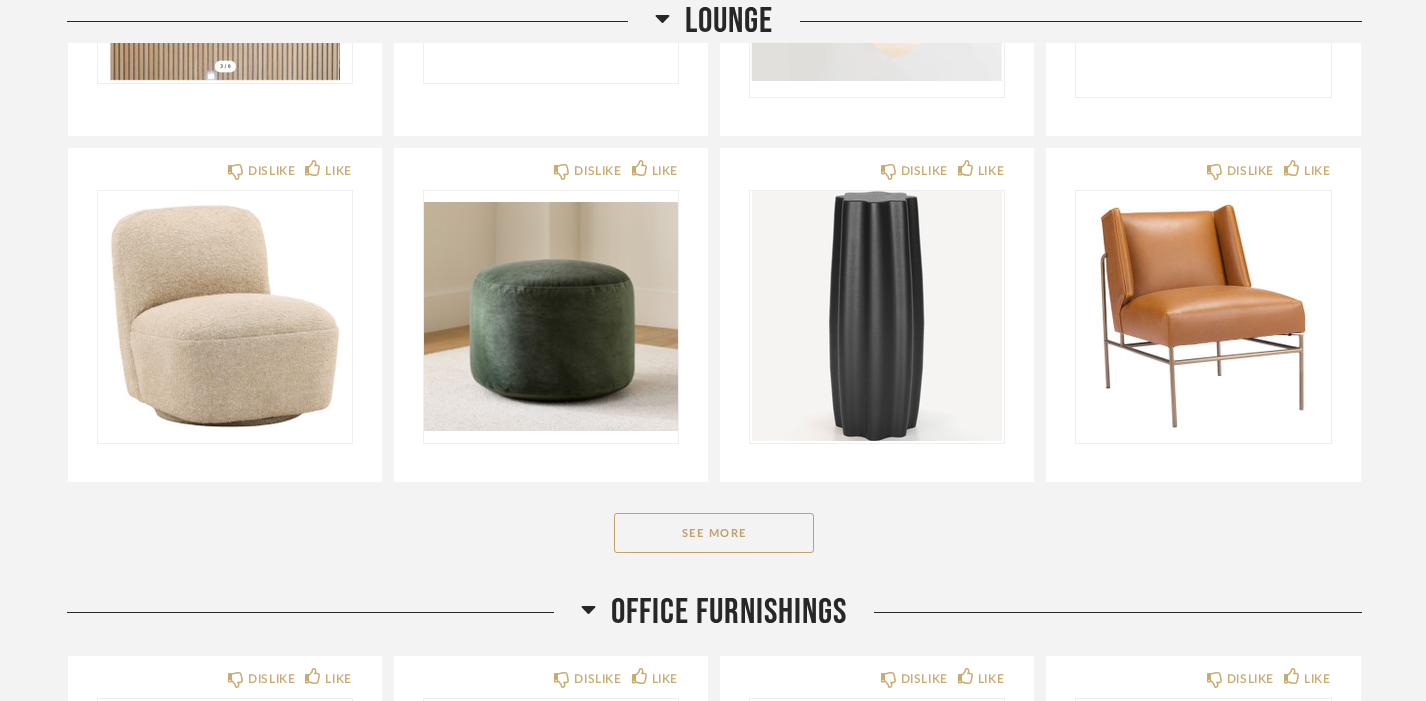 scroll, scrollTop: 1052, scrollLeft: 0, axis: vertical 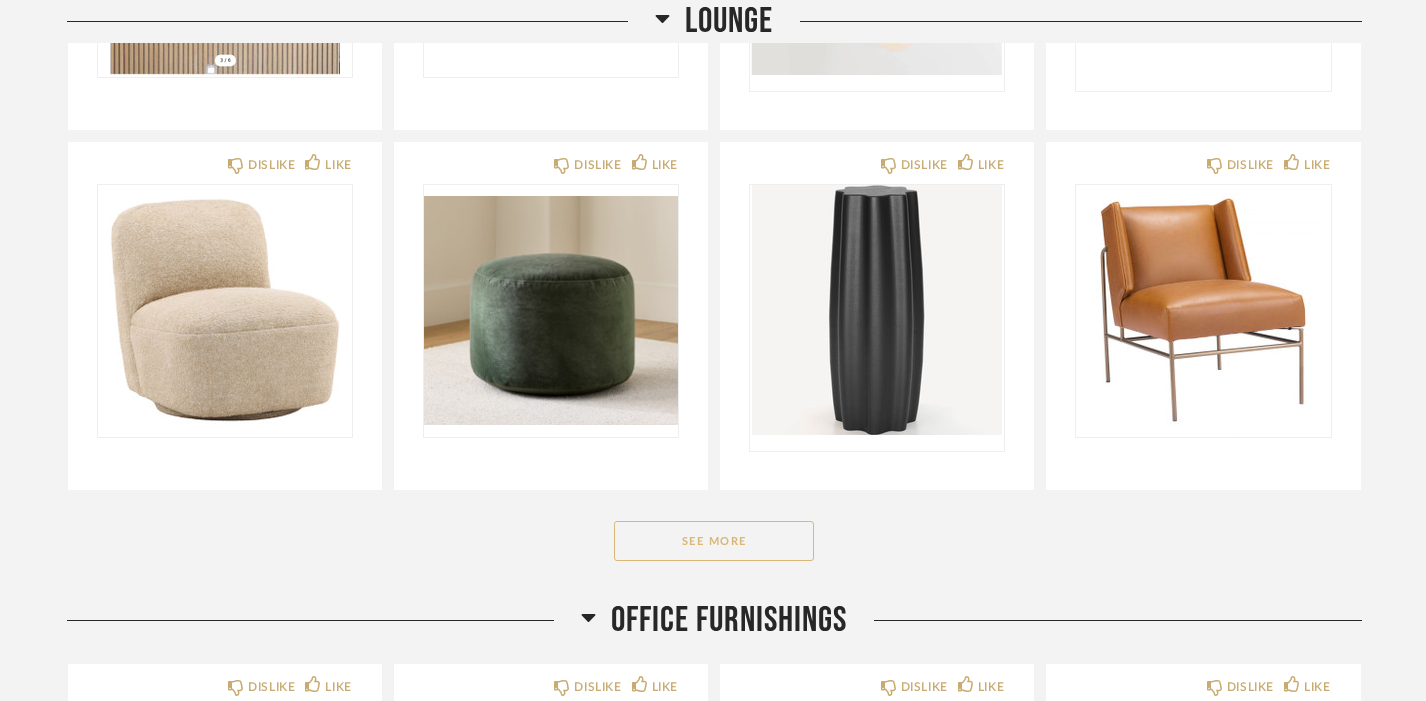 click on "See More" 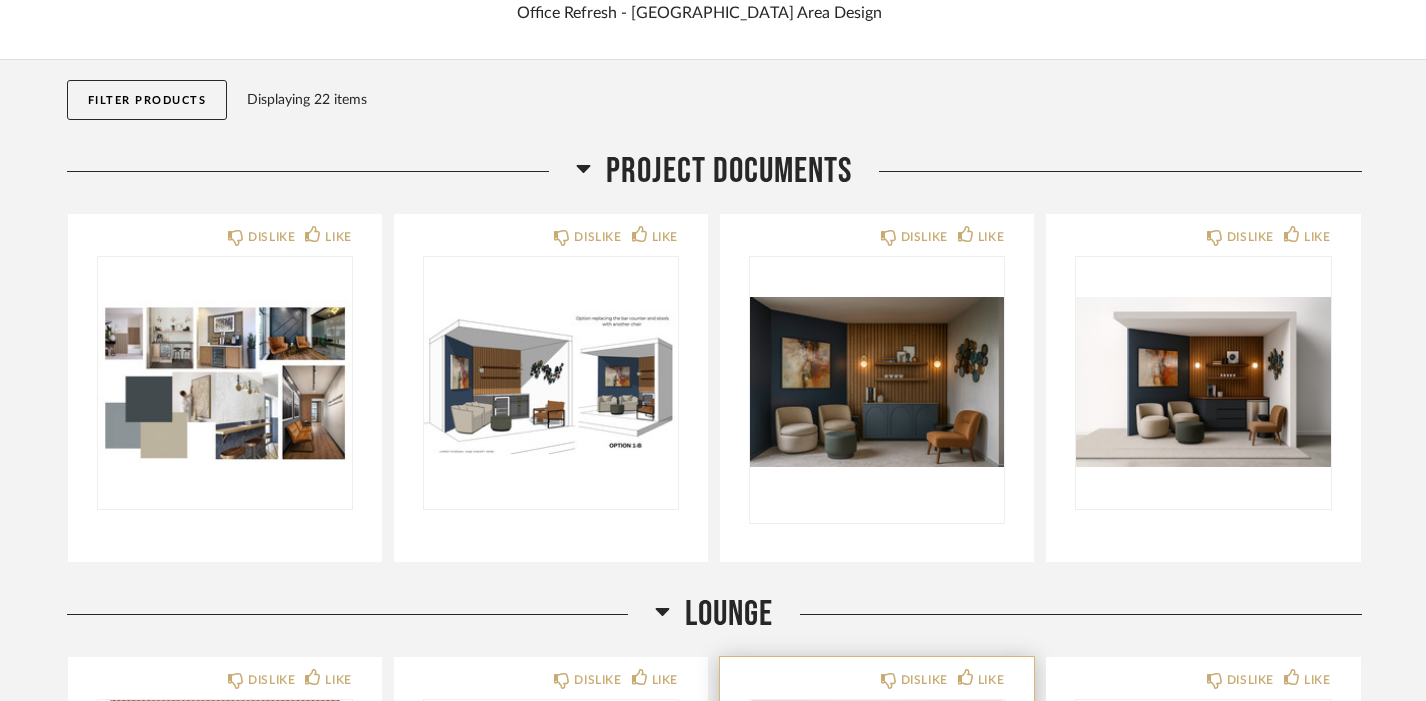 scroll, scrollTop: 135, scrollLeft: 0, axis: vertical 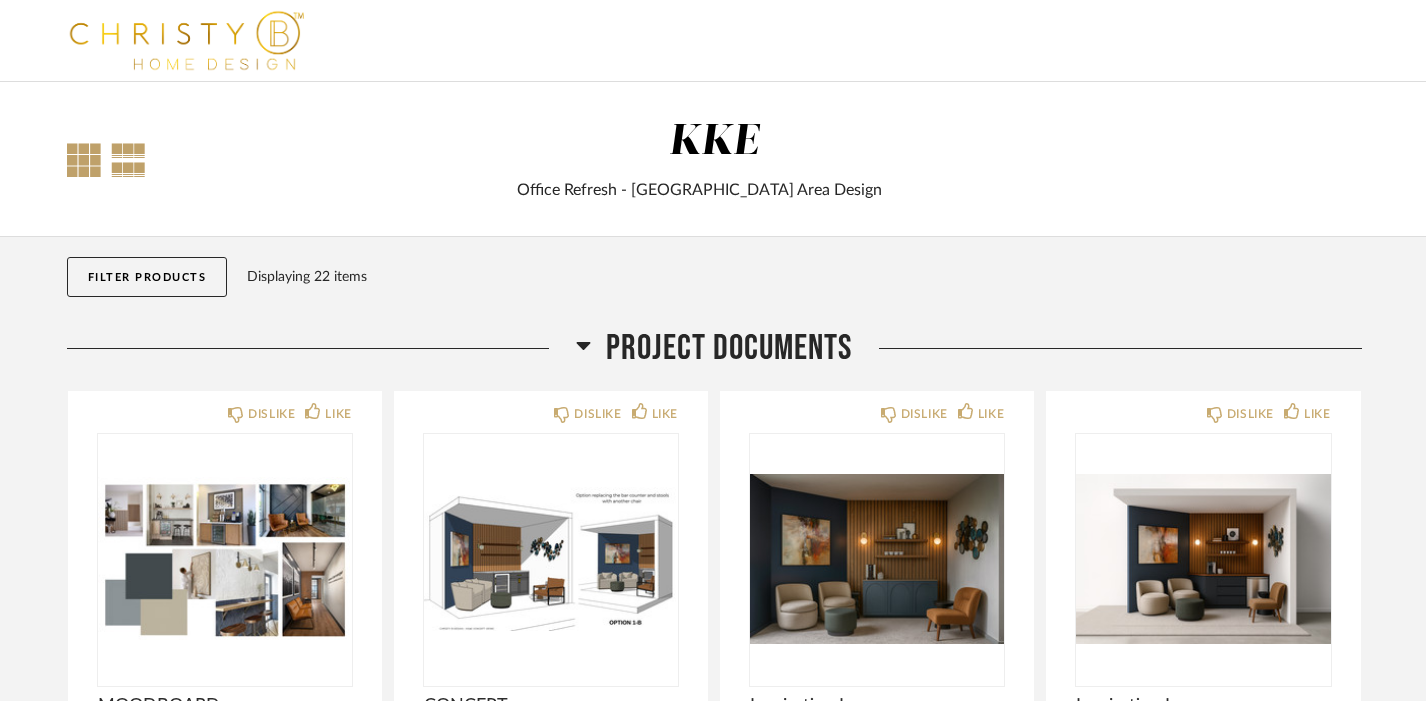 click 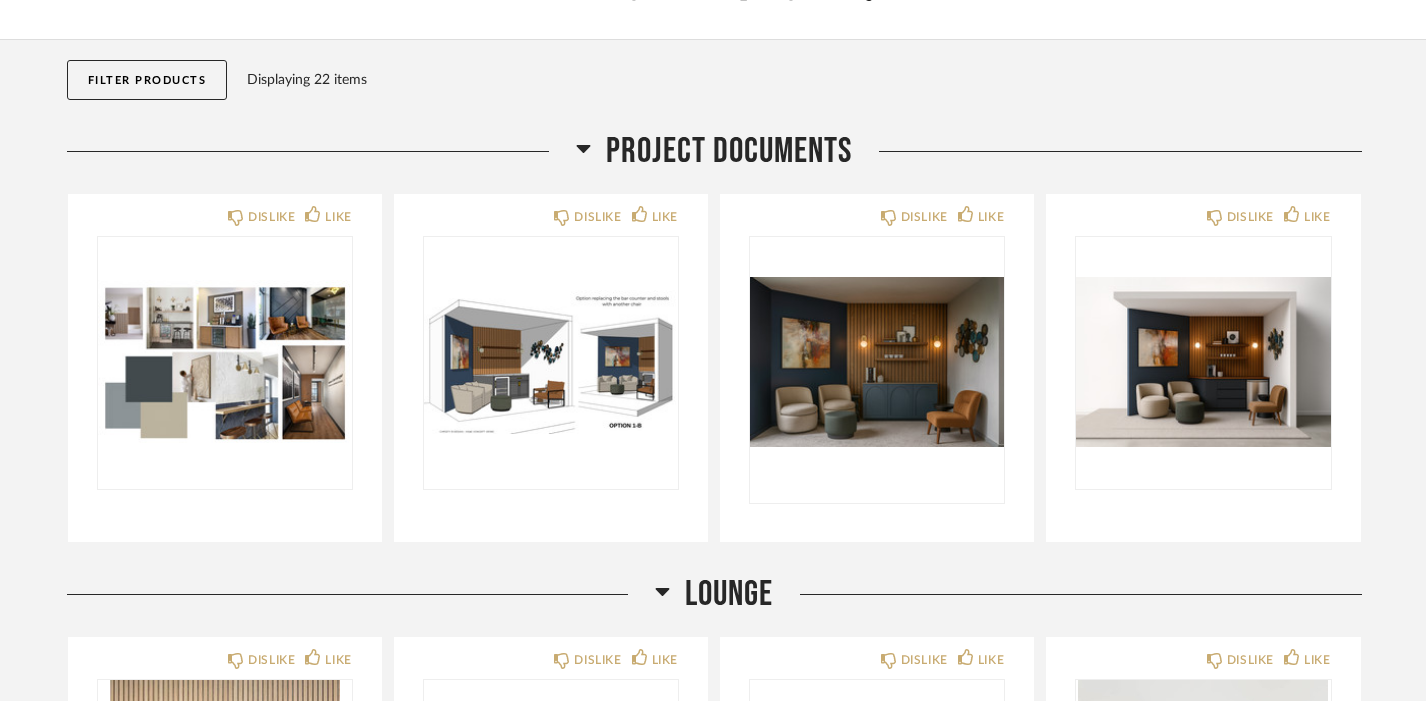 scroll, scrollTop: 0, scrollLeft: 0, axis: both 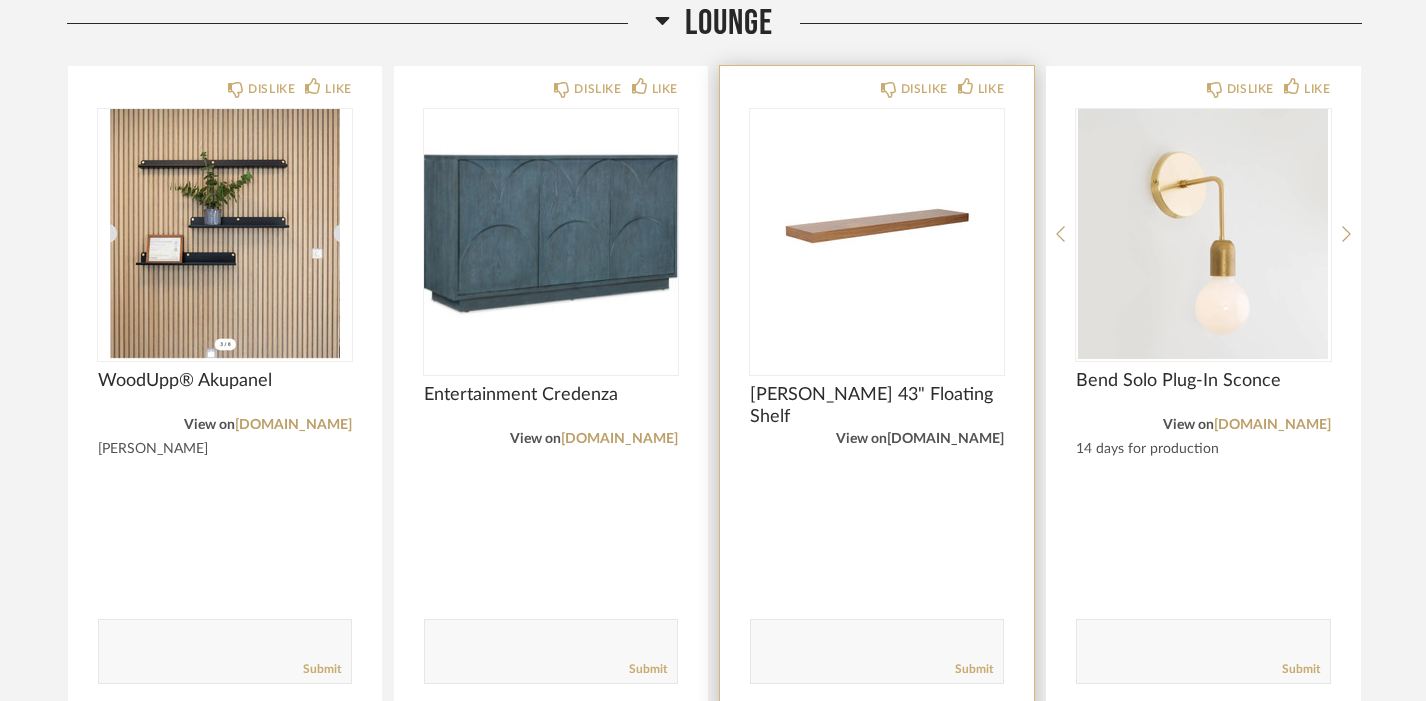 click on "[DOMAIN_NAME]" 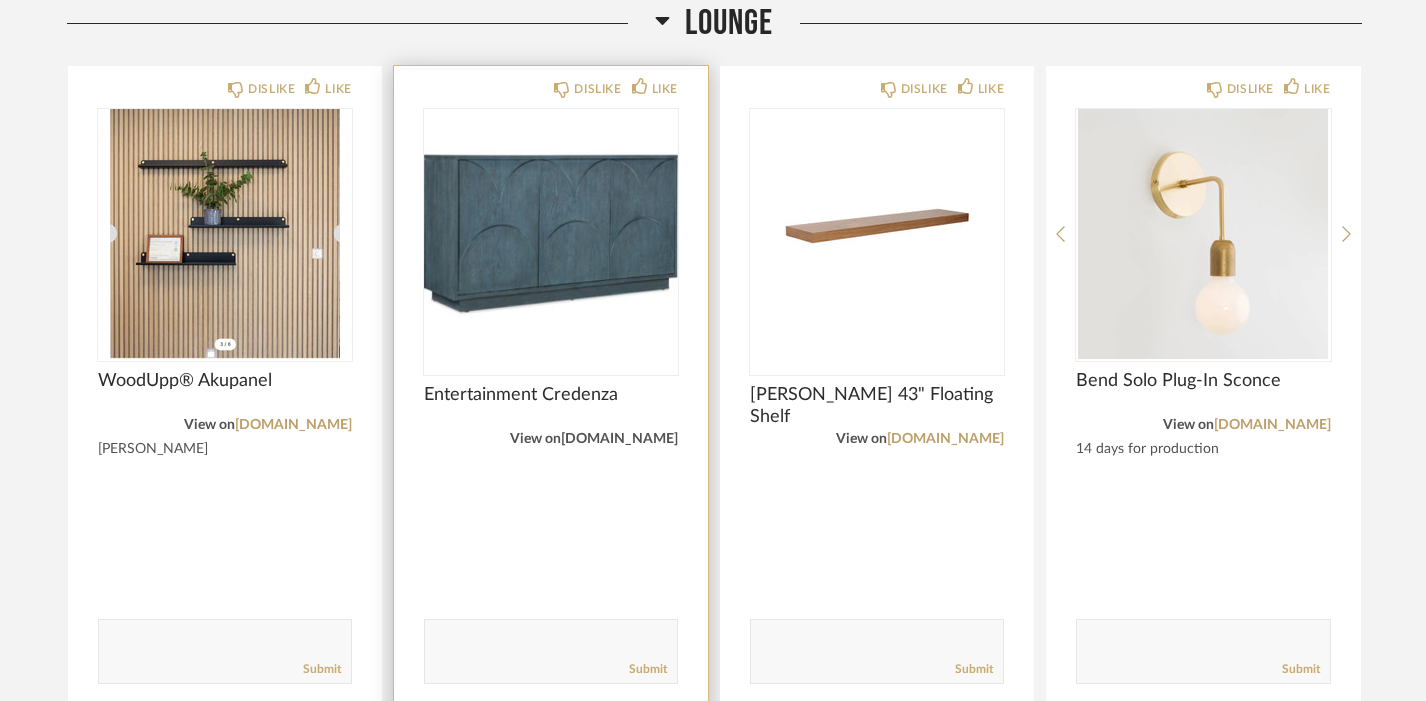 click on "[DOMAIN_NAME]" 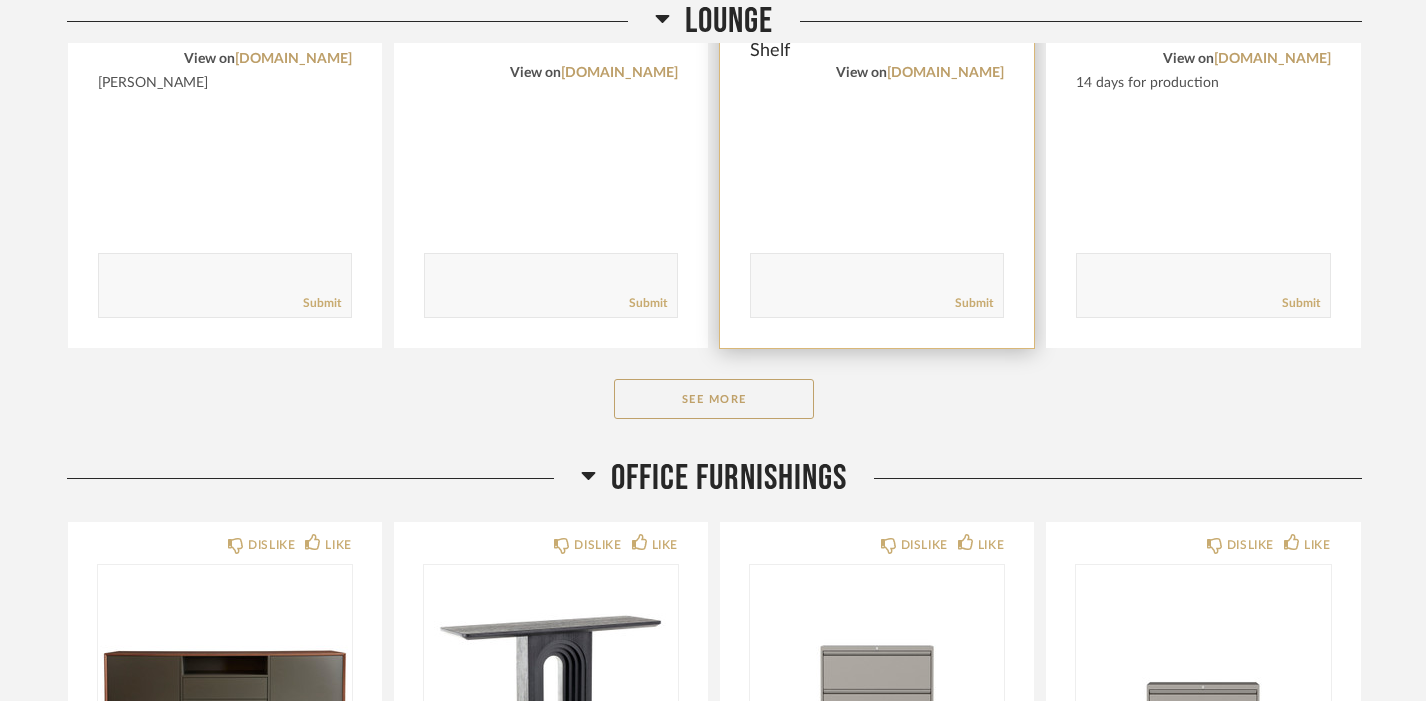 scroll, scrollTop: 1395, scrollLeft: 0, axis: vertical 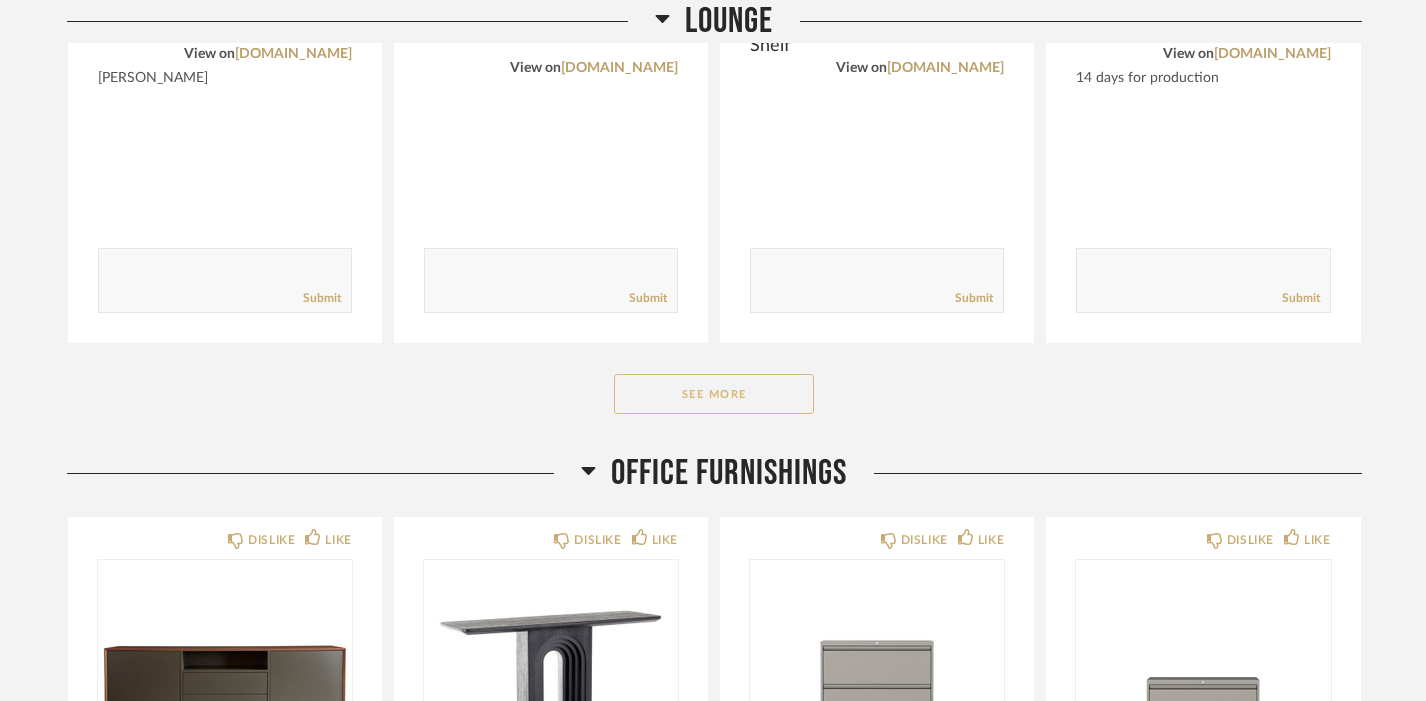 click on "See More" 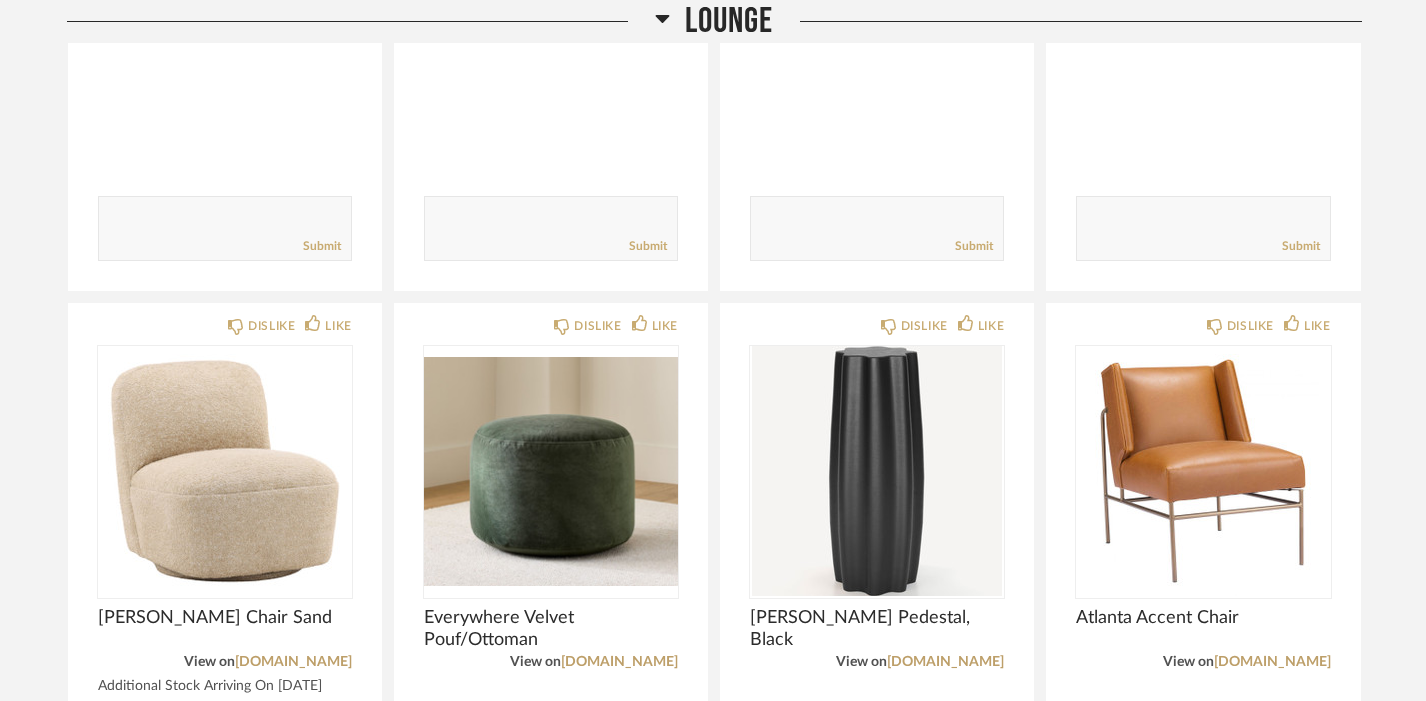 scroll, scrollTop: 1623, scrollLeft: 0, axis: vertical 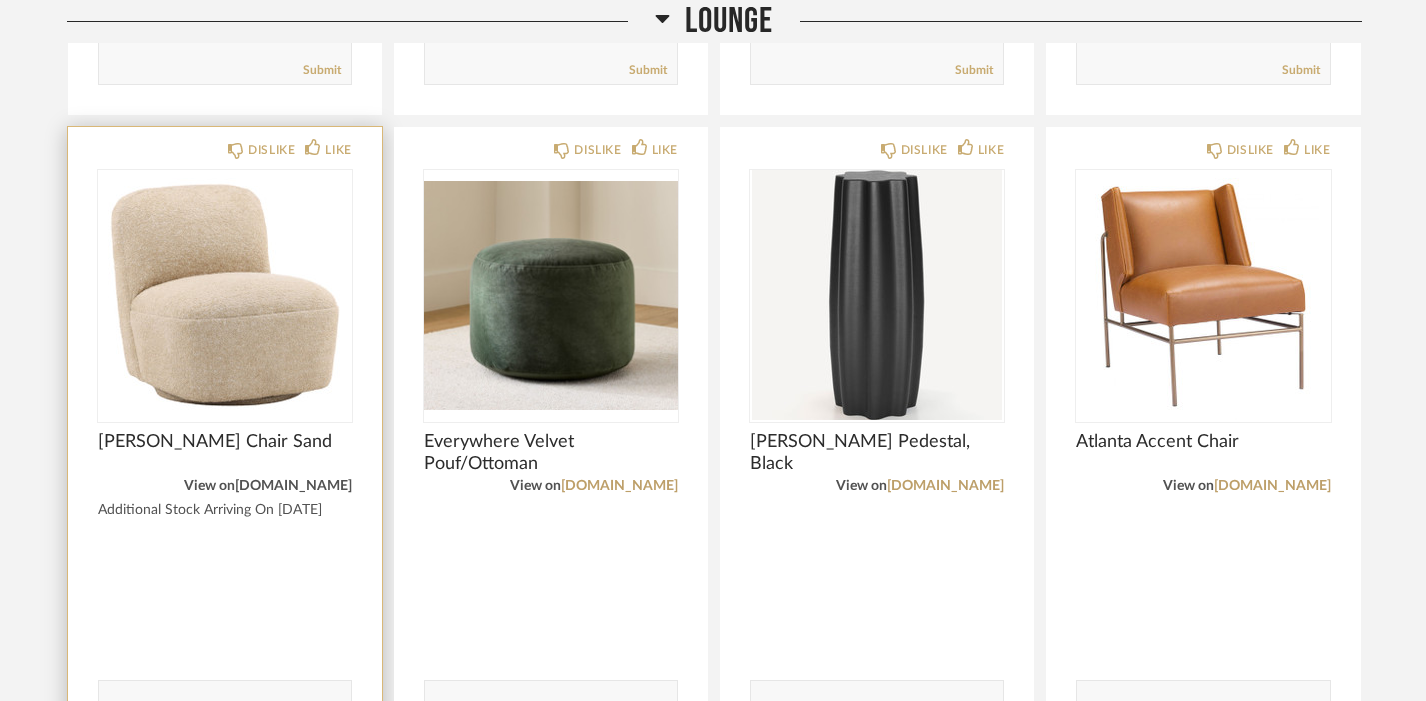 click on "[DOMAIN_NAME]" 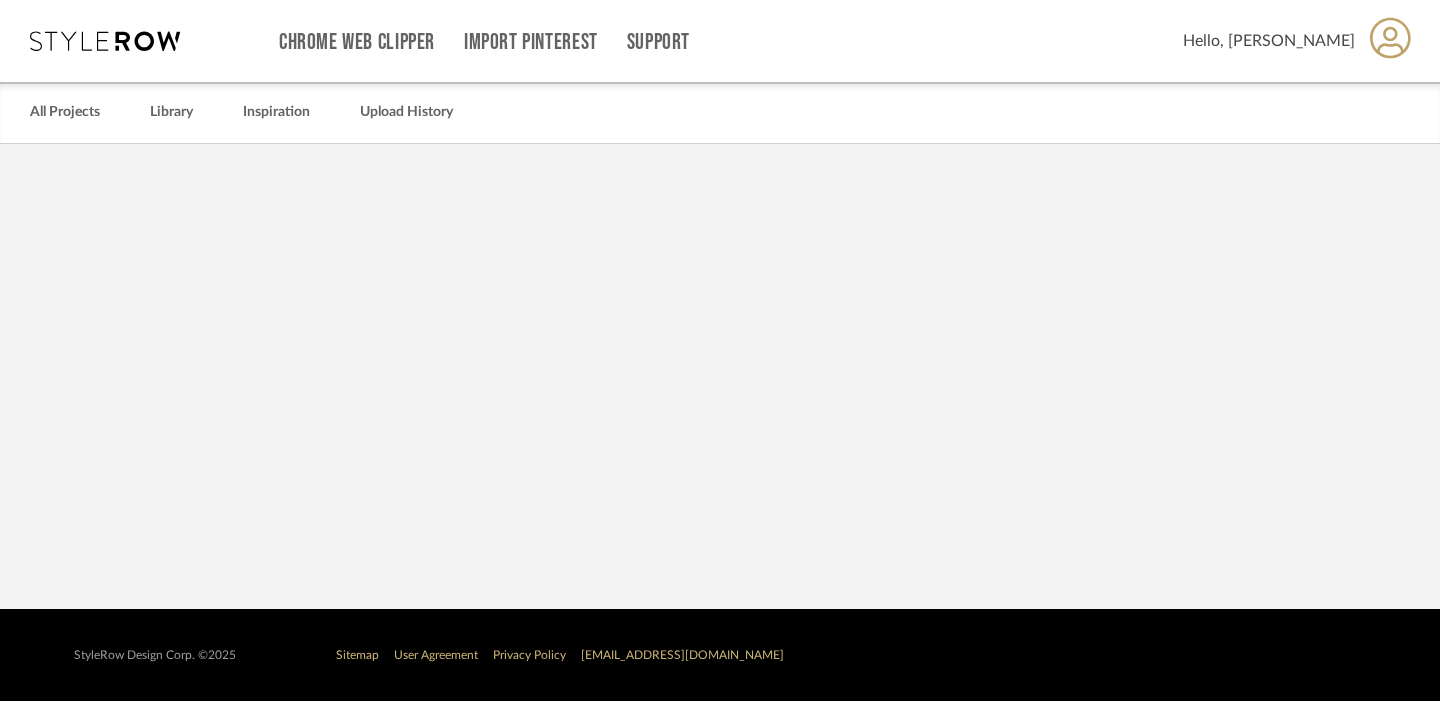 scroll, scrollTop: 0, scrollLeft: 0, axis: both 